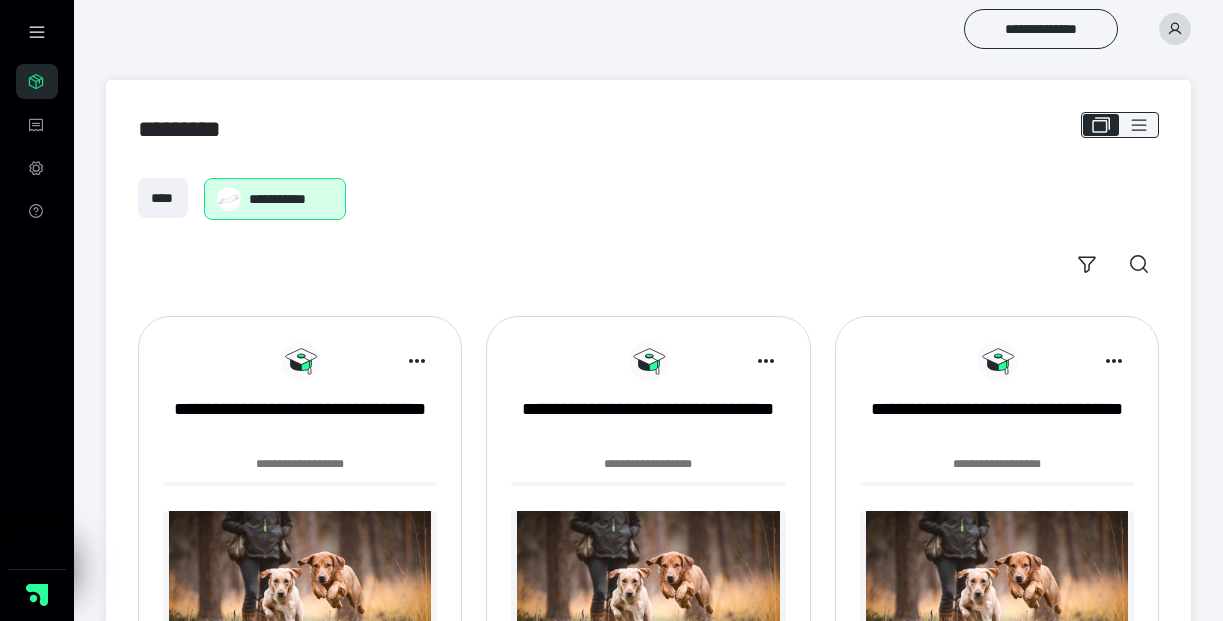 scroll, scrollTop: 0, scrollLeft: 0, axis: both 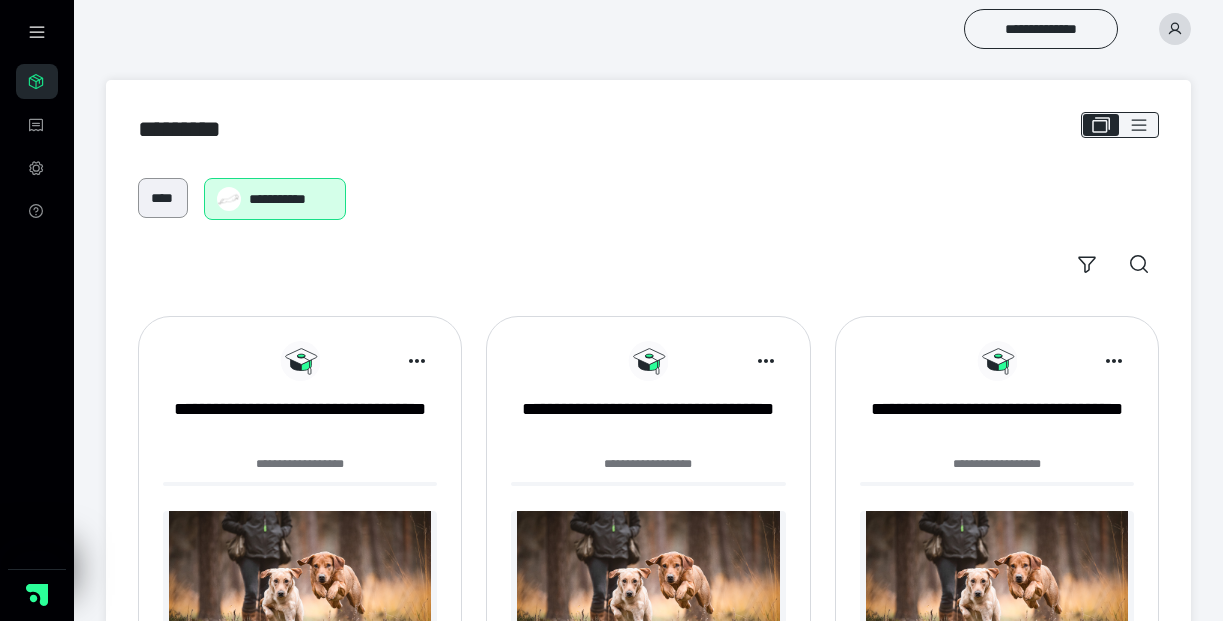 click on "****" at bounding box center (163, 198) 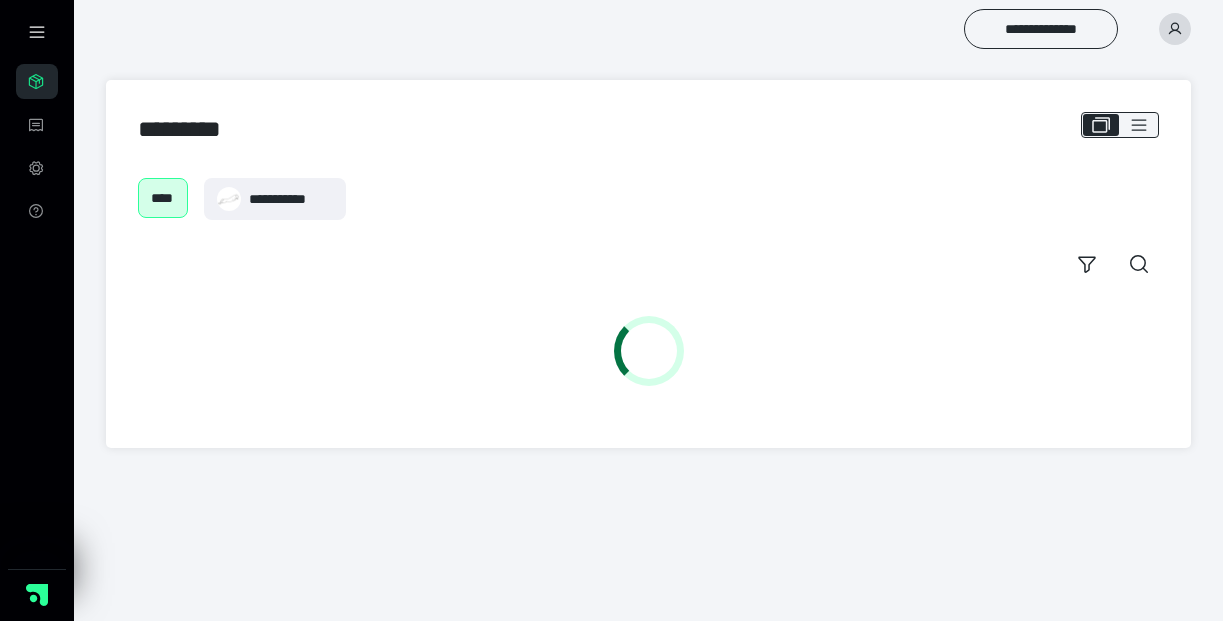 scroll, scrollTop: 0, scrollLeft: 0, axis: both 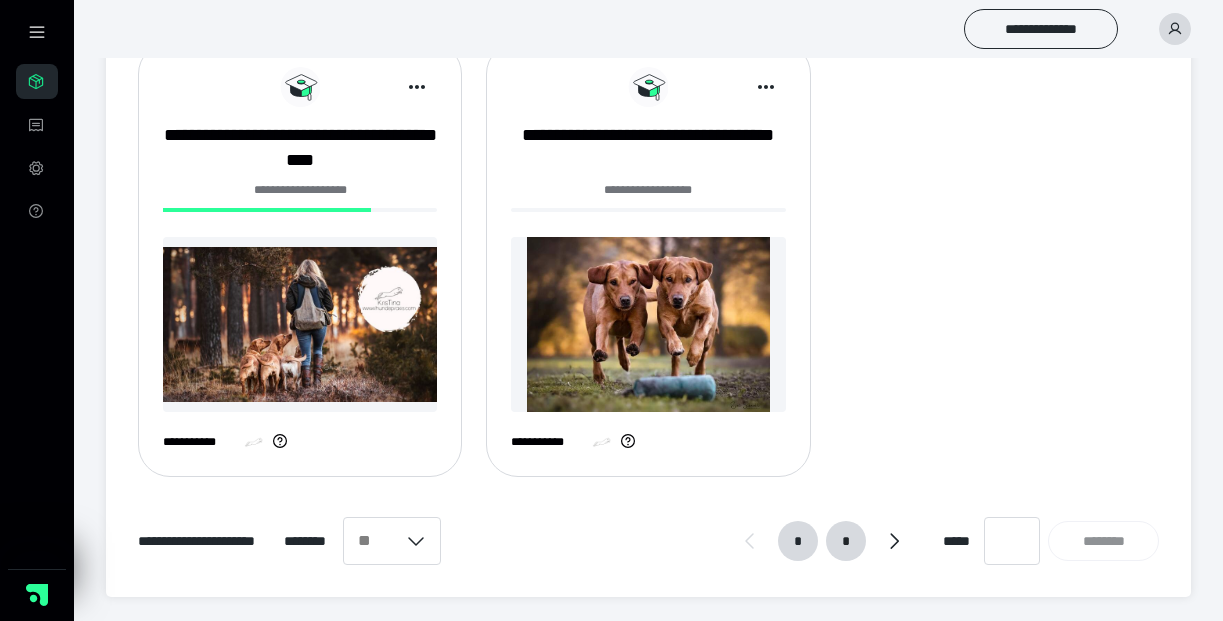 click on "*" at bounding box center (846, 541) 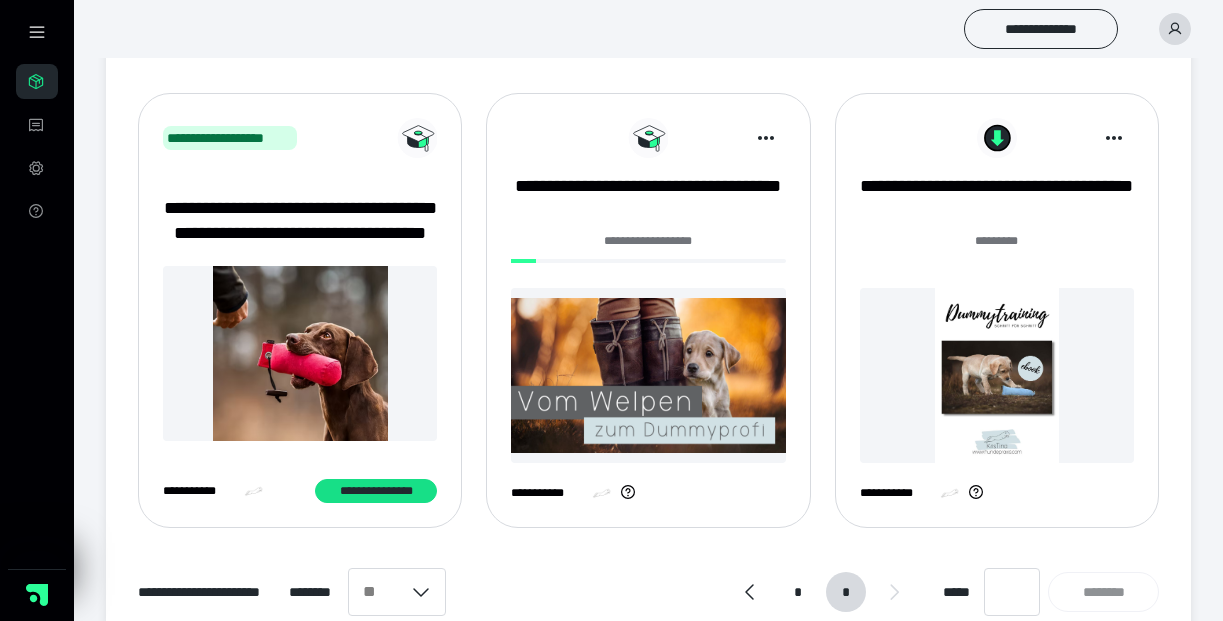 scroll, scrollTop: 230, scrollLeft: 0, axis: vertical 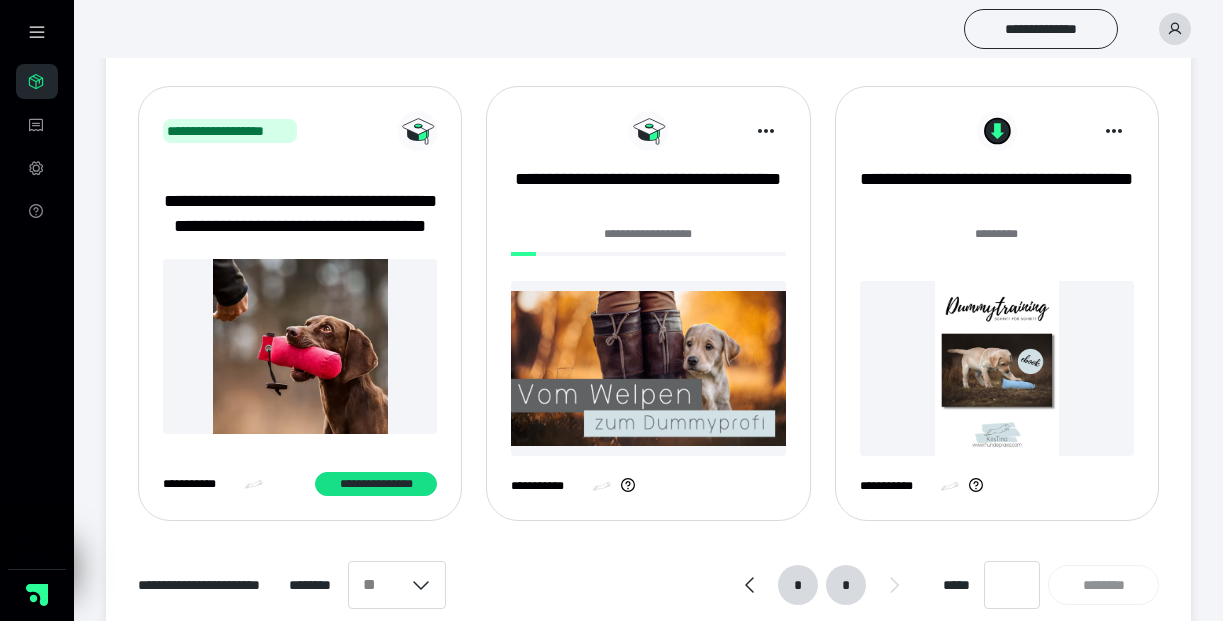 click on "*" at bounding box center (798, 585) 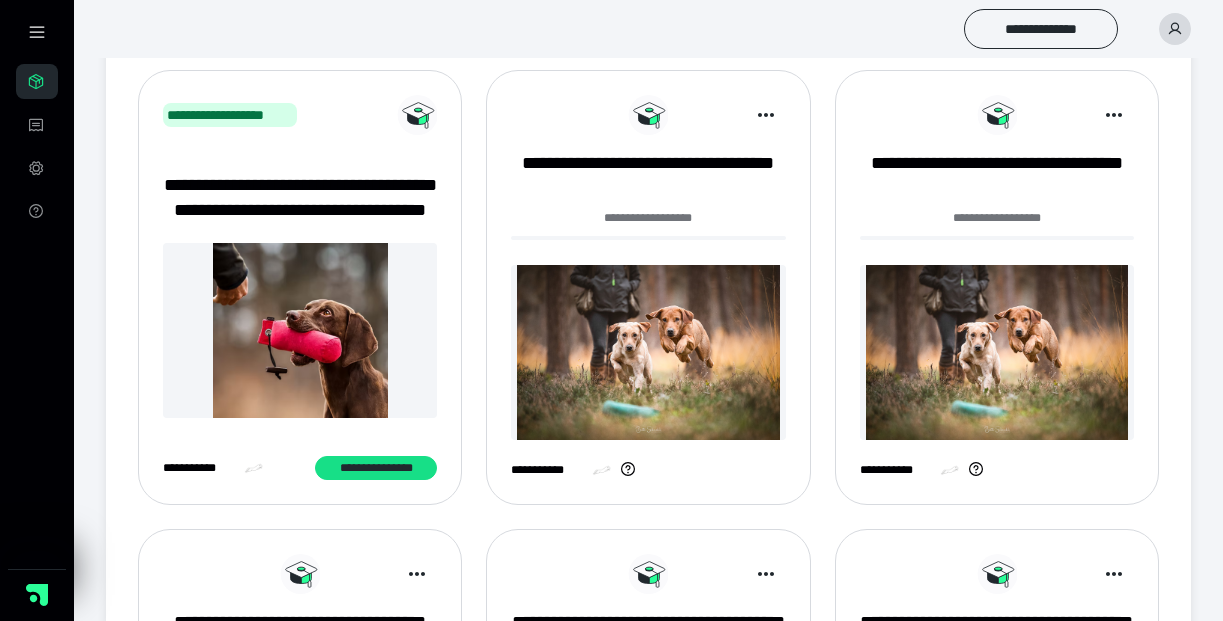 scroll, scrollTop: 253, scrollLeft: 0, axis: vertical 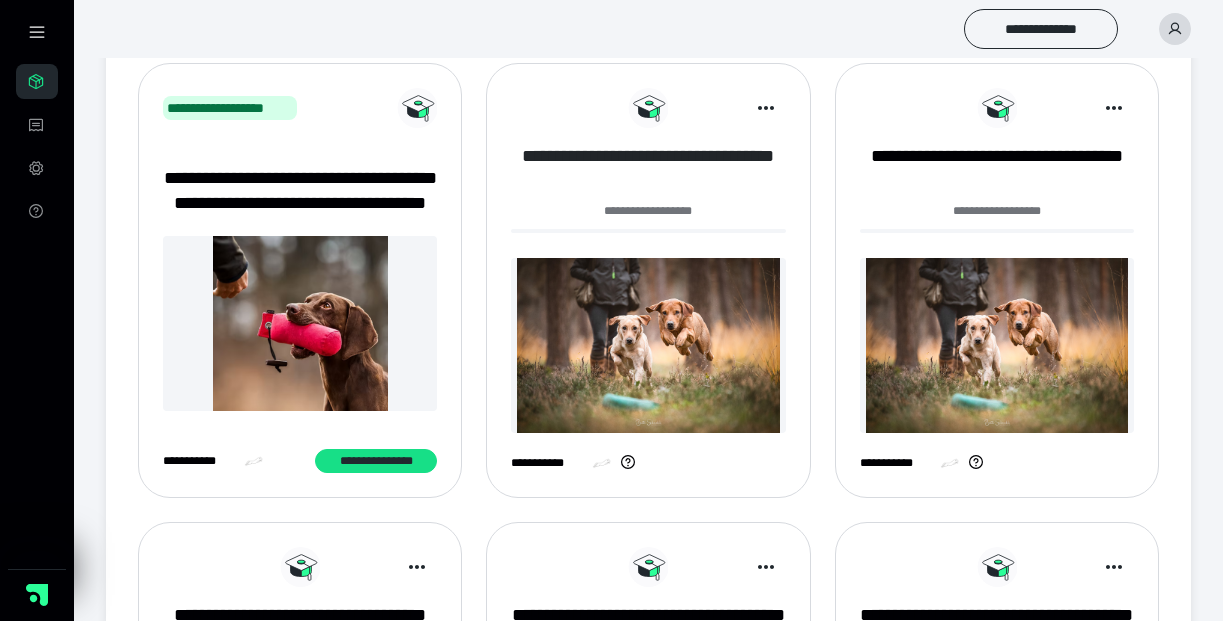 click on "**********" at bounding box center (648, 169) 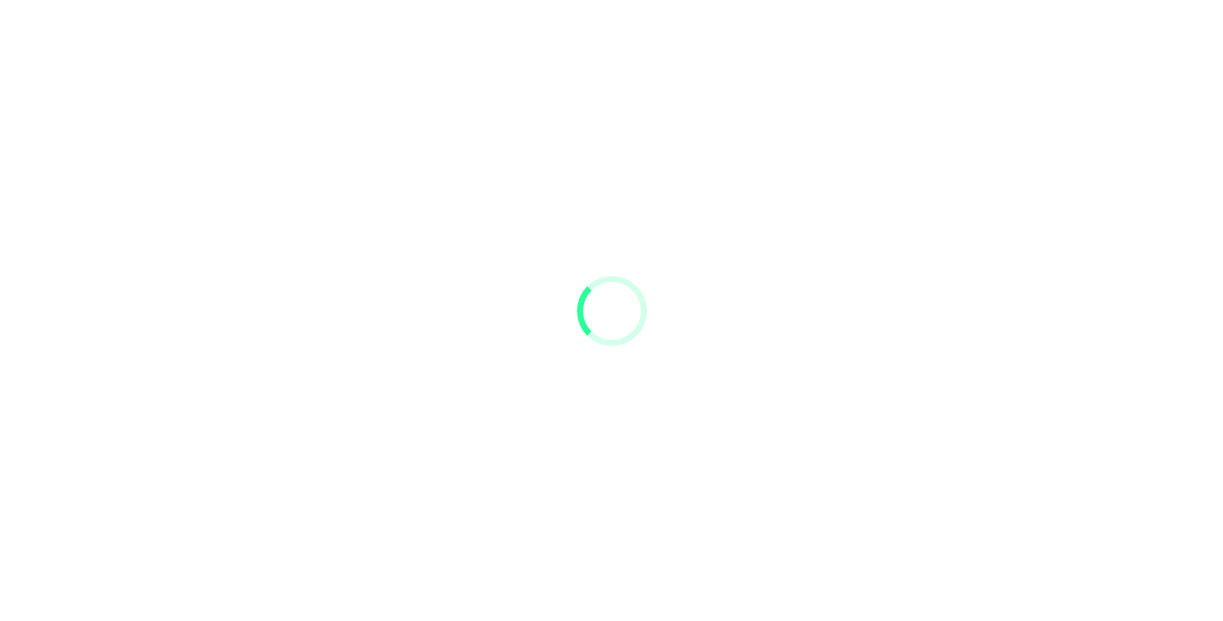 scroll, scrollTop: 0, scrollLeft: 0, axis: both 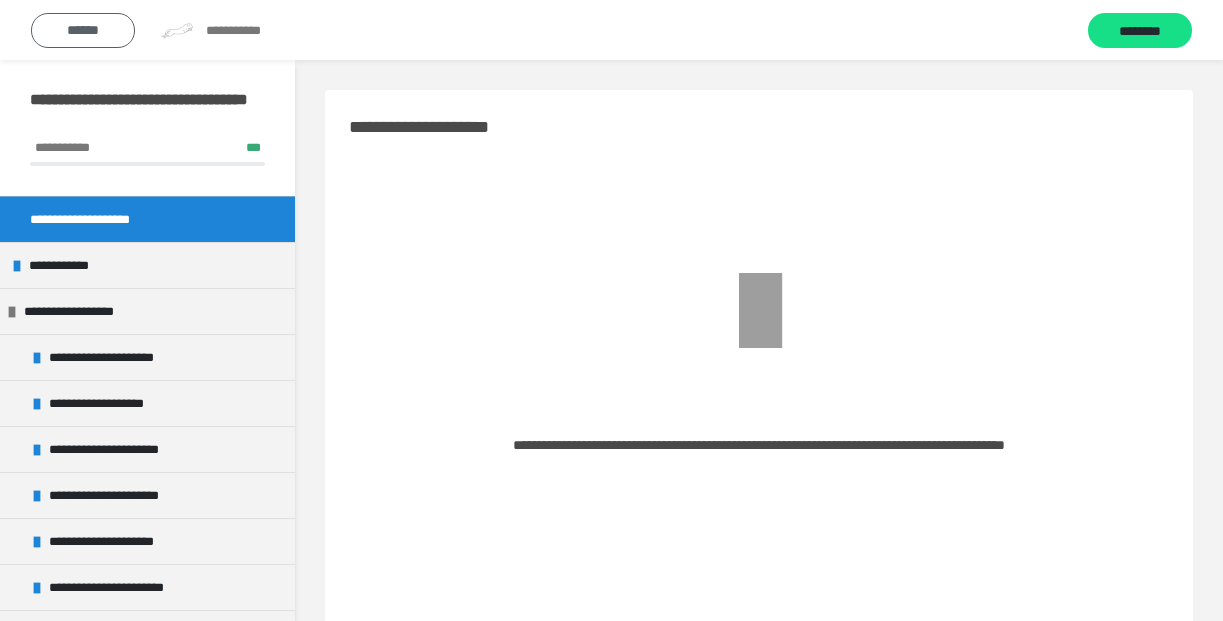 click on "******" at bounding box center (83, 30) 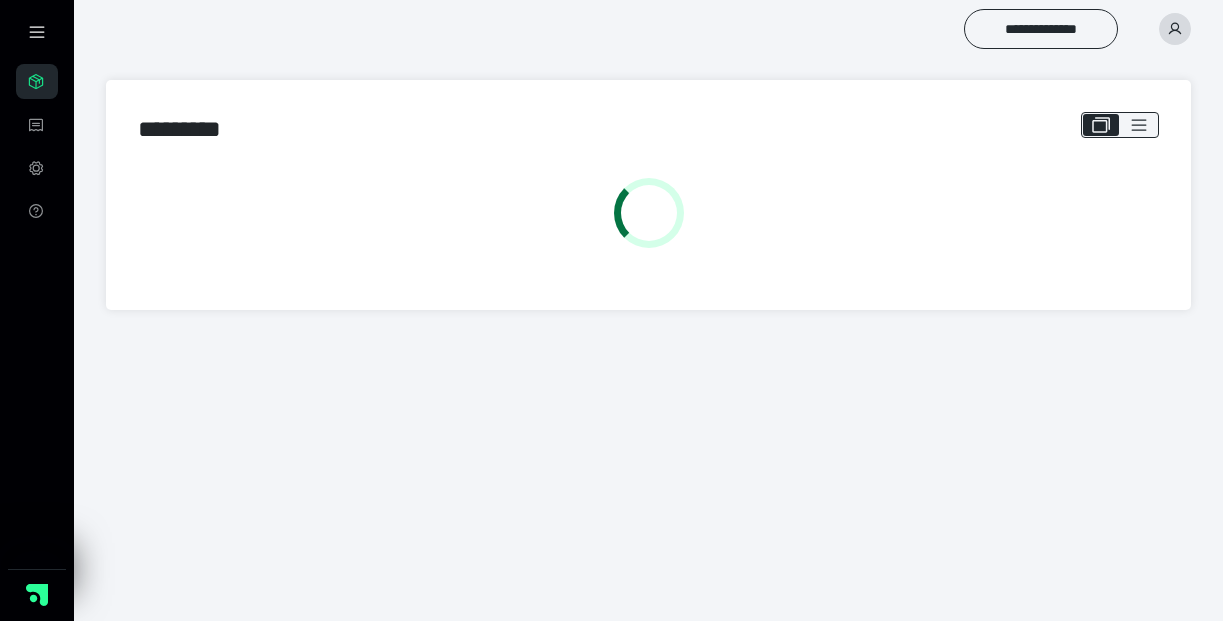 scroll, scrollTop: 0, scrollLeft: 0, axis: both 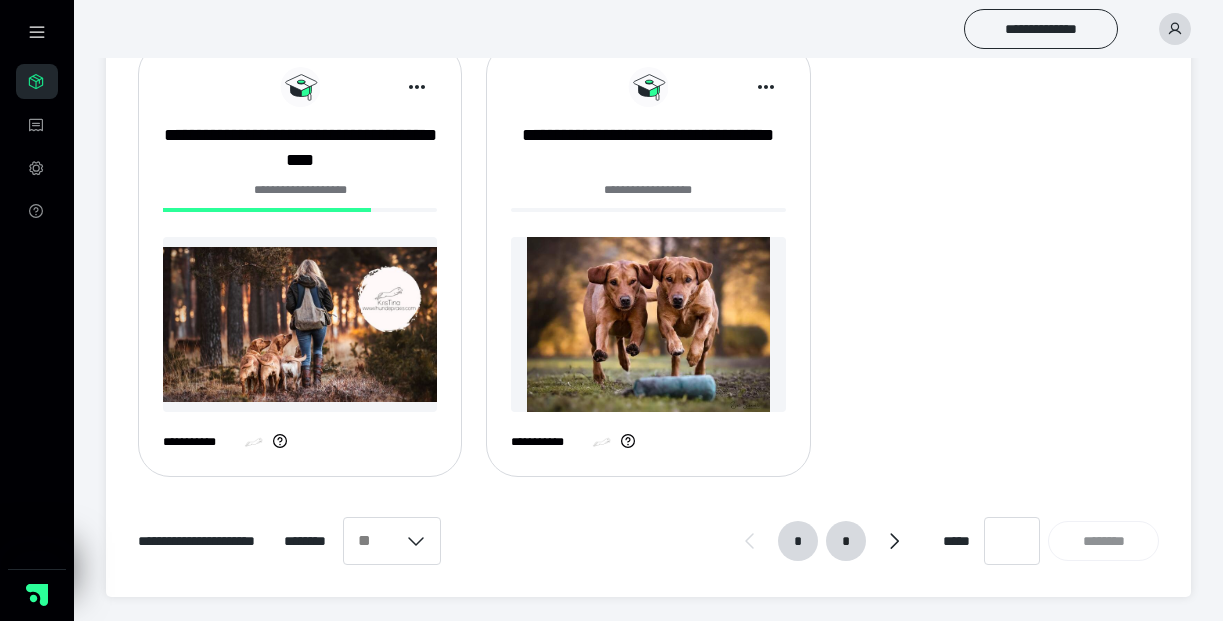 click on "*" at bounding box center (846, 541) 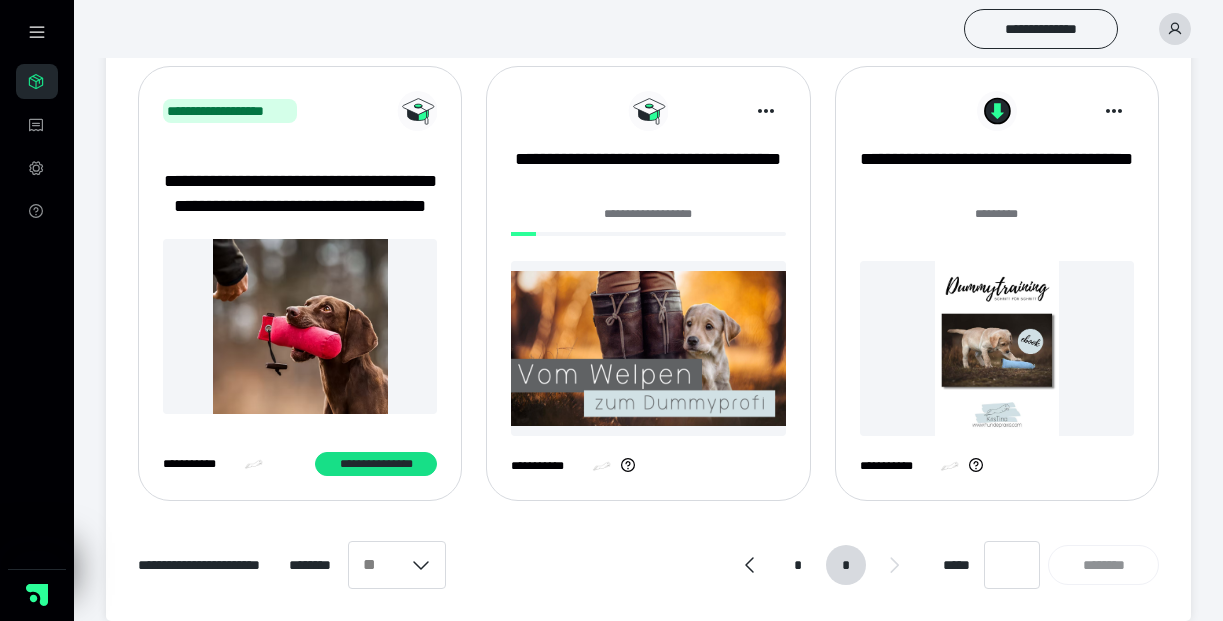 scroll, scrollTop: 251, scrollLeft: 0, axis: vertical 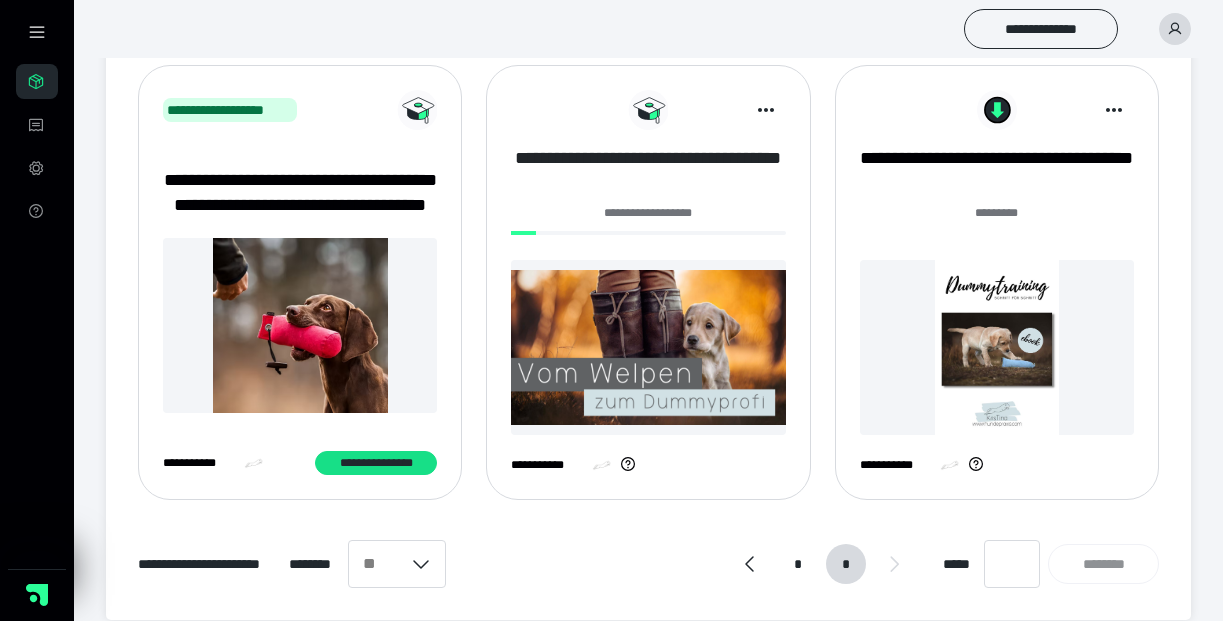 click on "**********" at bounding box center [648, 171] 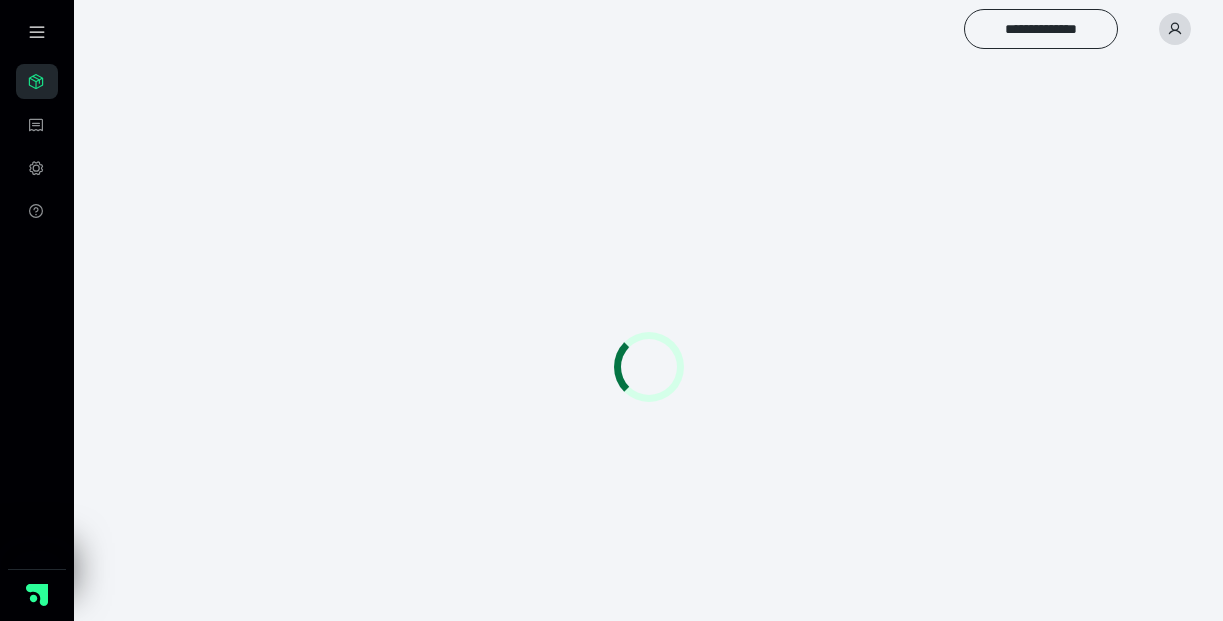 scroll, scrollTop: 0, scrollLeft: 0, axis: both 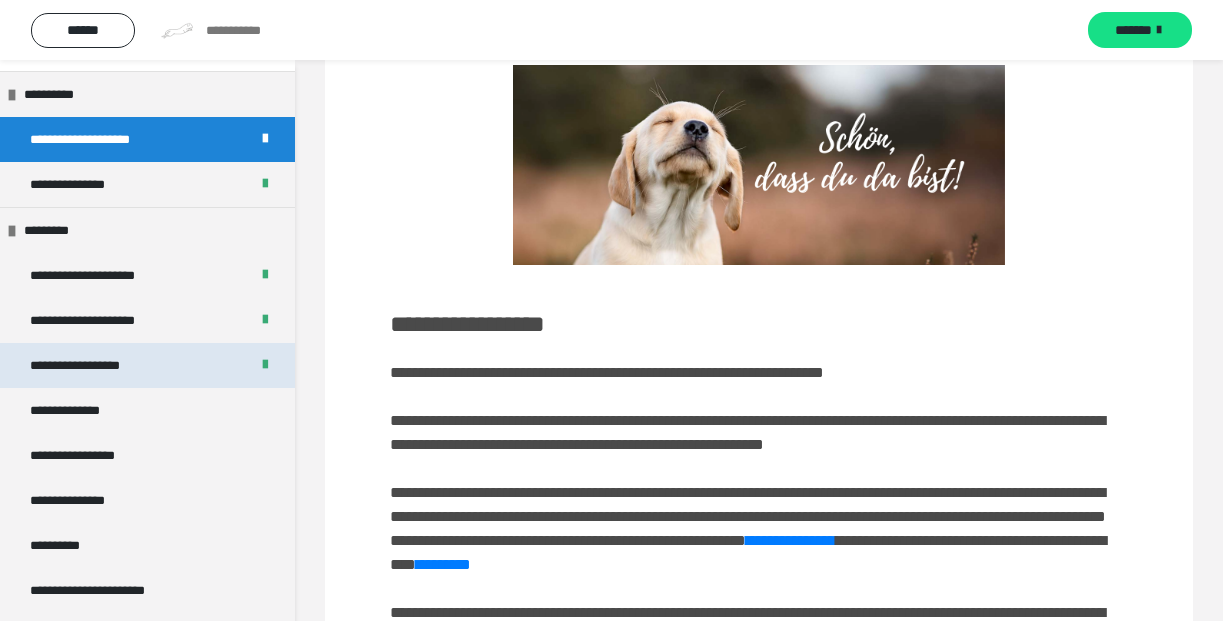 click on "**********" at bounding box center [88, 365] 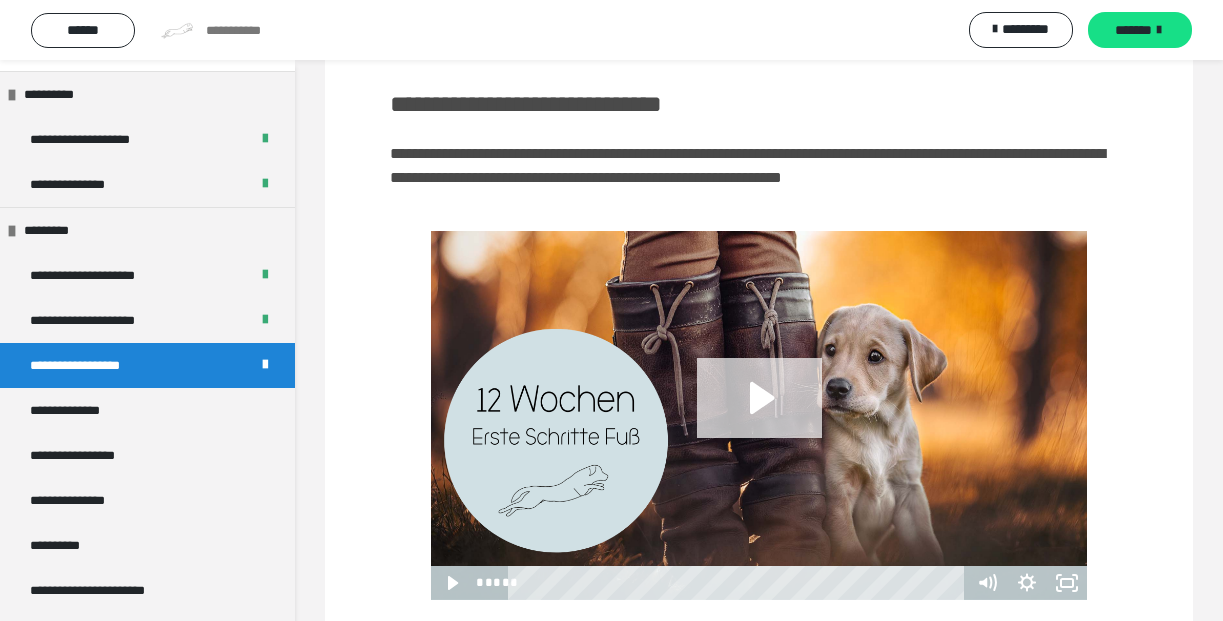 click 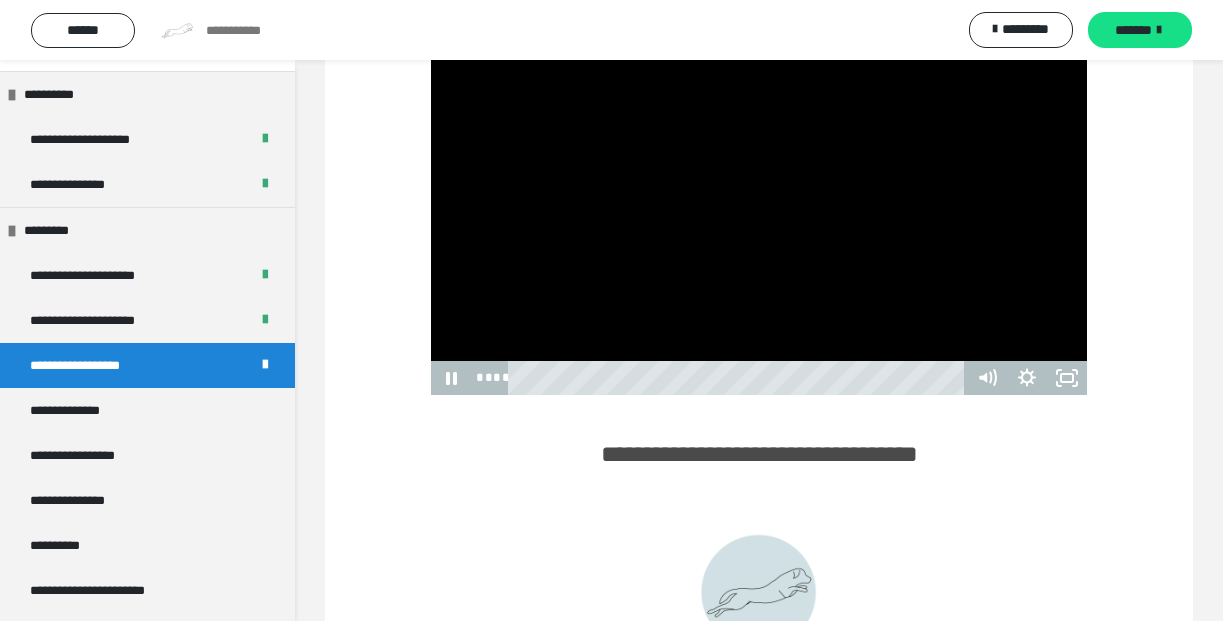 scroll, scrollTop: 311, scrollLeft: 0, axis: vertical 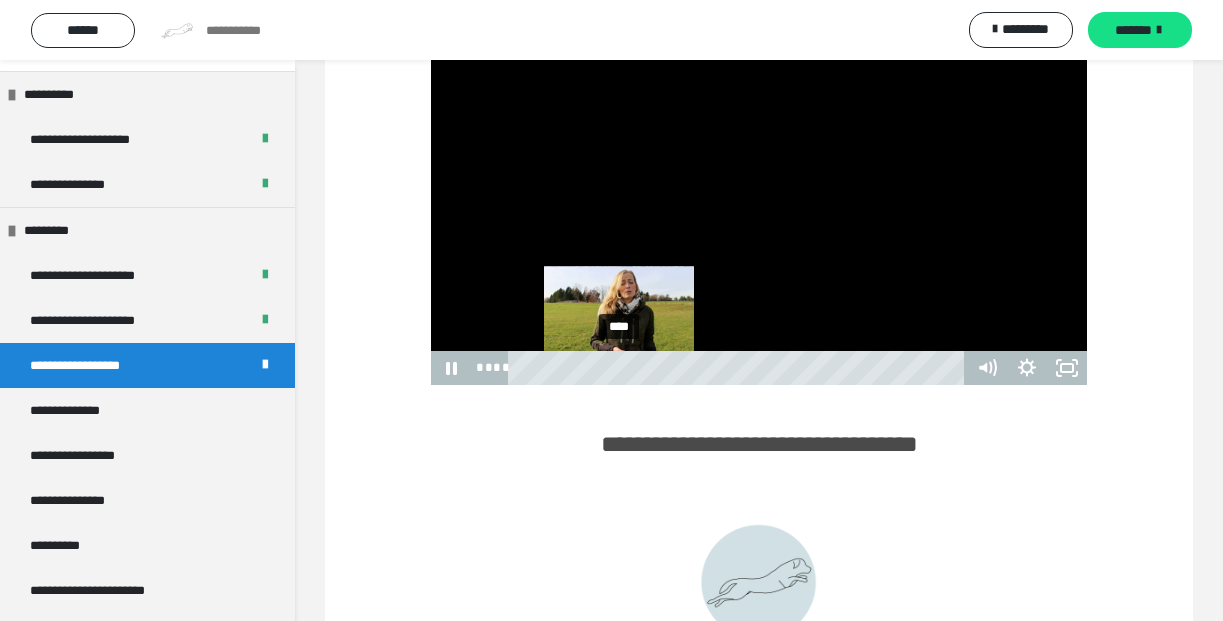 drag, startPoint x: 531, startPoint y: 391, endPoint x: 621, endPoint y: 387, distance: 90.088844 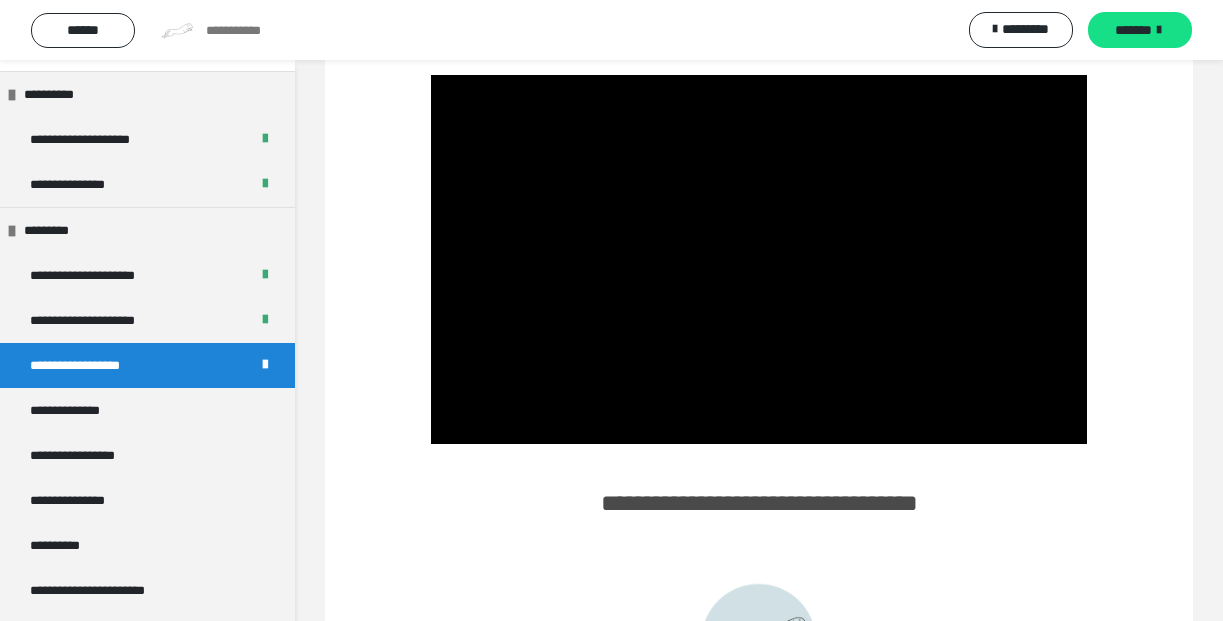 scroll, scrollTop: 246, scrollLeft: 0, axis: vertical 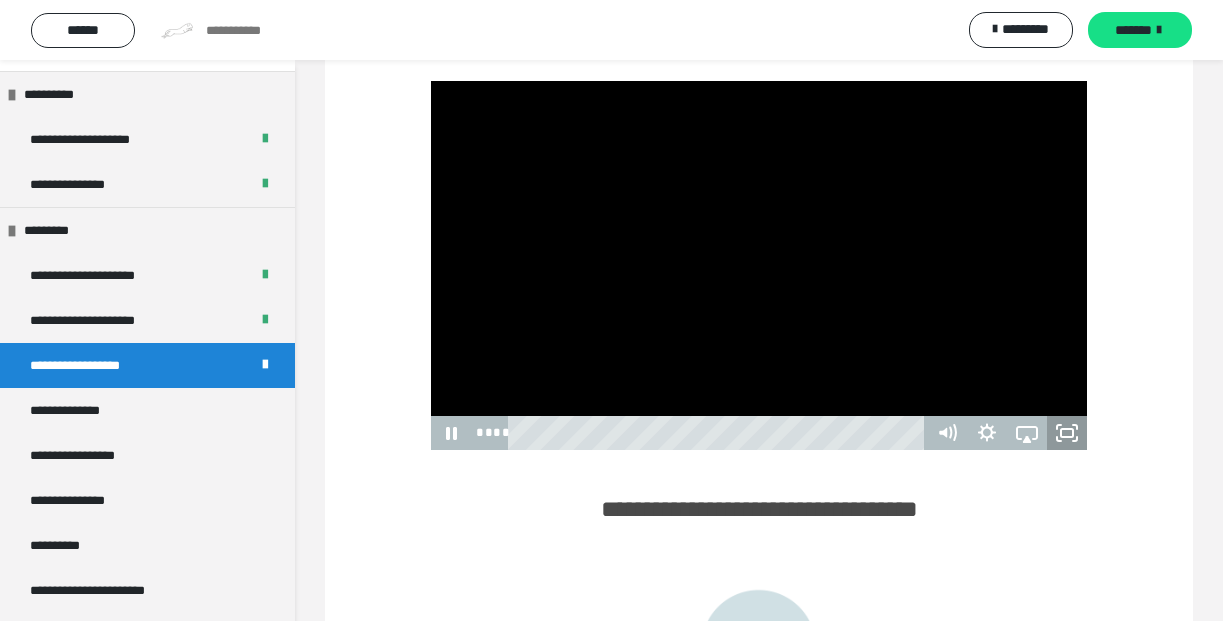 click 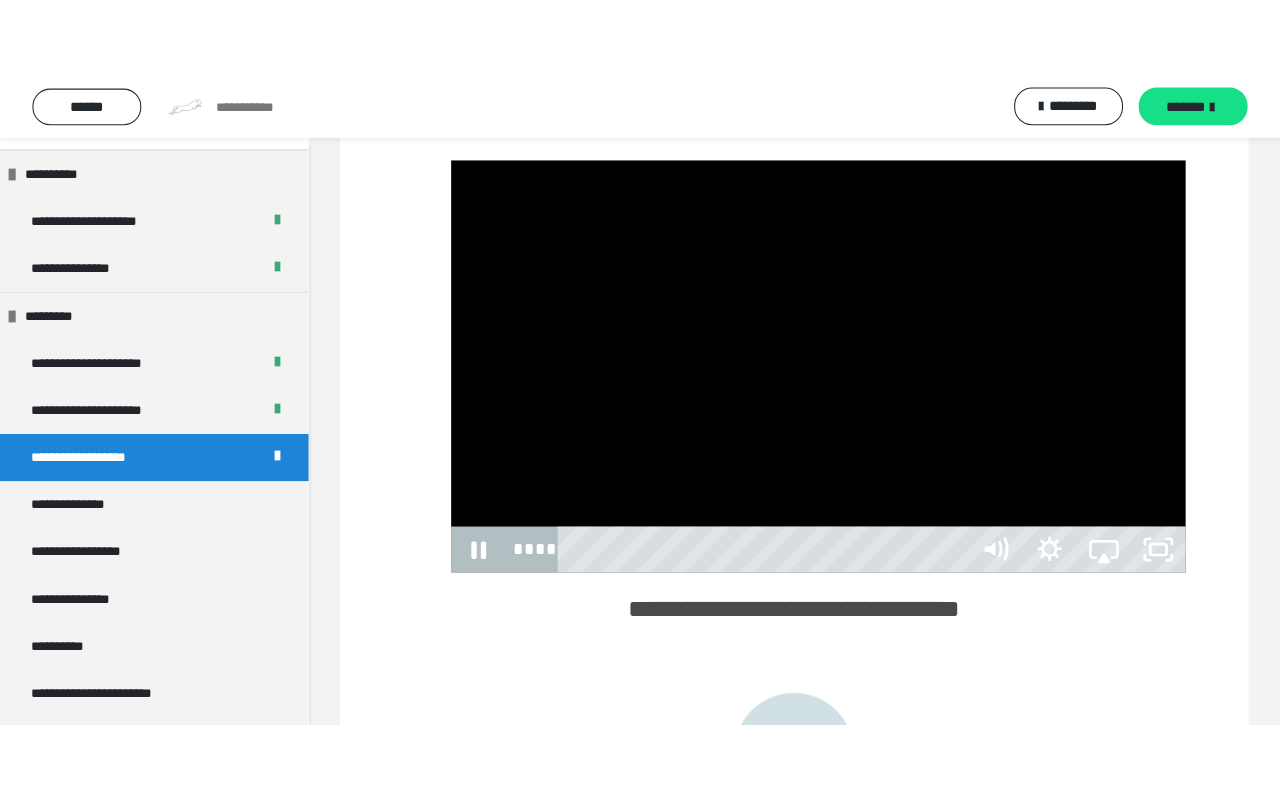 scroll, scrollTop: 0, scrollLeft: 0, axis: both 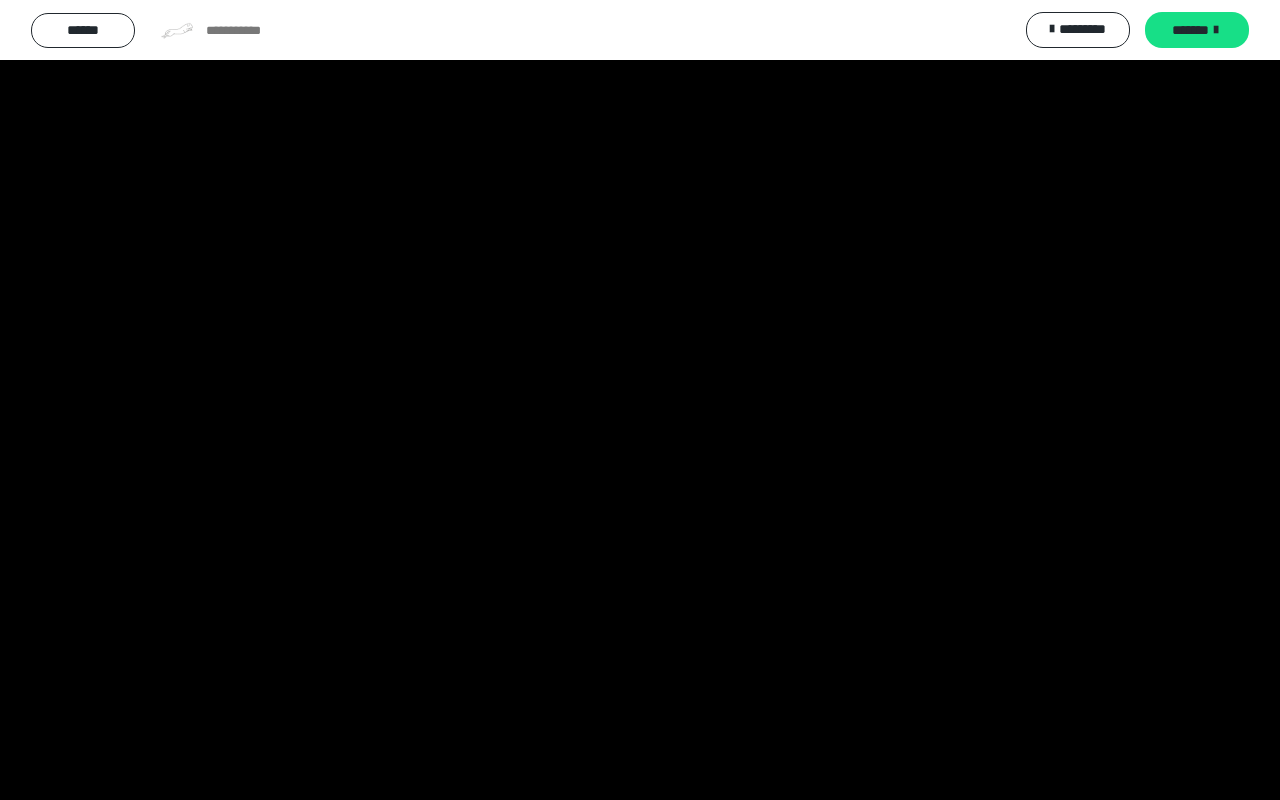 click at bounding box center (640, 400) 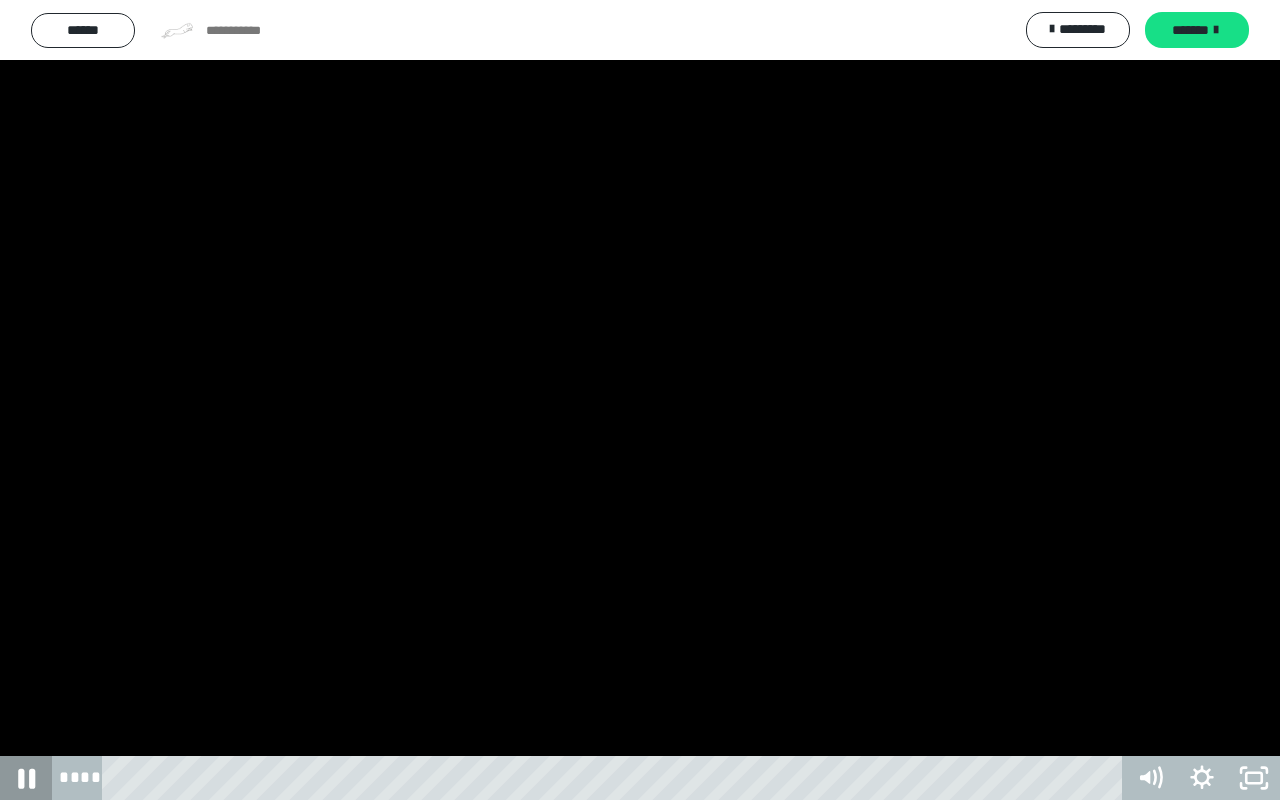 click 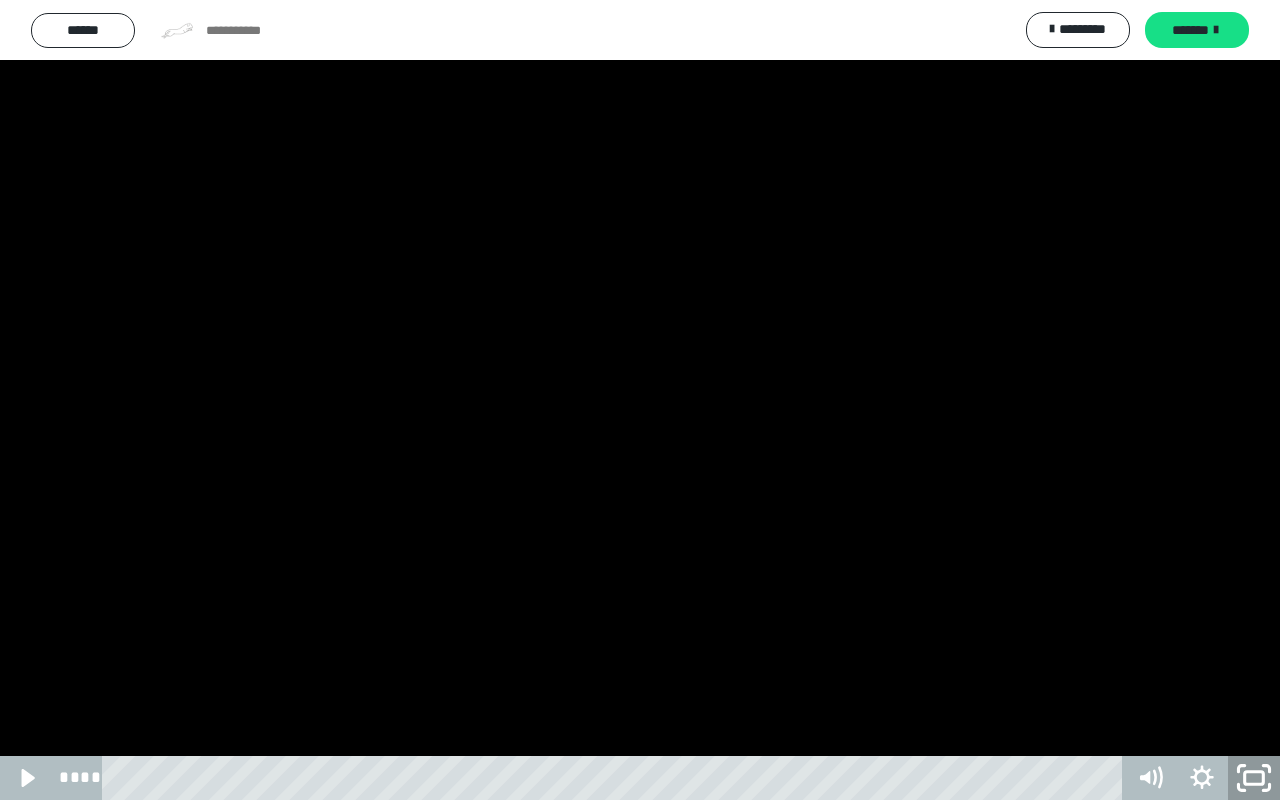 click 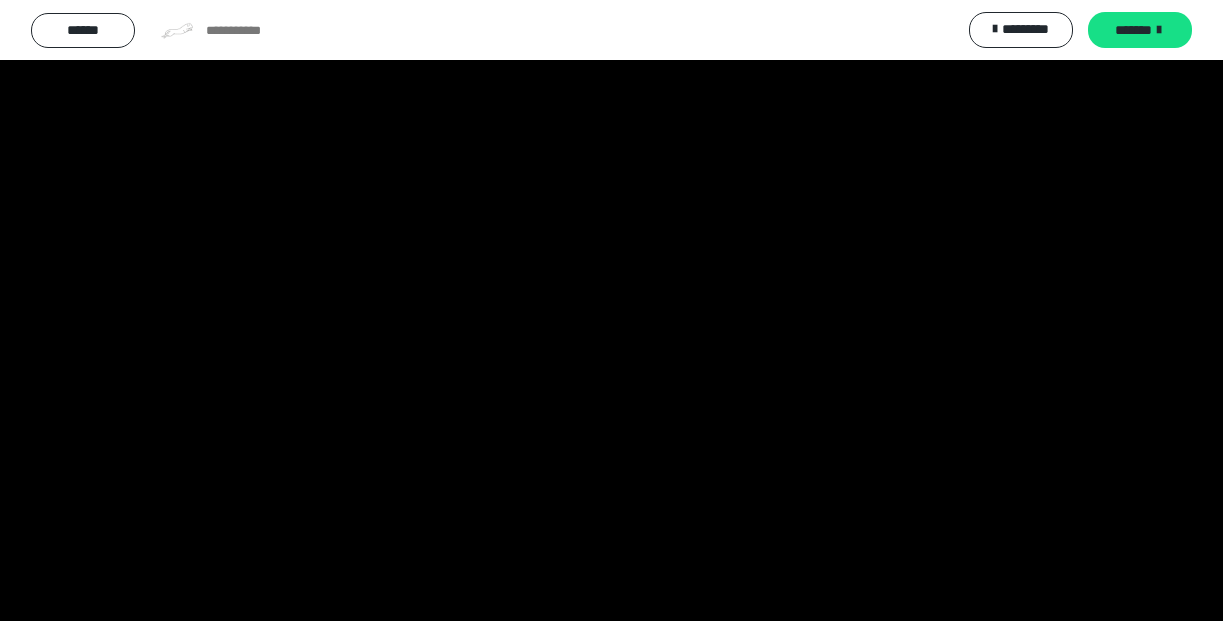 scroll, scrollTop: 598, scrollLeft: 0, axis: vertical 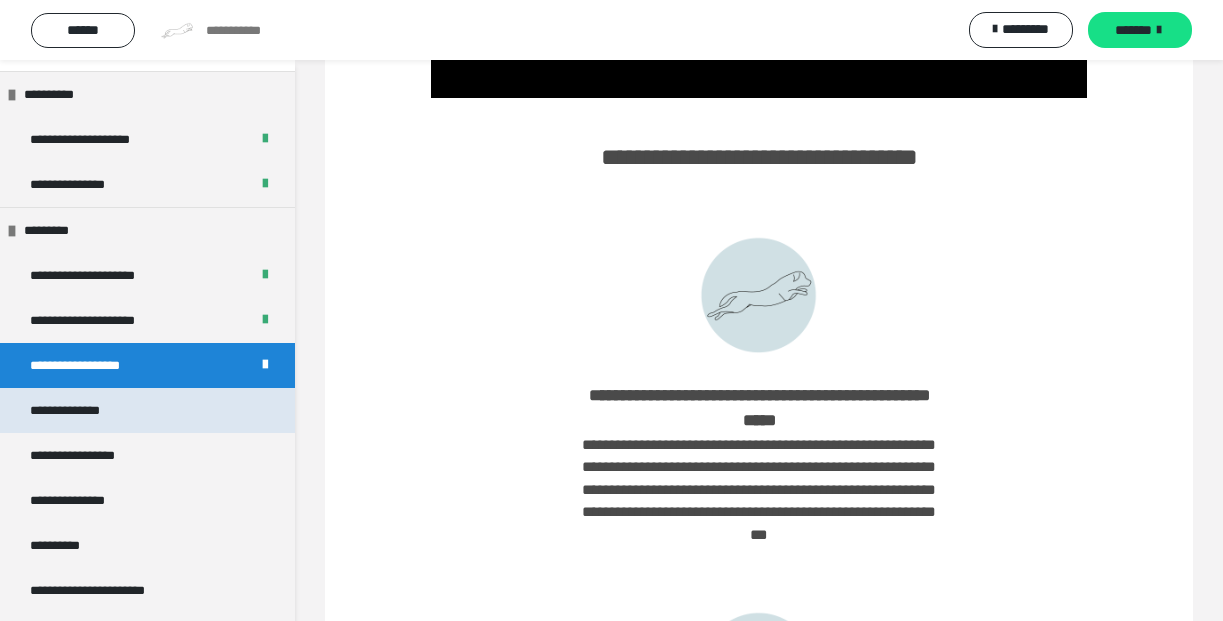 click on "**********" at bounding box center [80, 410] 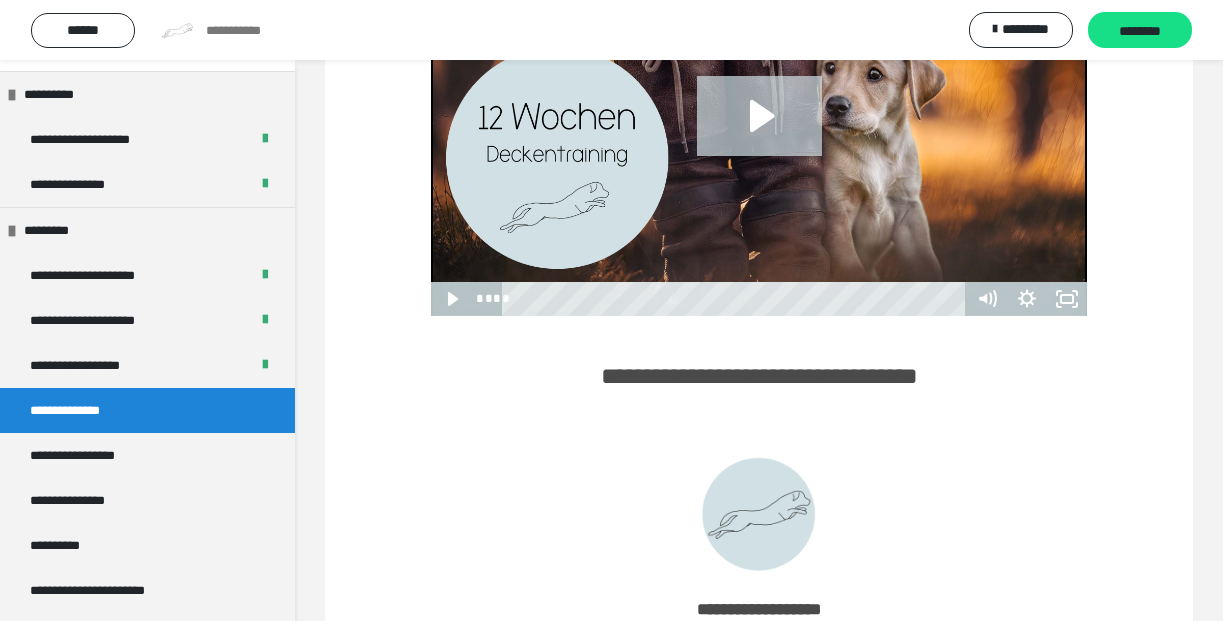 scroll, scrollTop: 371, scrollLeft: 0, axis: vertical 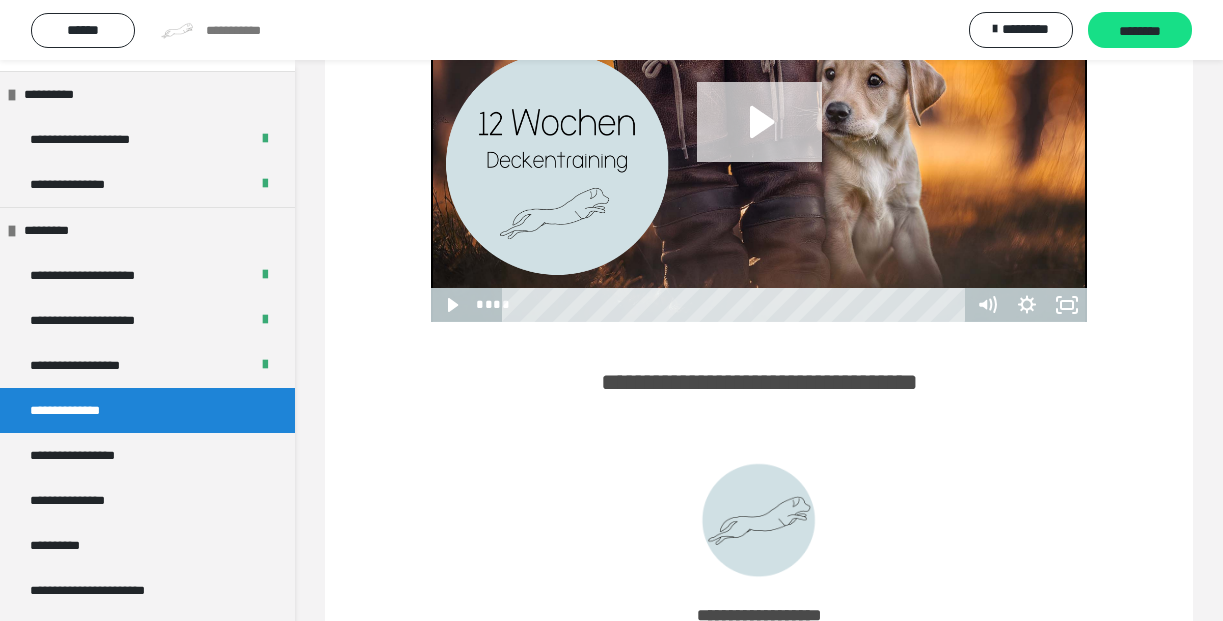 click 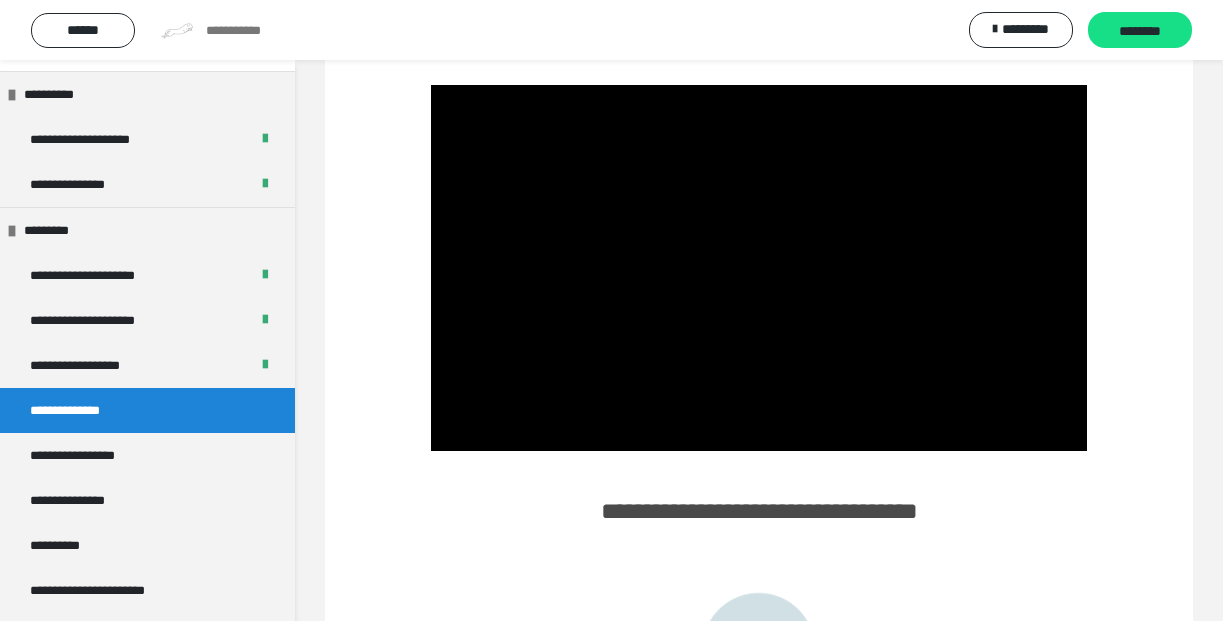 scroll, scrollTop: 194, scrollLeft: 0, axis: vertical 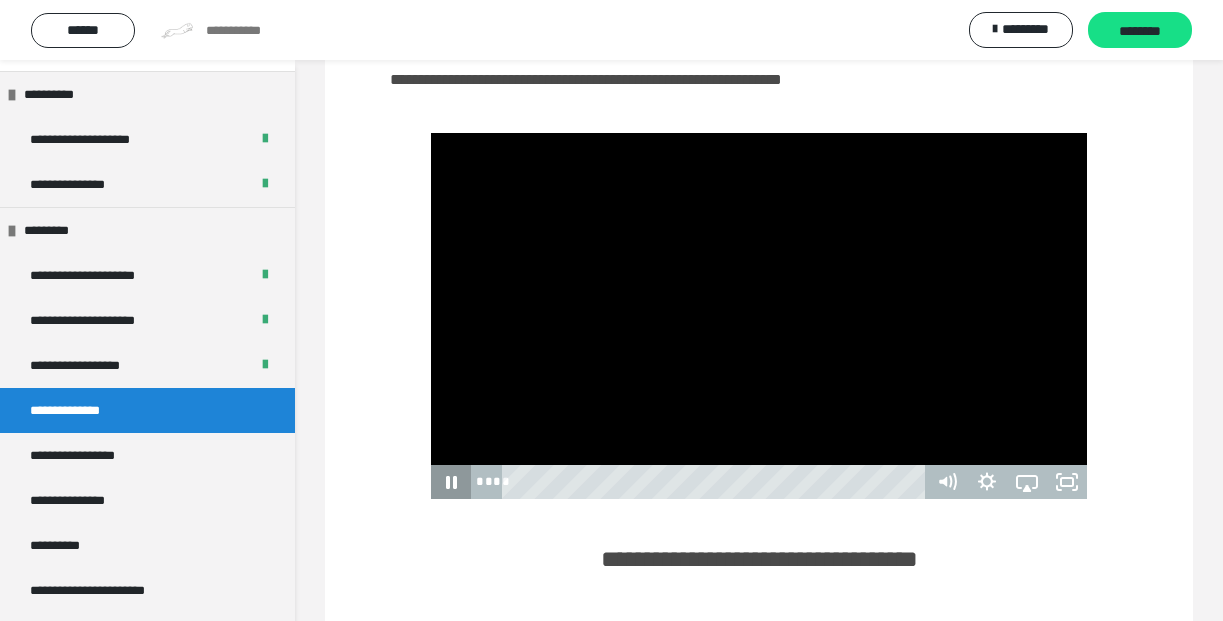 click 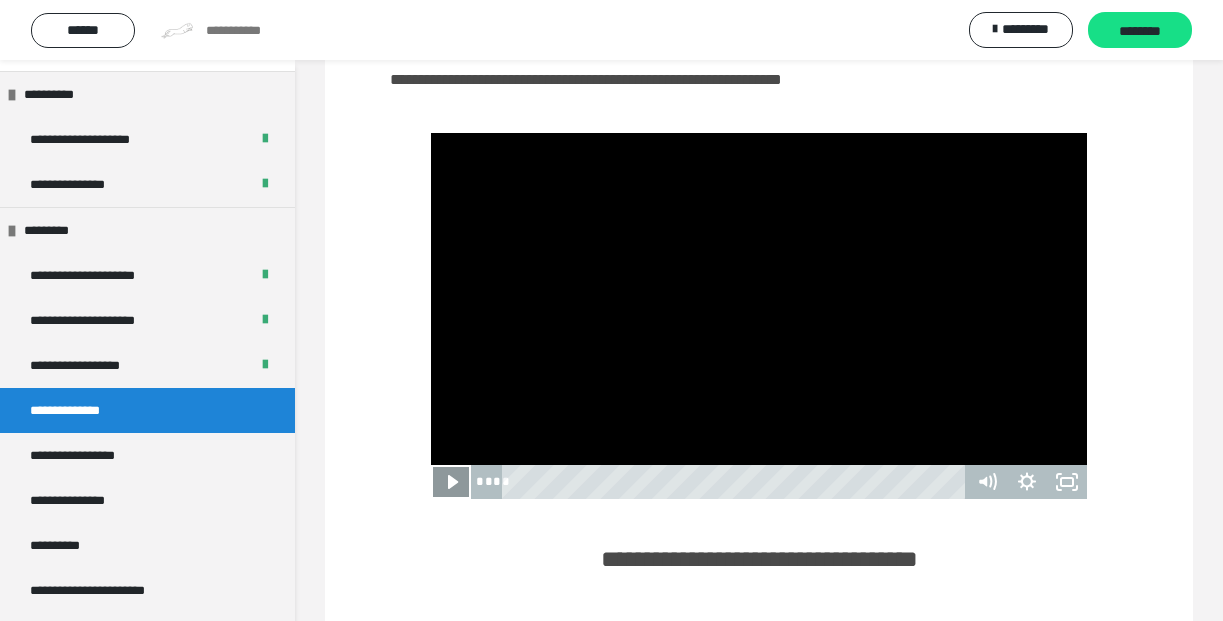 click 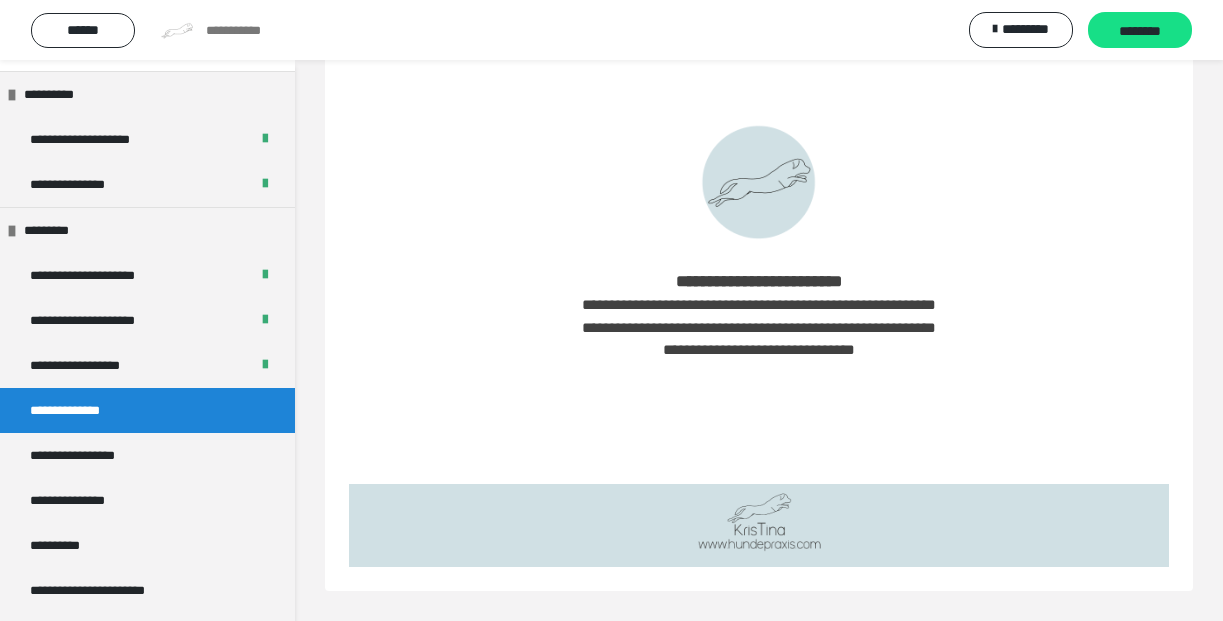 scroll, scrollTop: 1901, scrollLeft: 0, axis: vertical 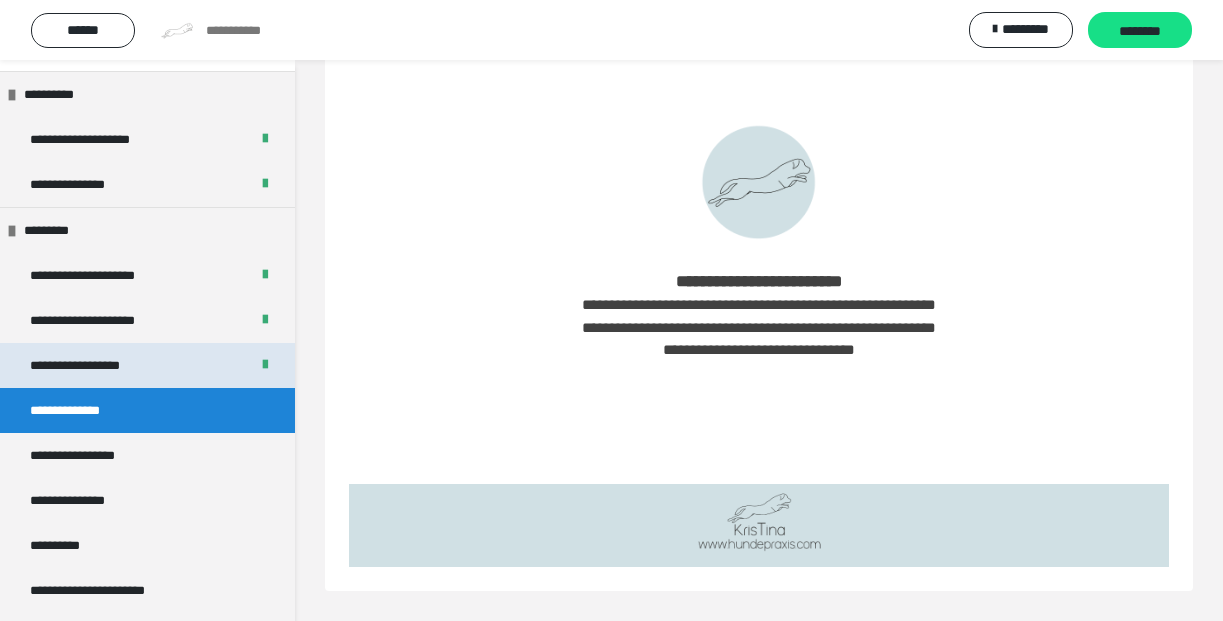click on "**********" at bounding box center [88, 365] 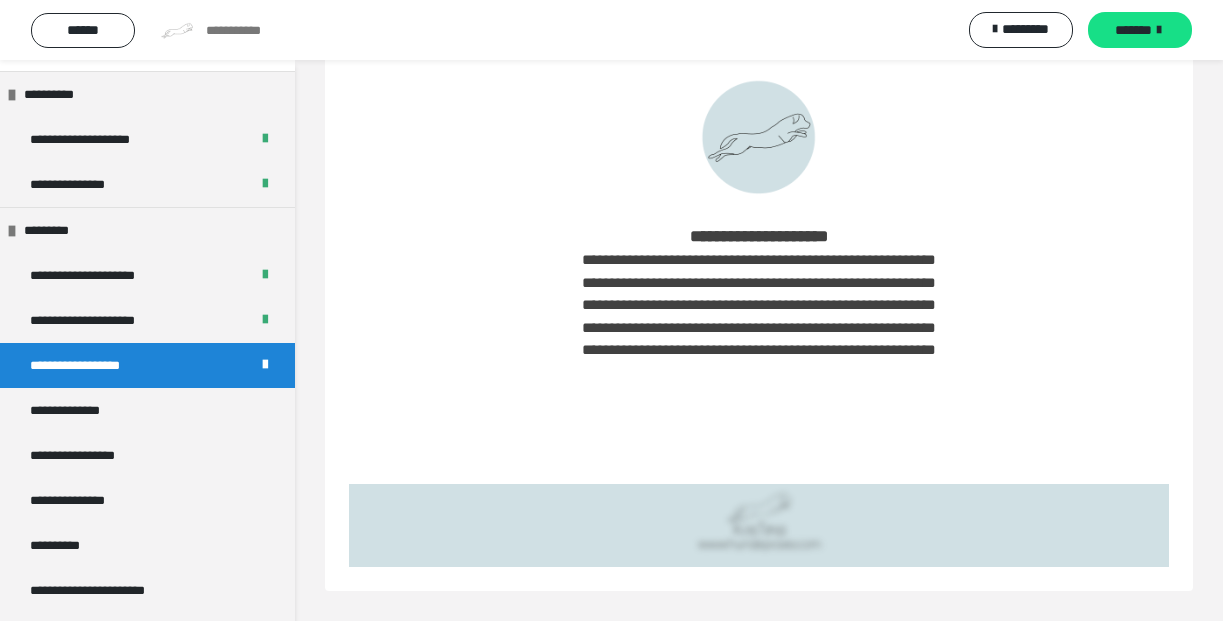 scroll, scrollTop: 1165, scrollLeft: 0, axis: vertical 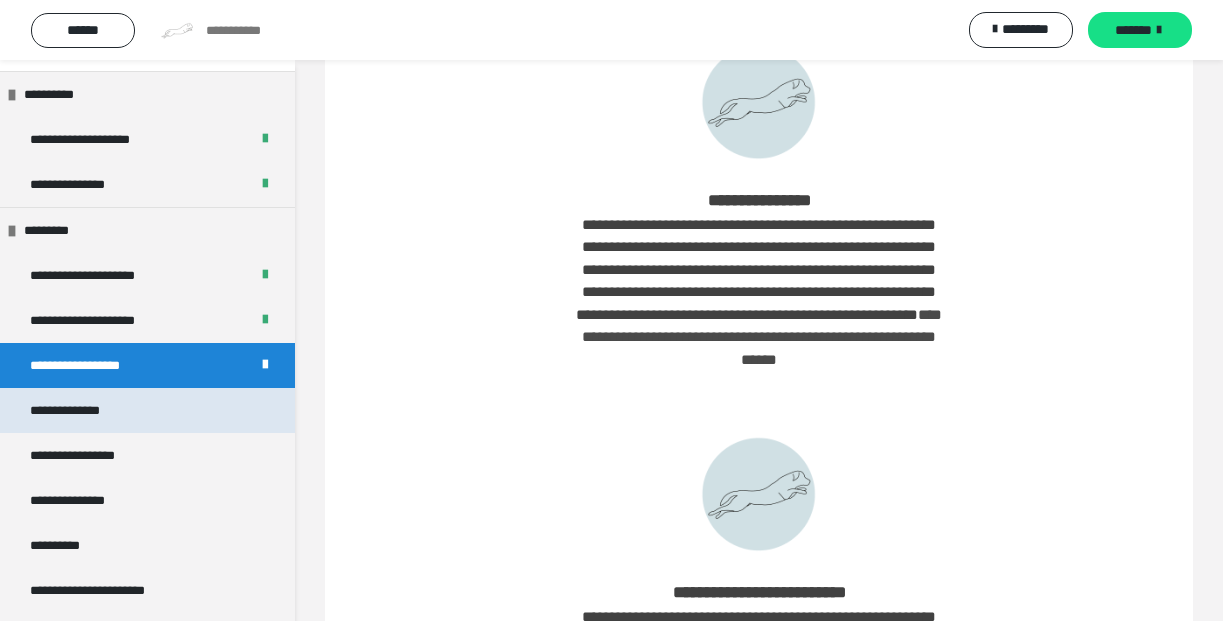 click on "**********" at bounding box center (80, 410) 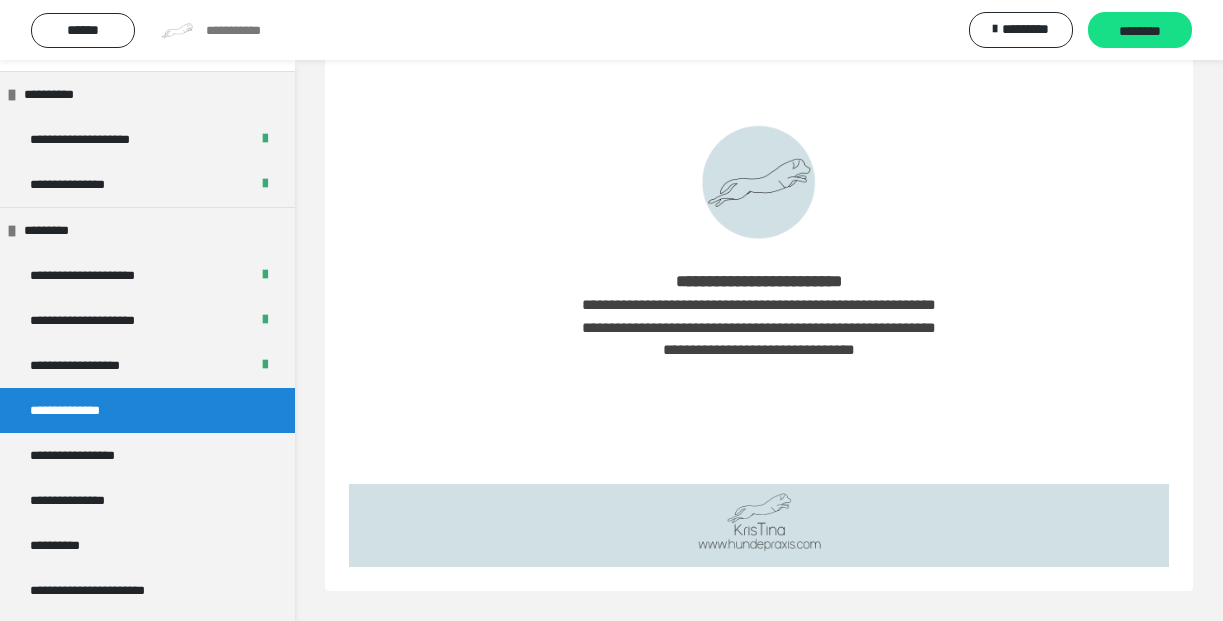 scroll, scrollTop: 1901, scrollLeft: 0, axis: vertical 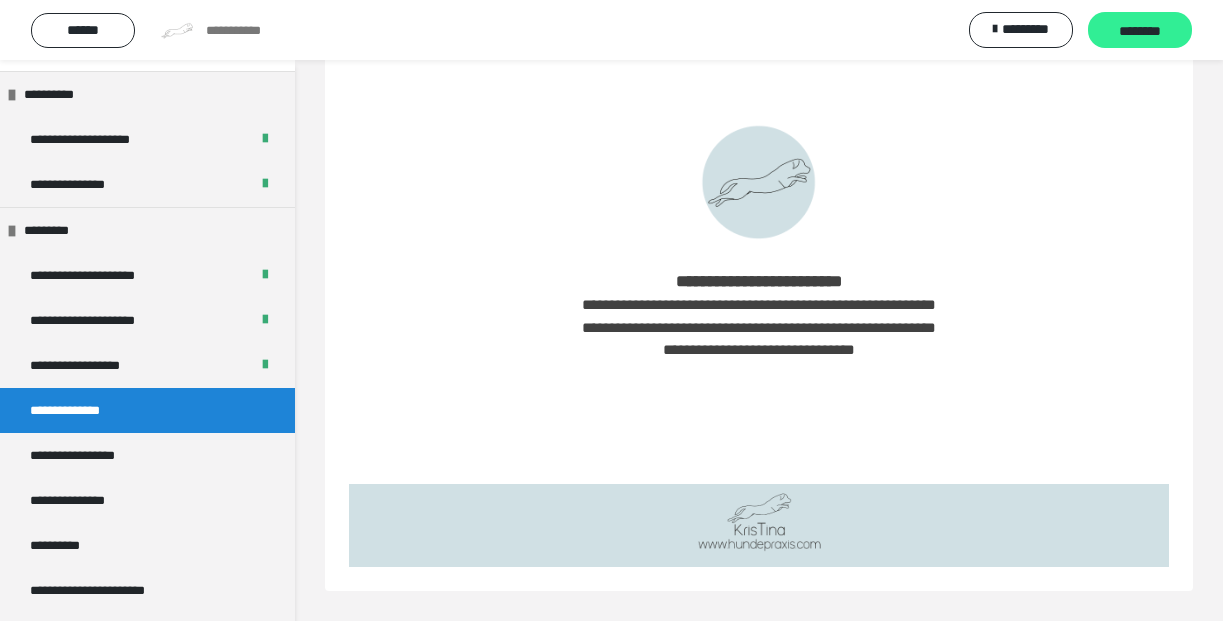 click on "********" at bounding box center (1140, 31) 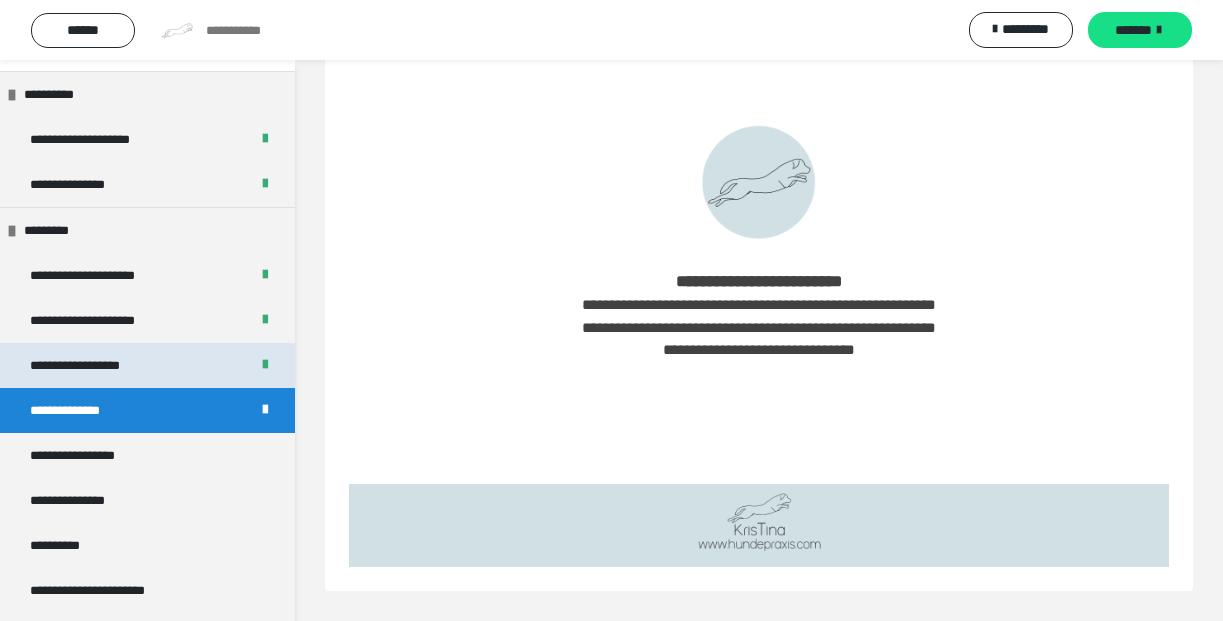 scroll, scrollTop: 1901, scrollLeft: 0, axis: vertical 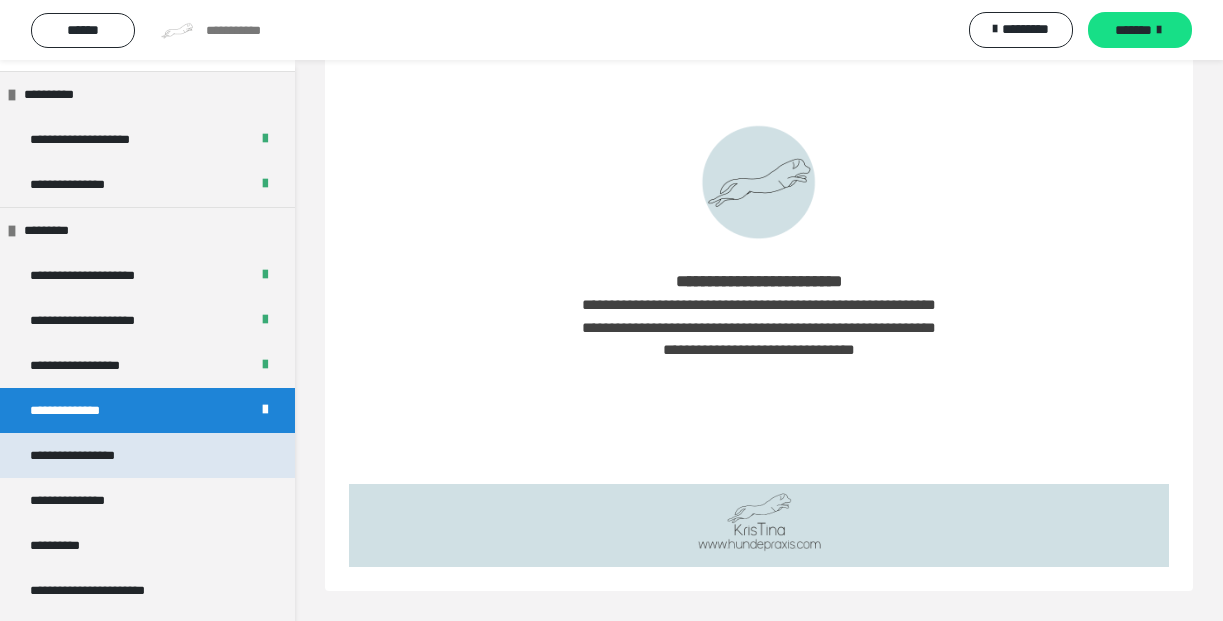 click on "**********" at bounding box center [87, 455] 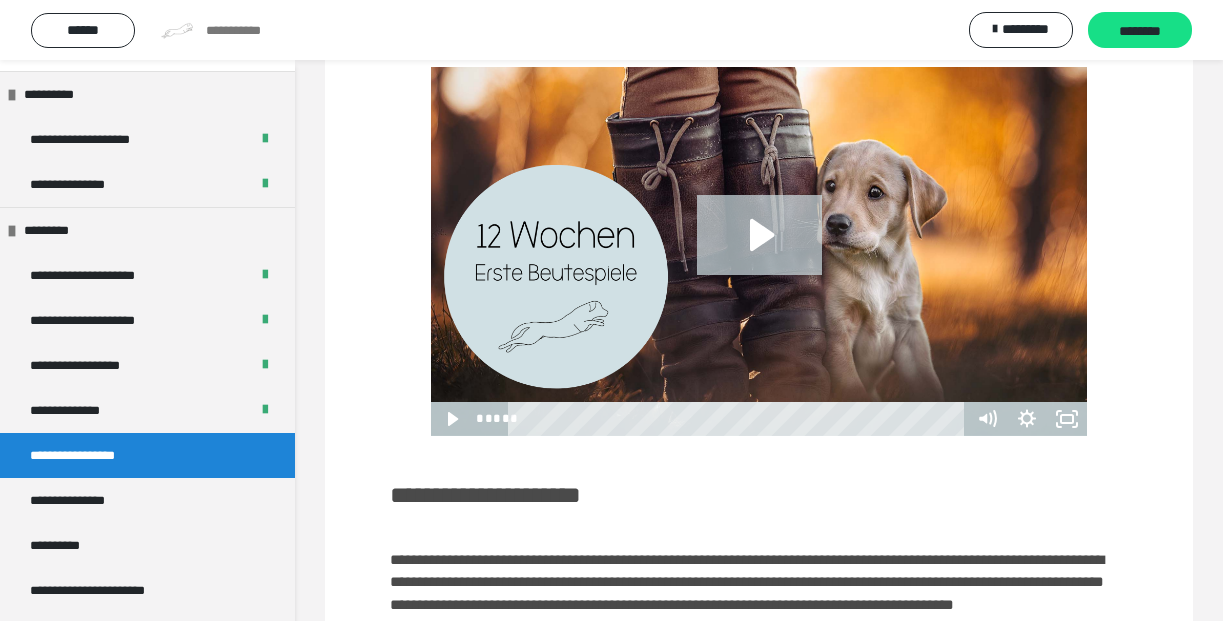 scroll, scrollTop: 375, scrollLeft: 0, axis: vertical 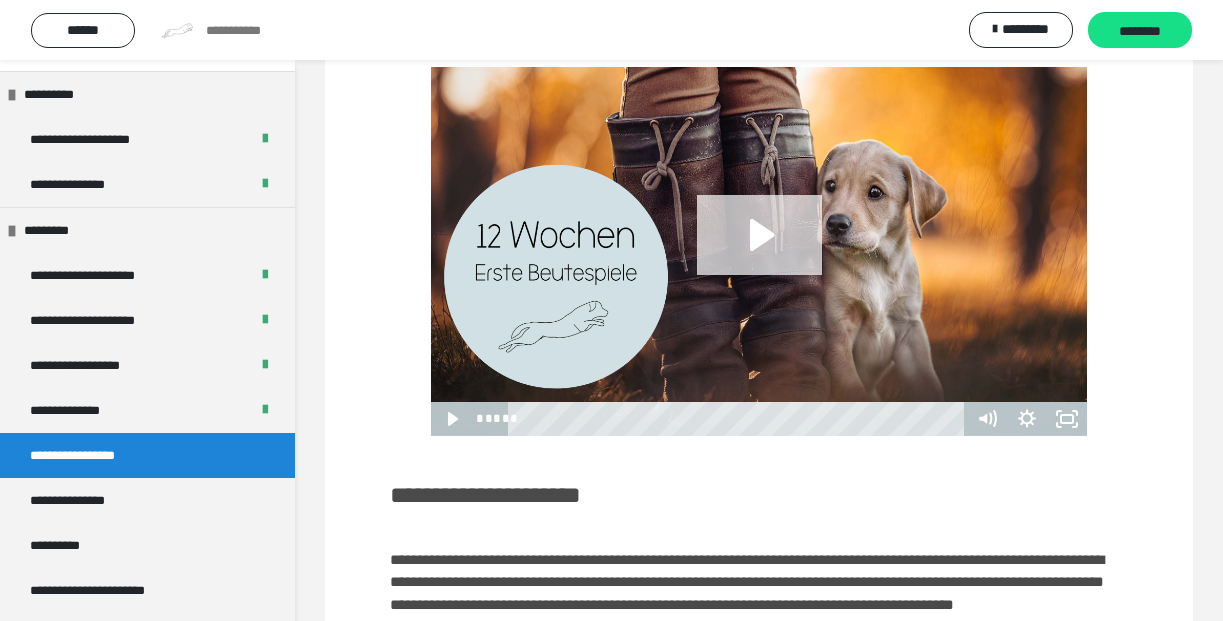 click 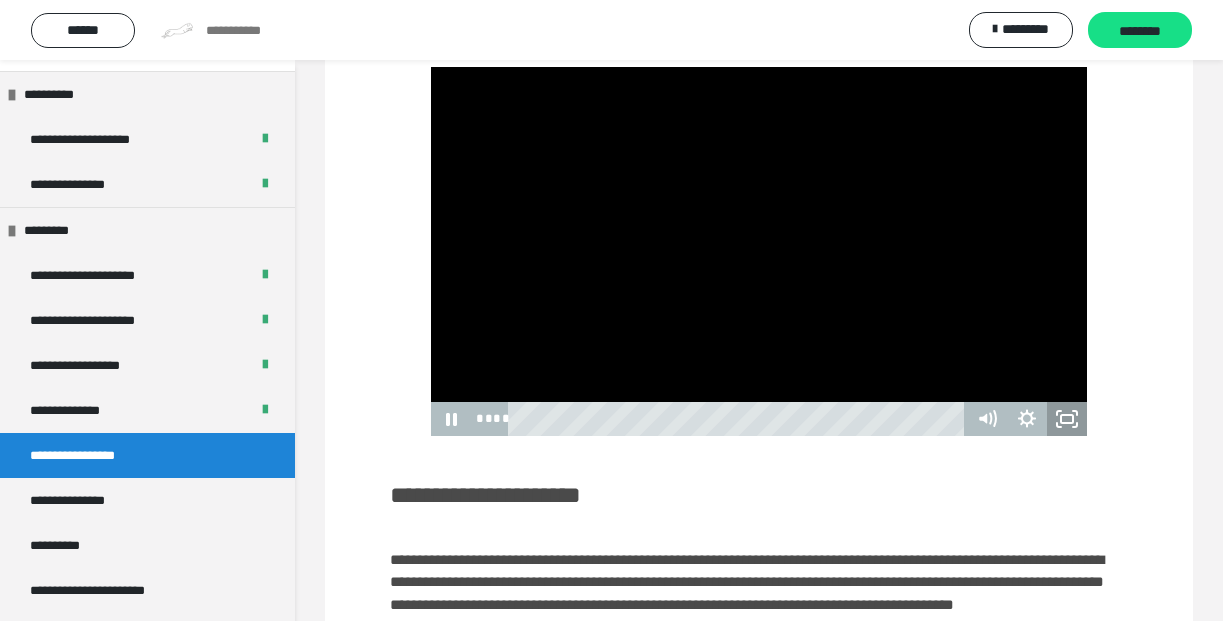 click 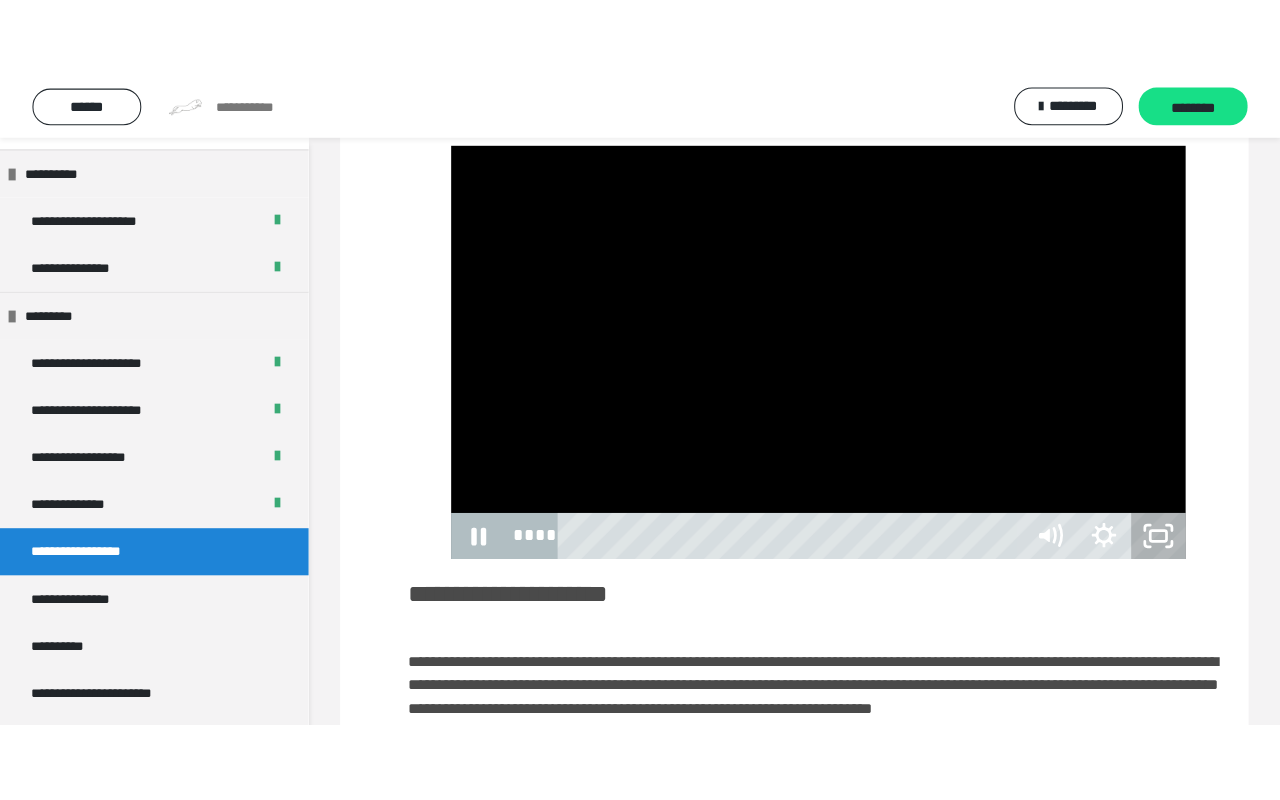 scroll, scrollTop: 0, scrollLeft: 0, axis: both 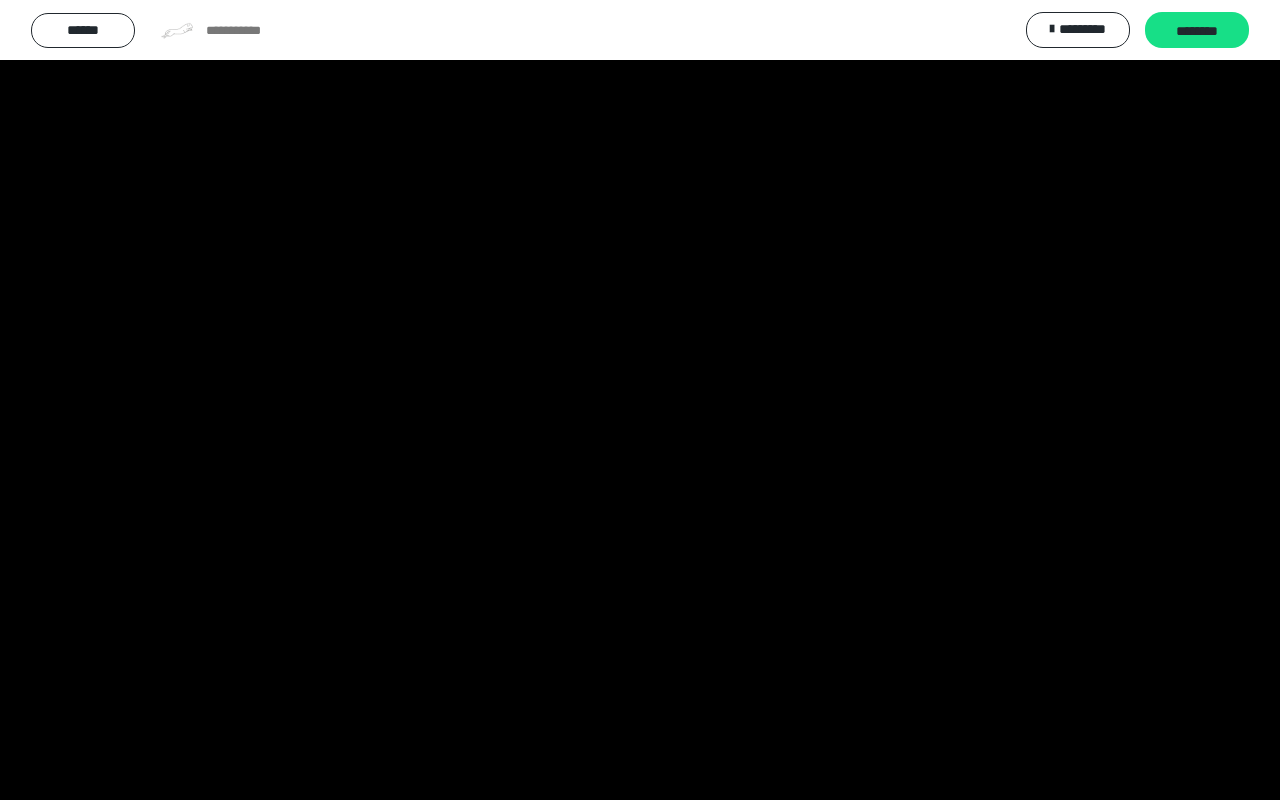 type 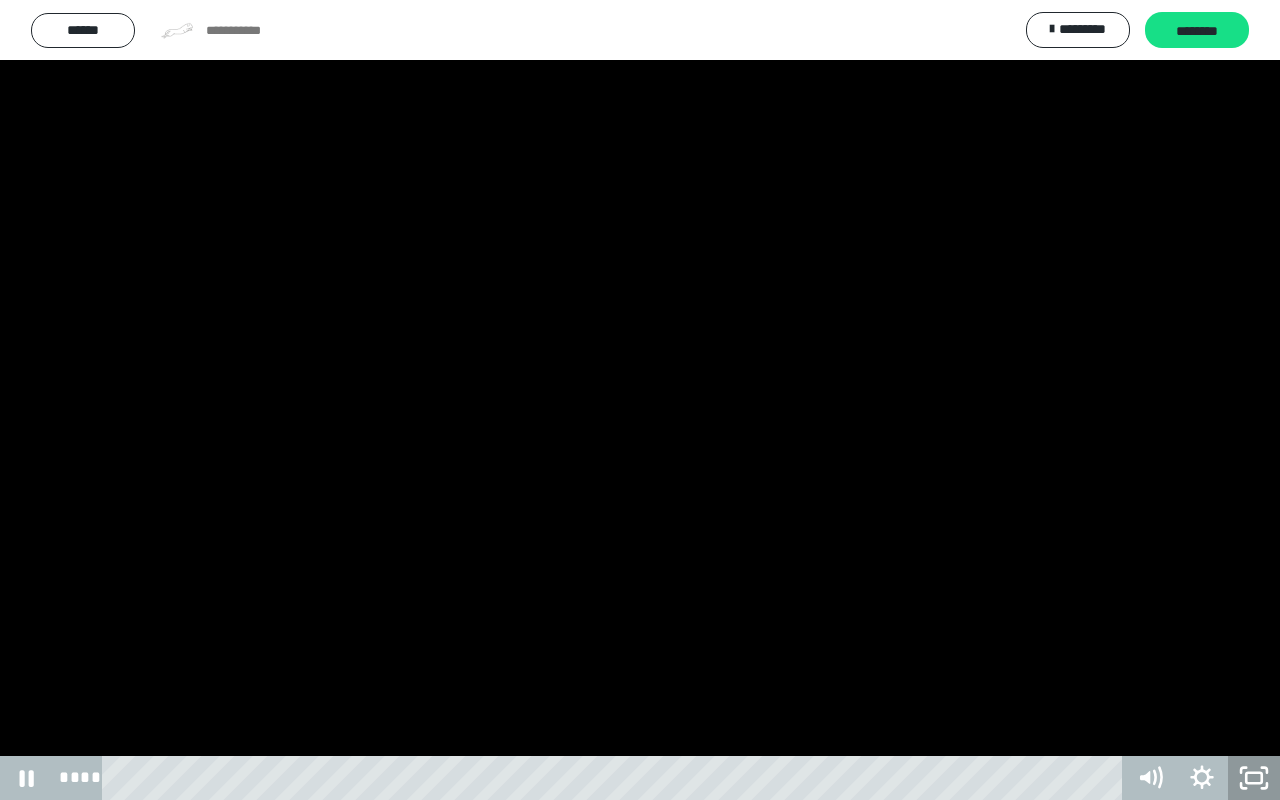 click 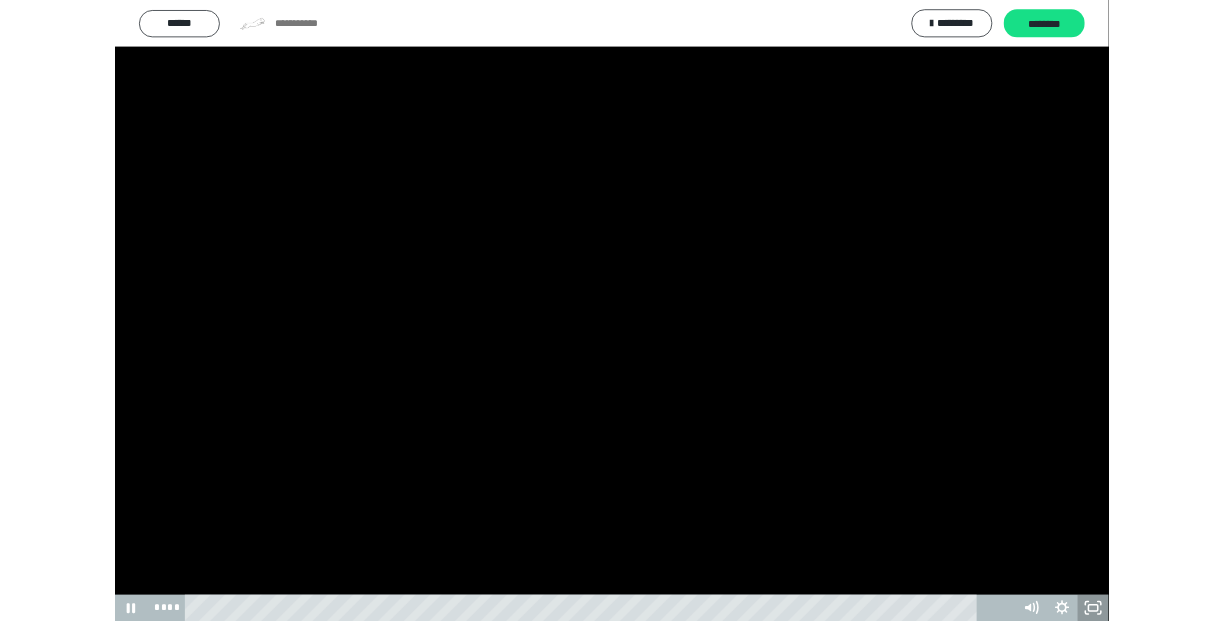 scroll, scrollTop: 375, scrollLeft: 0, axis: vertical 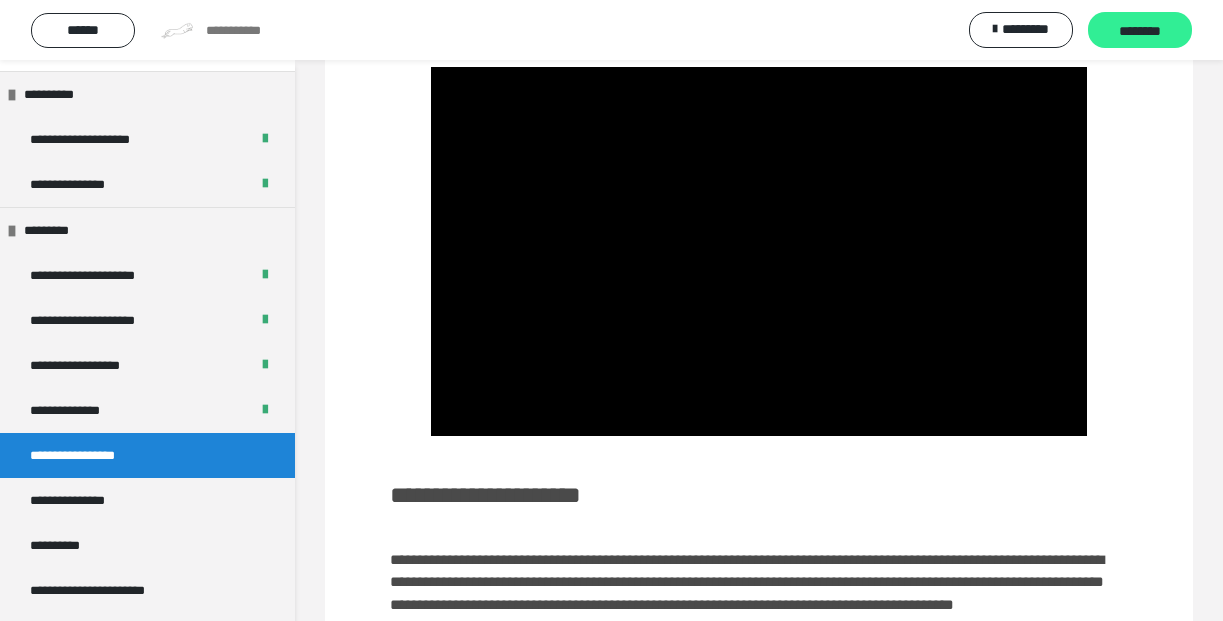 click on "********" at bounding box center [1140, 31] 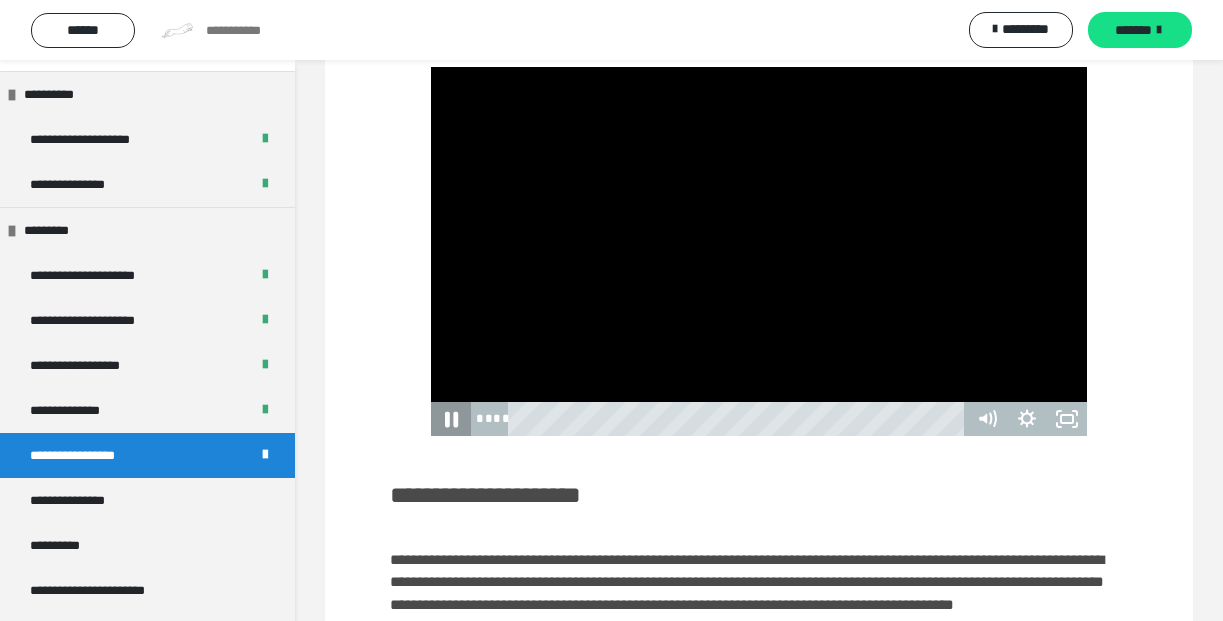 click 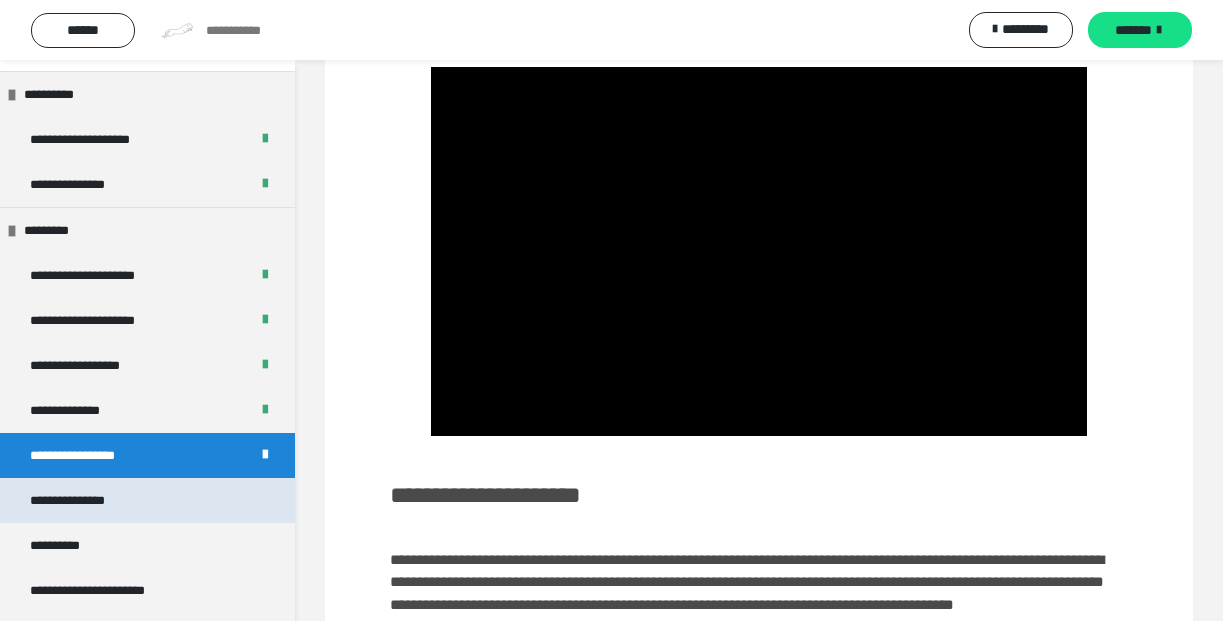 click on "**********" at bounding box center (92, 500) 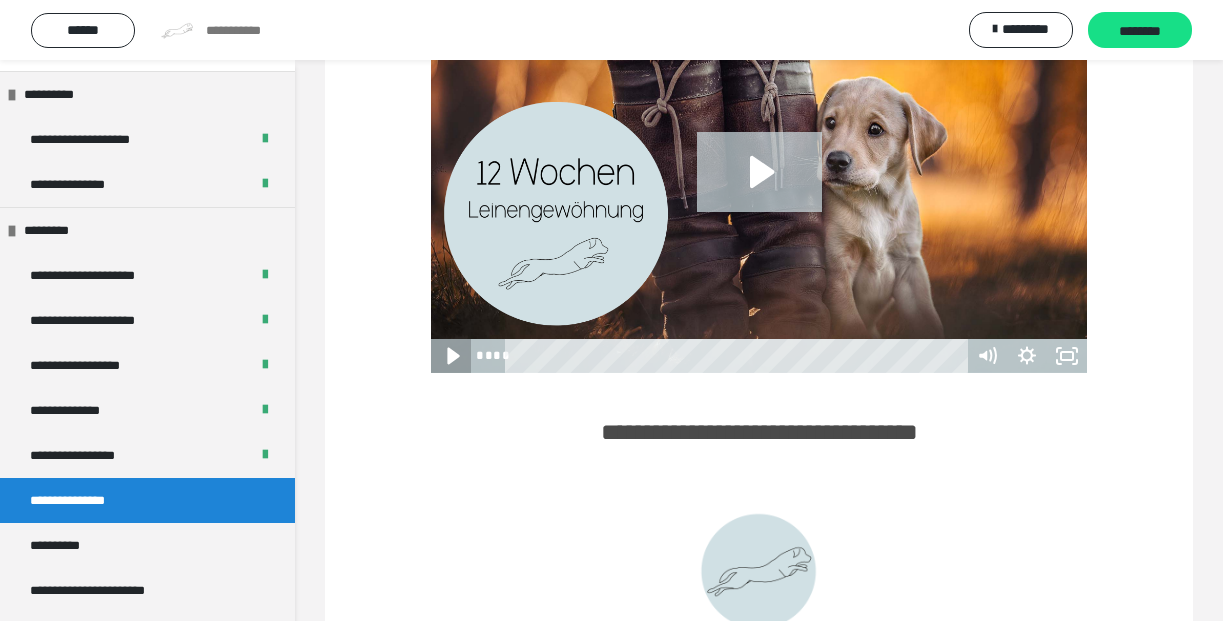 click 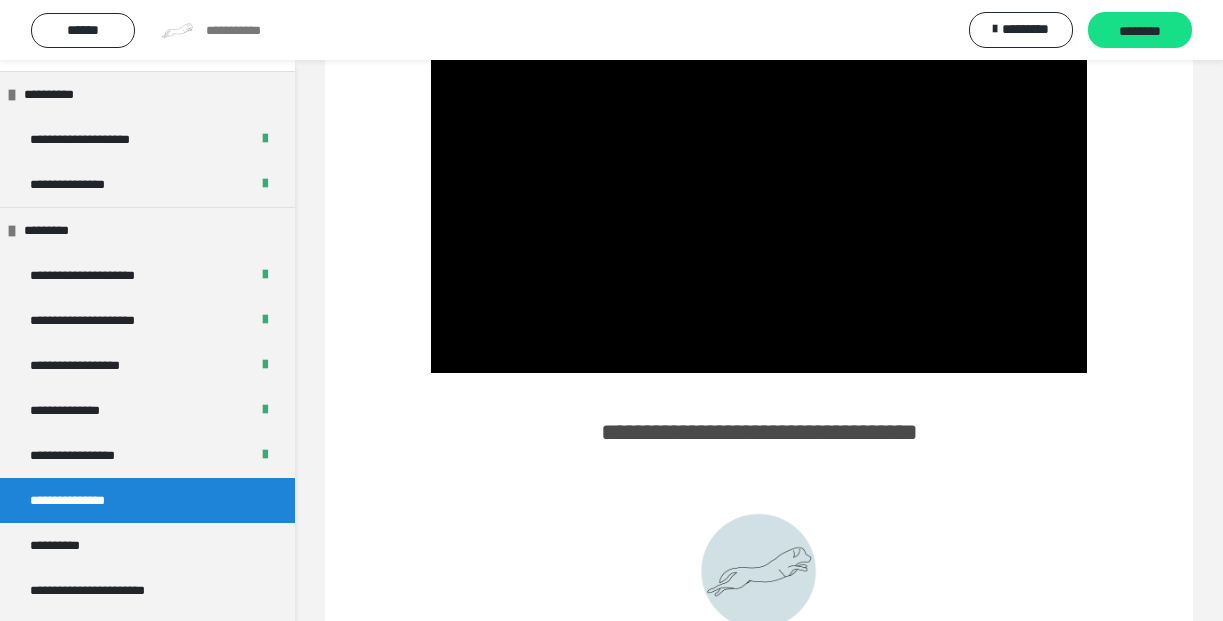 click at bounding box center [759, 1035] 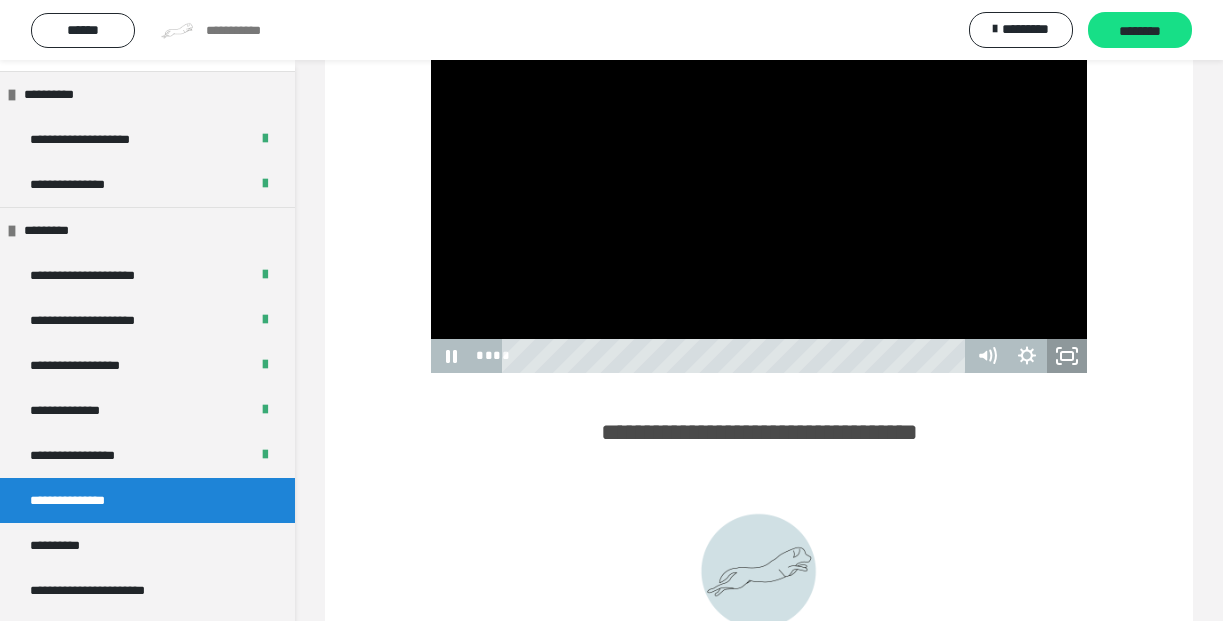 click 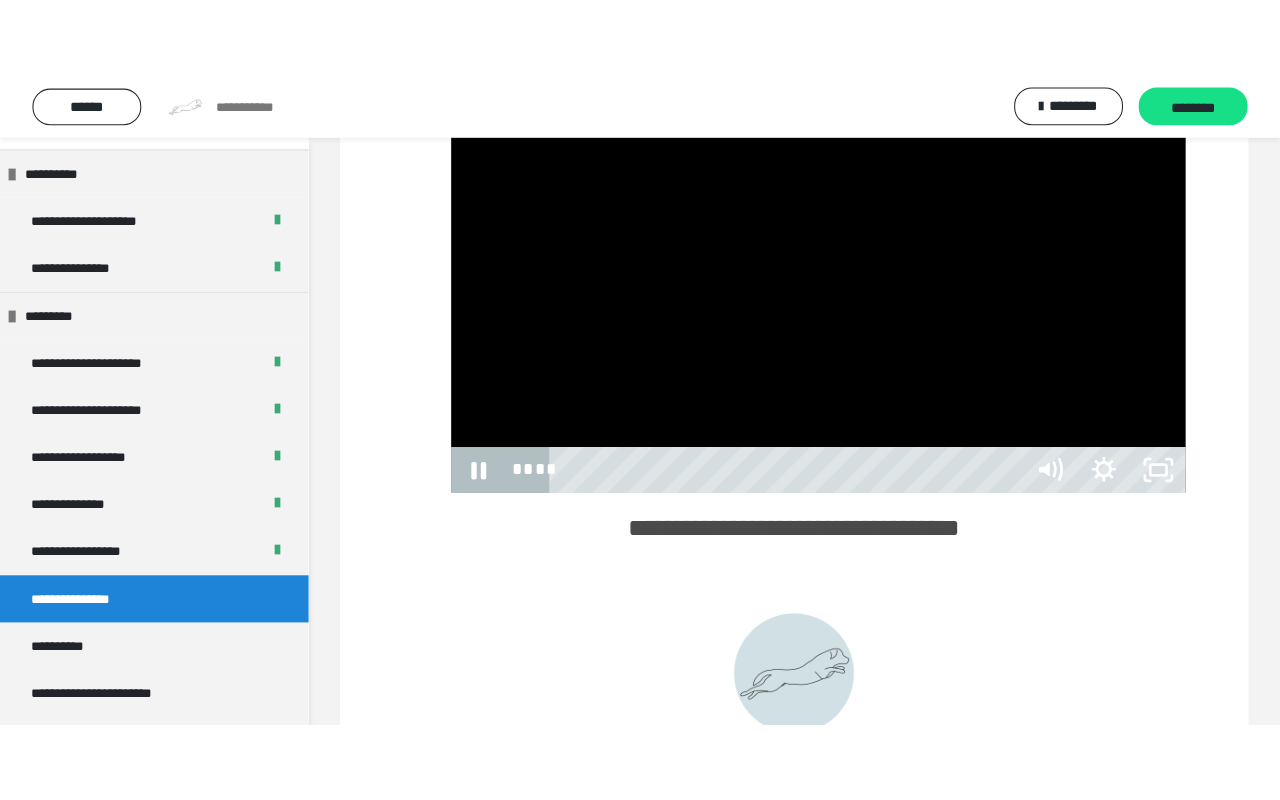 scroll, scrollTop: 0, scrollLeft: 0, axis: both 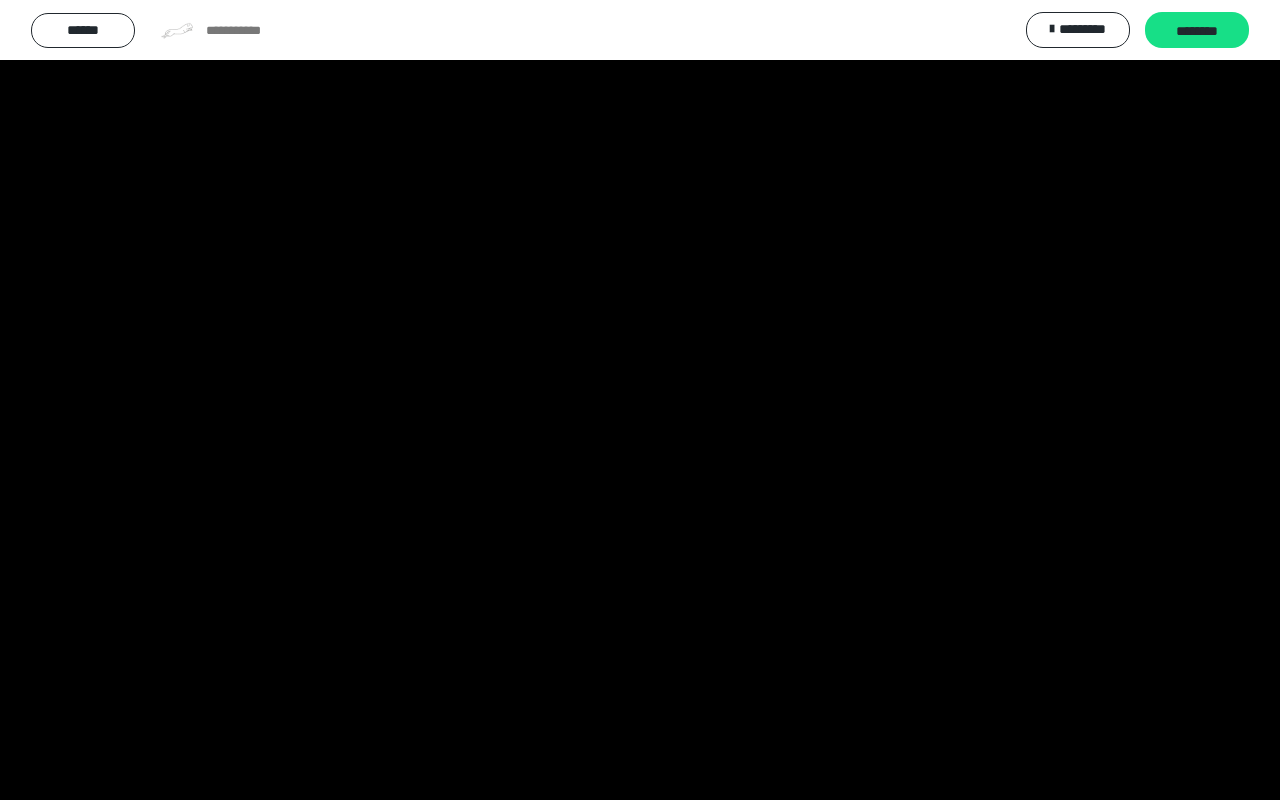 click at bounding box center [640, 400] 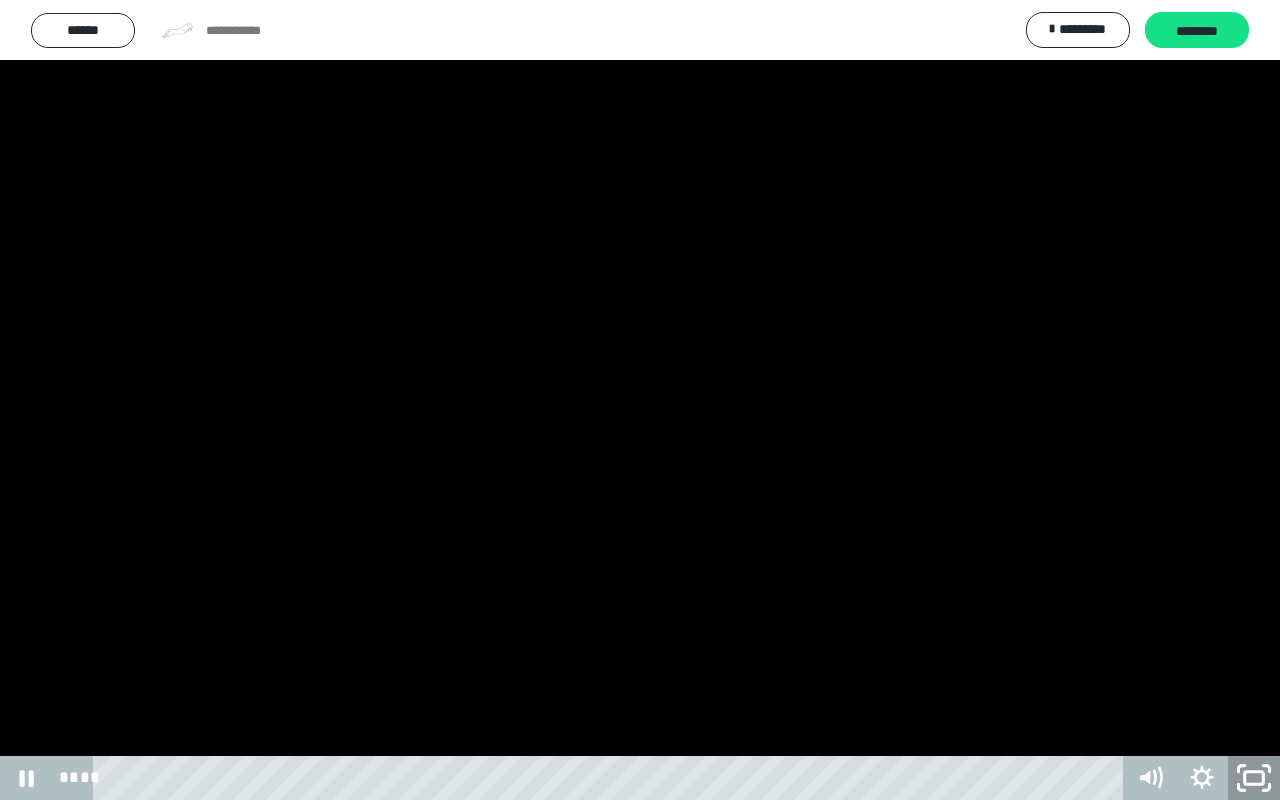 click 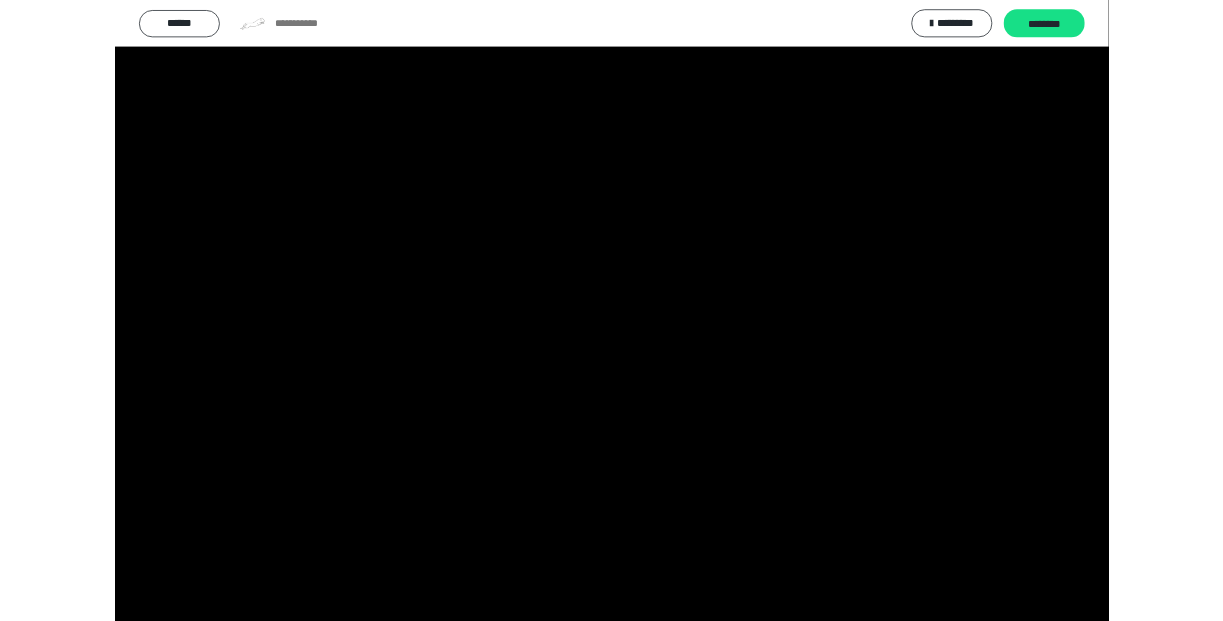 scroll, scrollTop: 375, scrollLeft: 0, axis: vertical 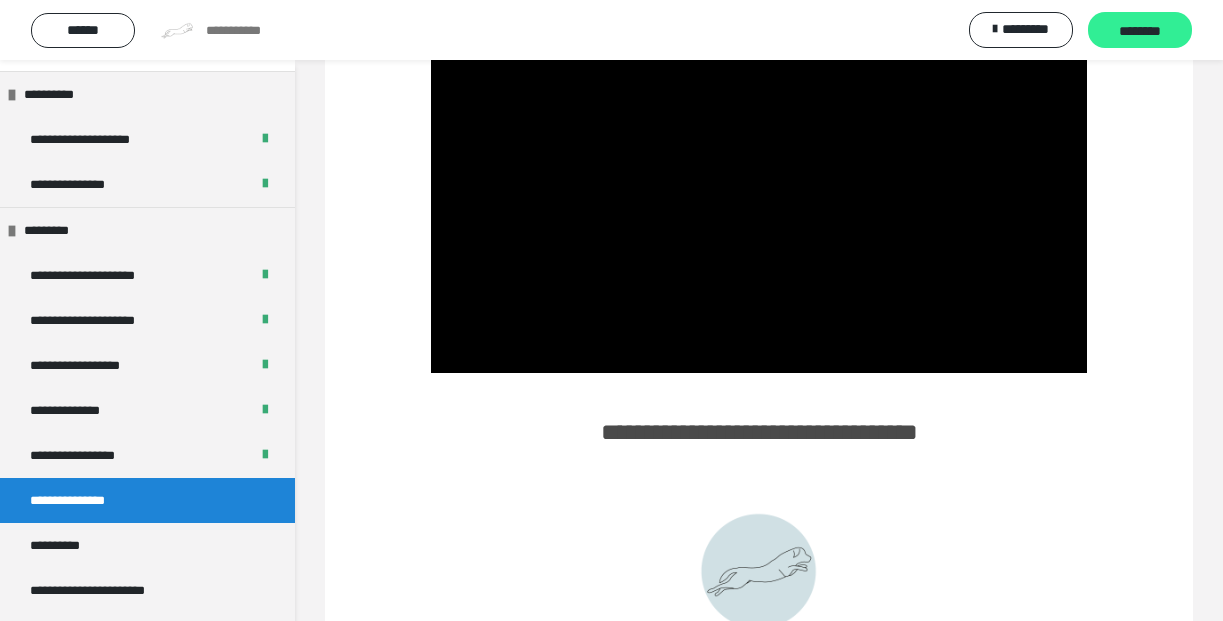 click on "********" at bounding box center [1140, 30] 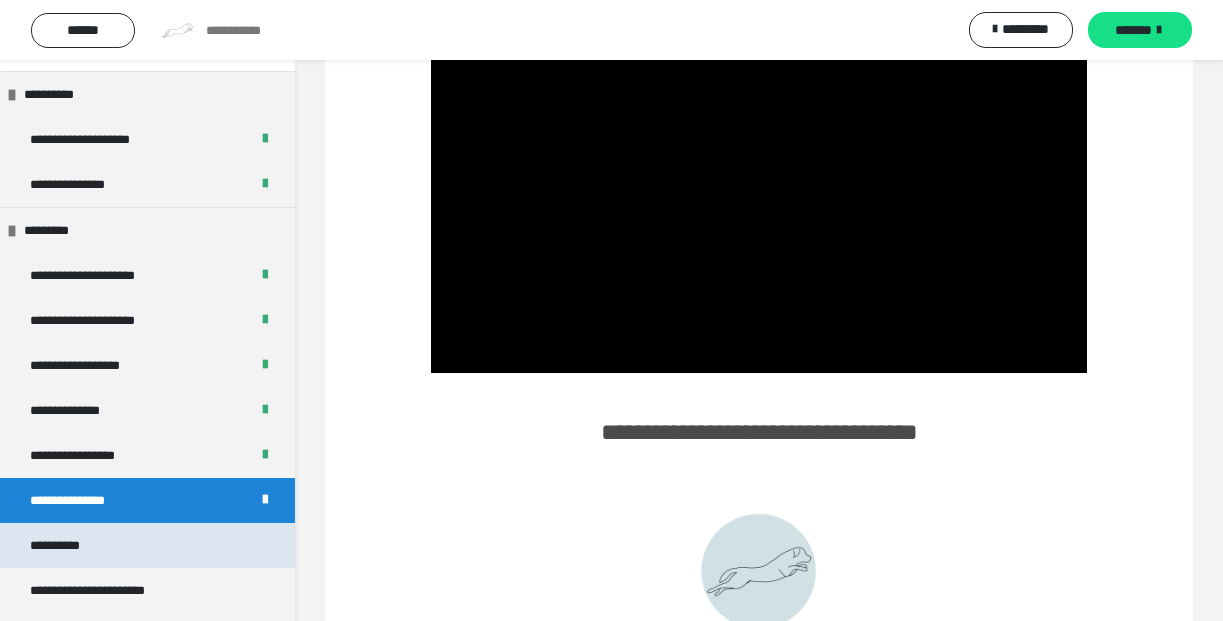 click on "**********" at bounding box center [67, 545] 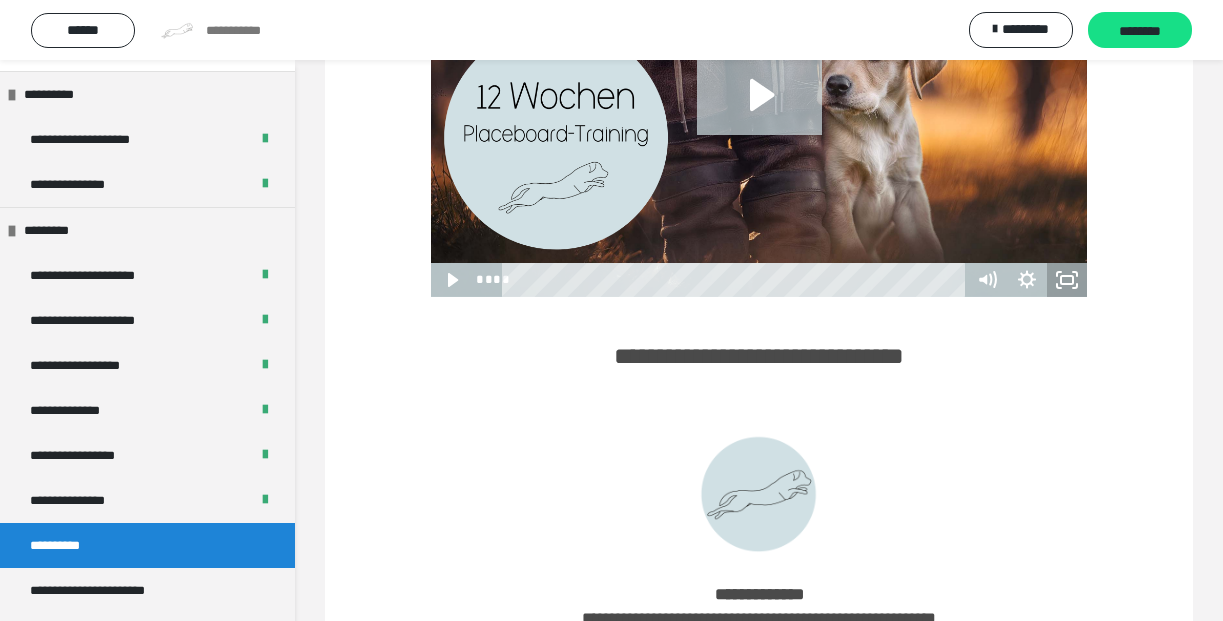 click 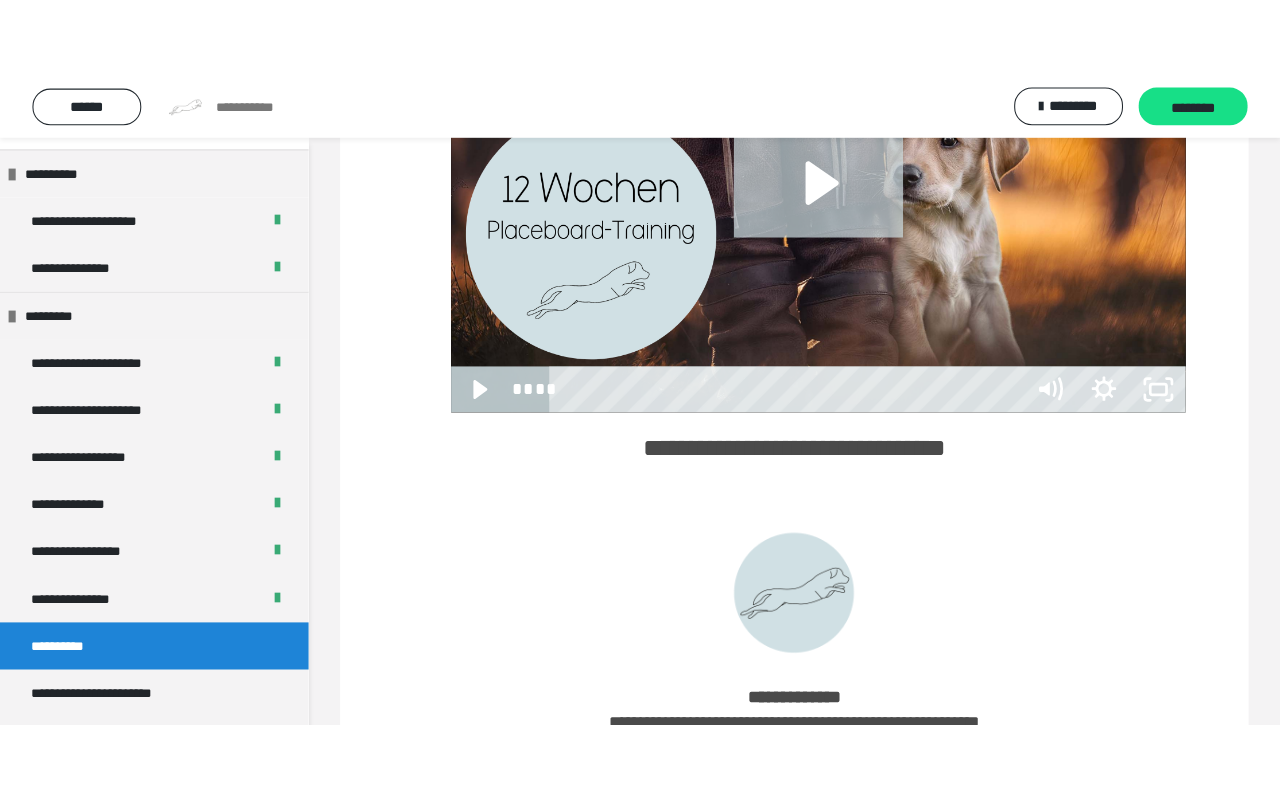 scroll, scrollTop: 0, scrollLeft: 0, axis: both 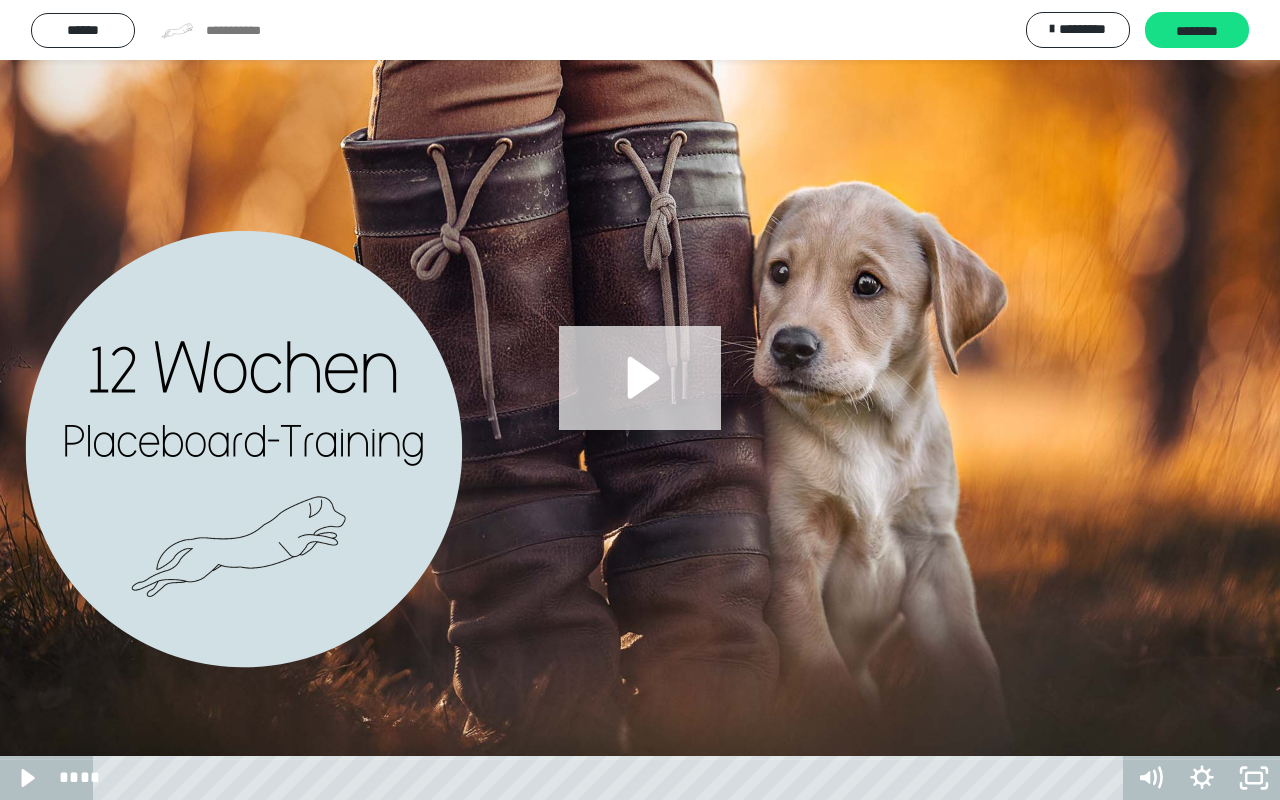 click 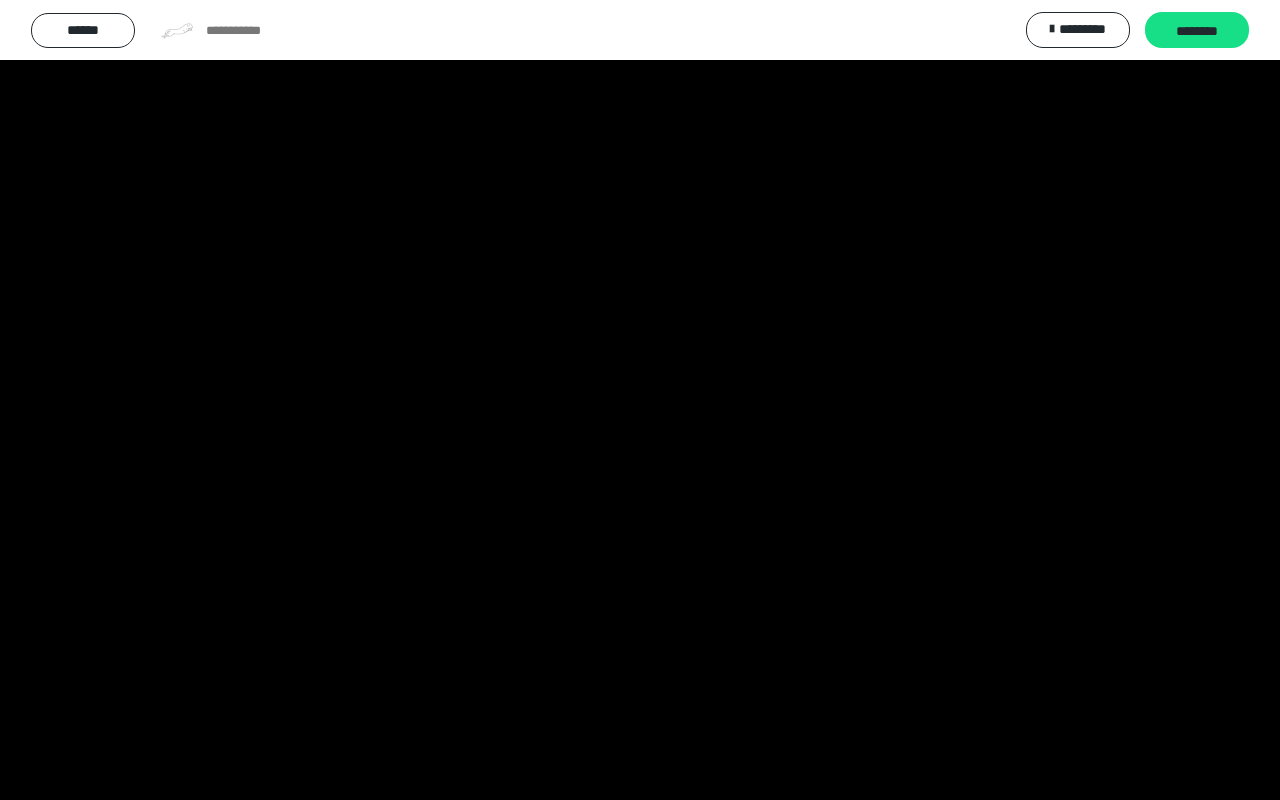 click at bounding box center (640, 400) 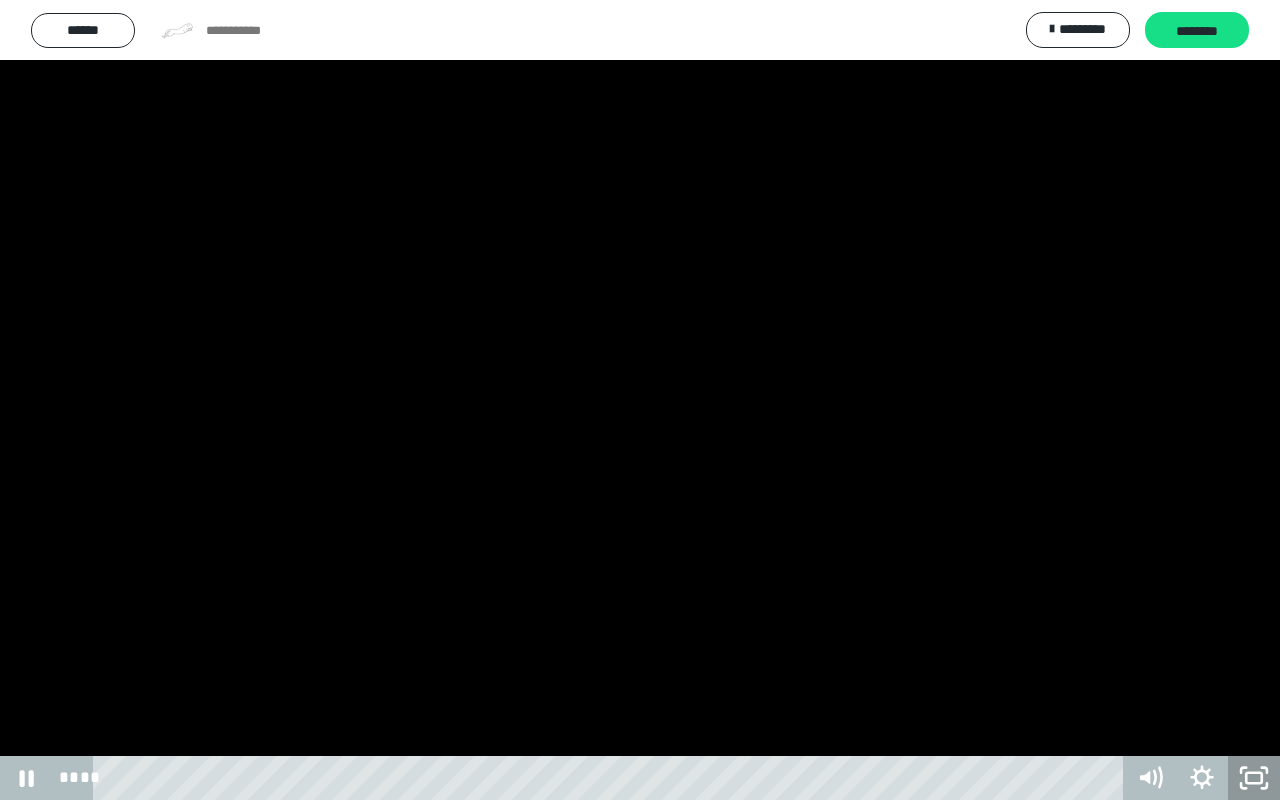click 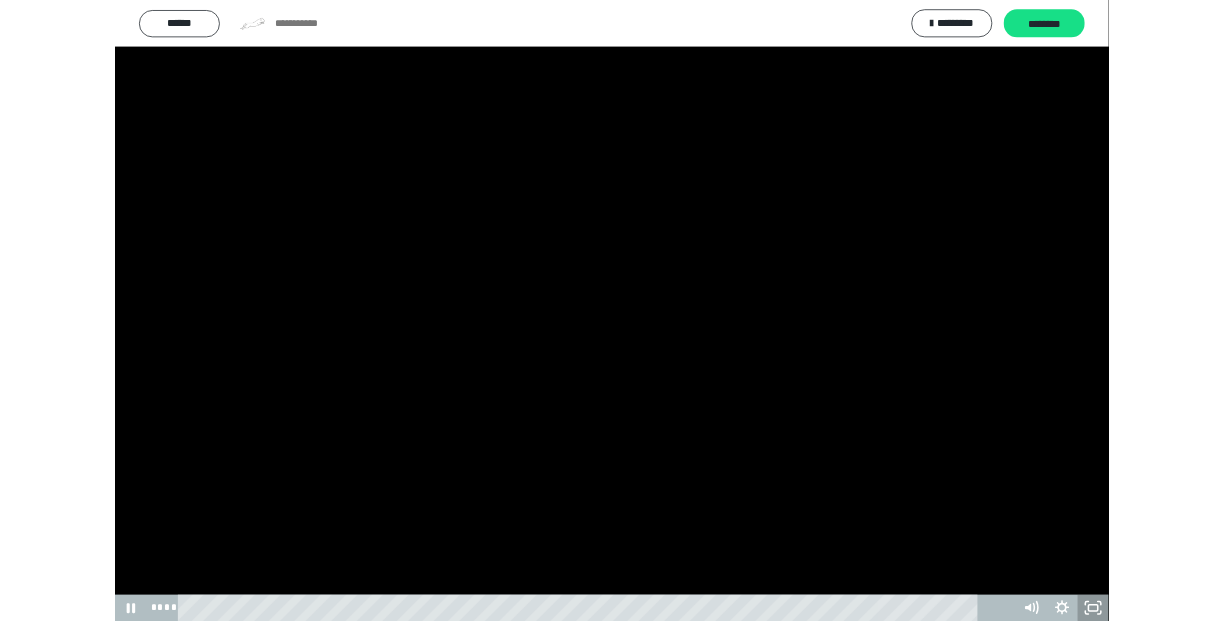 scroll, scrollTop: 375, scrollLeft: 0, axis: vertical 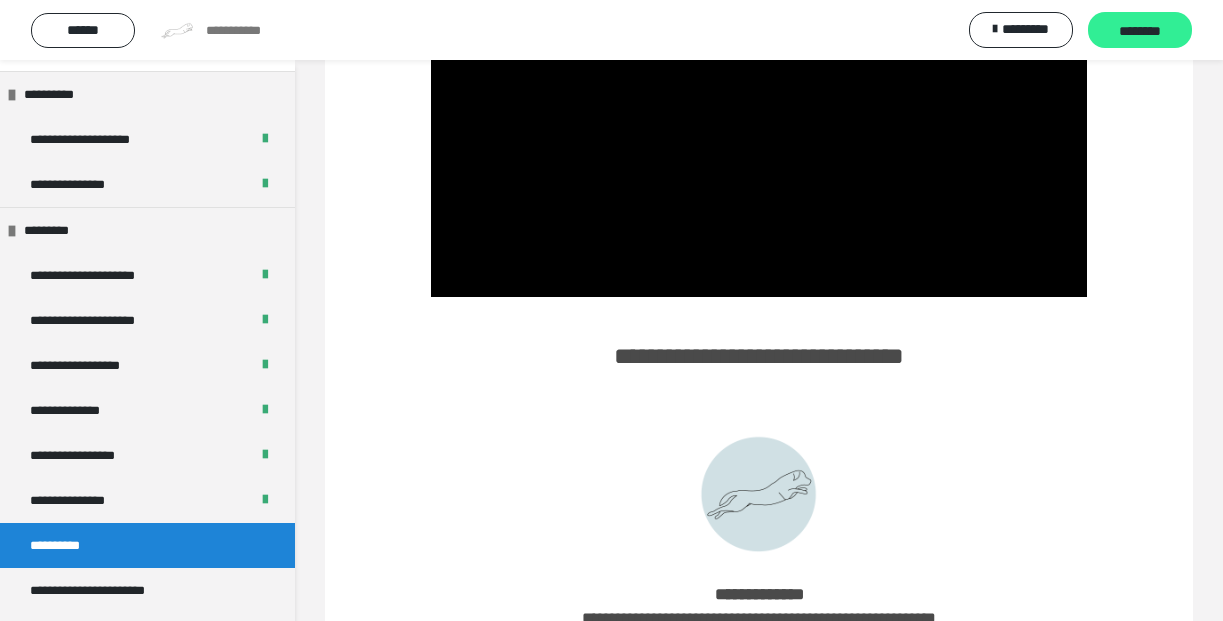 click on "********" at bounding box center [1140, 31] 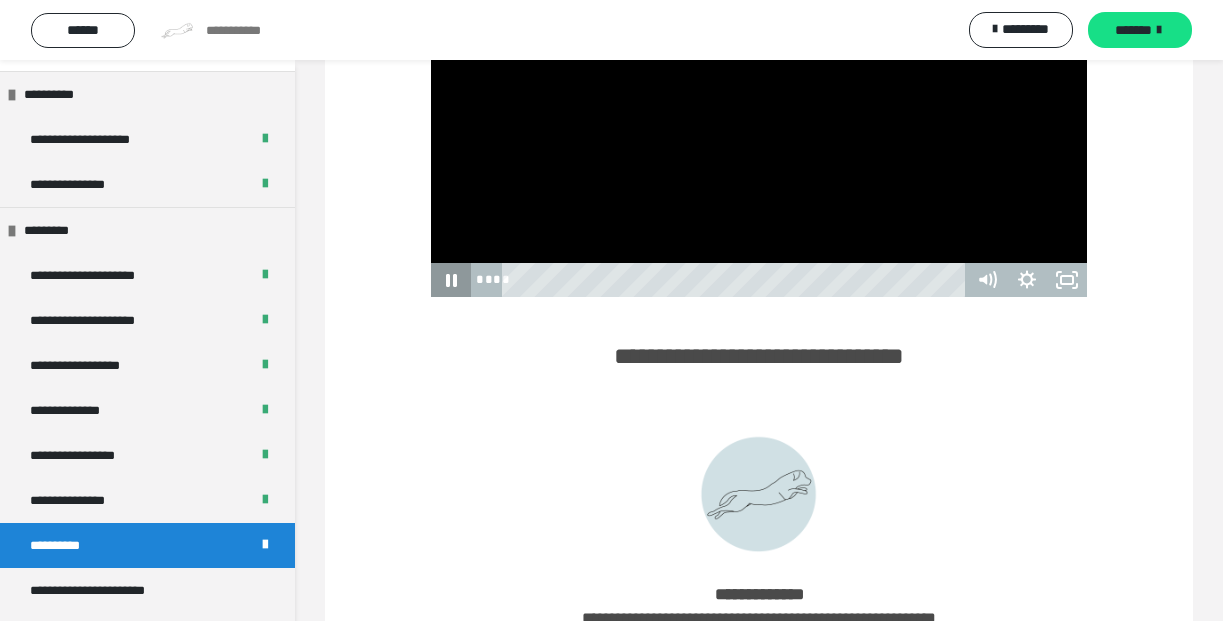 click 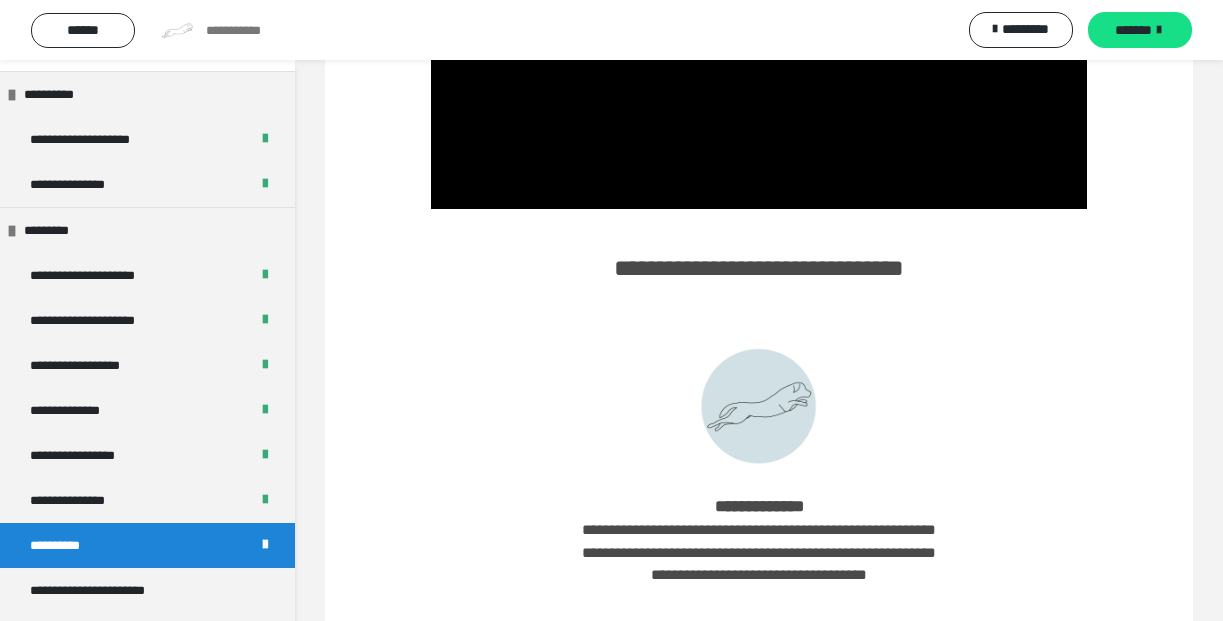 scroll, scrollTop: 462, scrollLeft: 0, axis: vertical 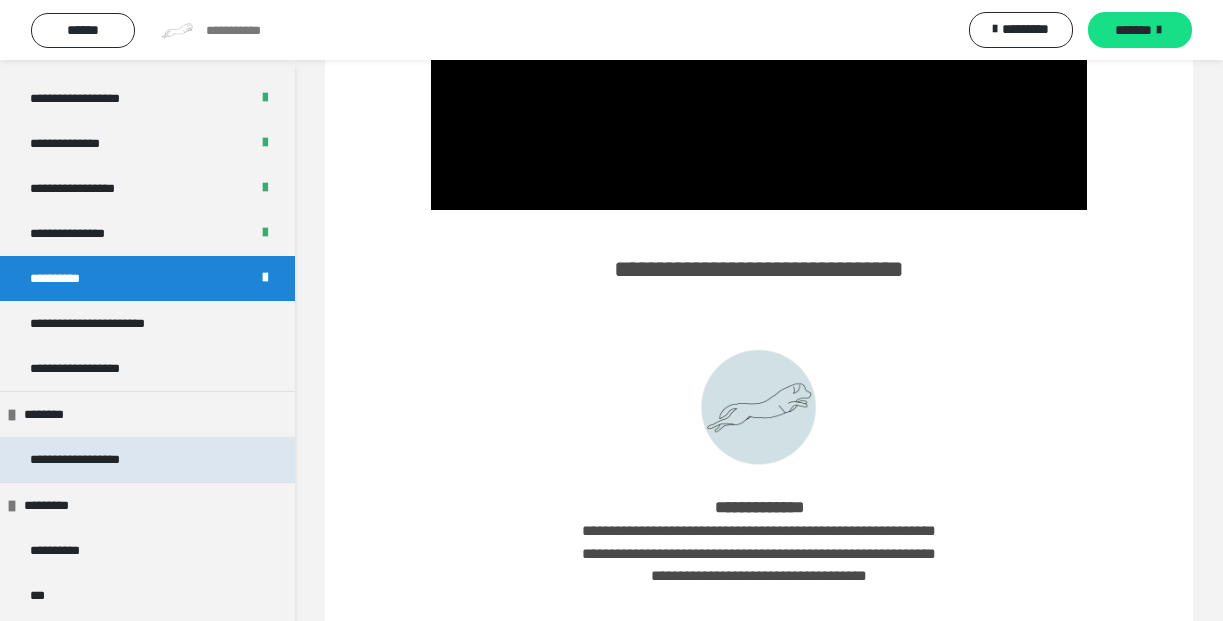 click on "**********" at bounding box center (101, 459) 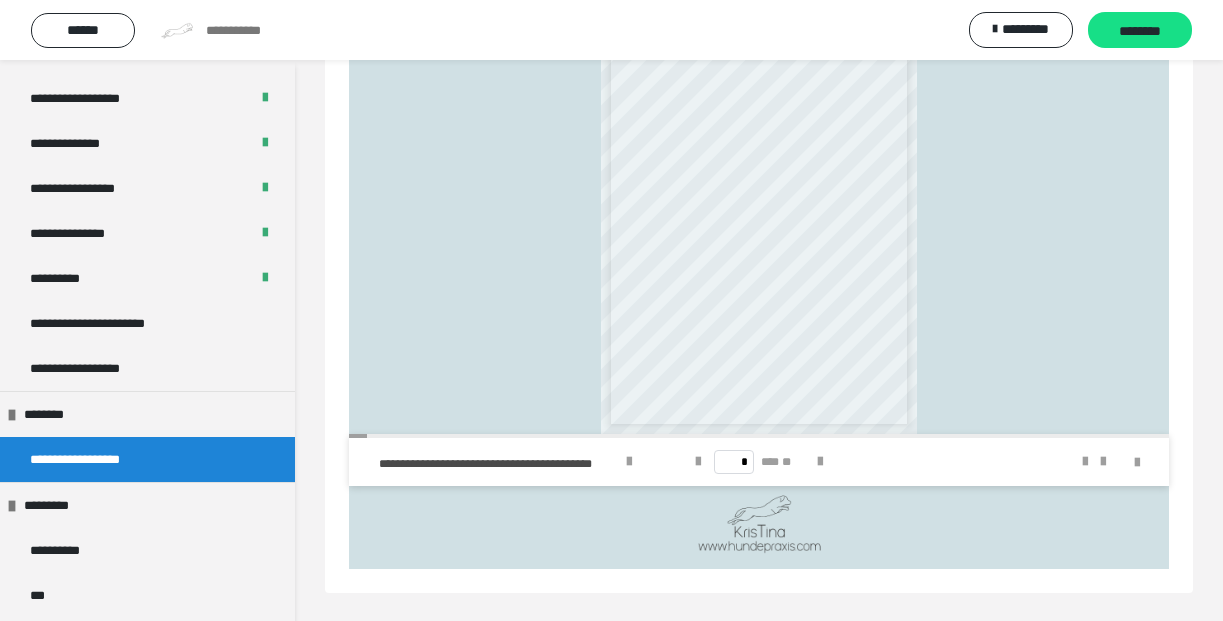 scroll, scrollTop: 427, scrollLeft: 0, axis: vertical 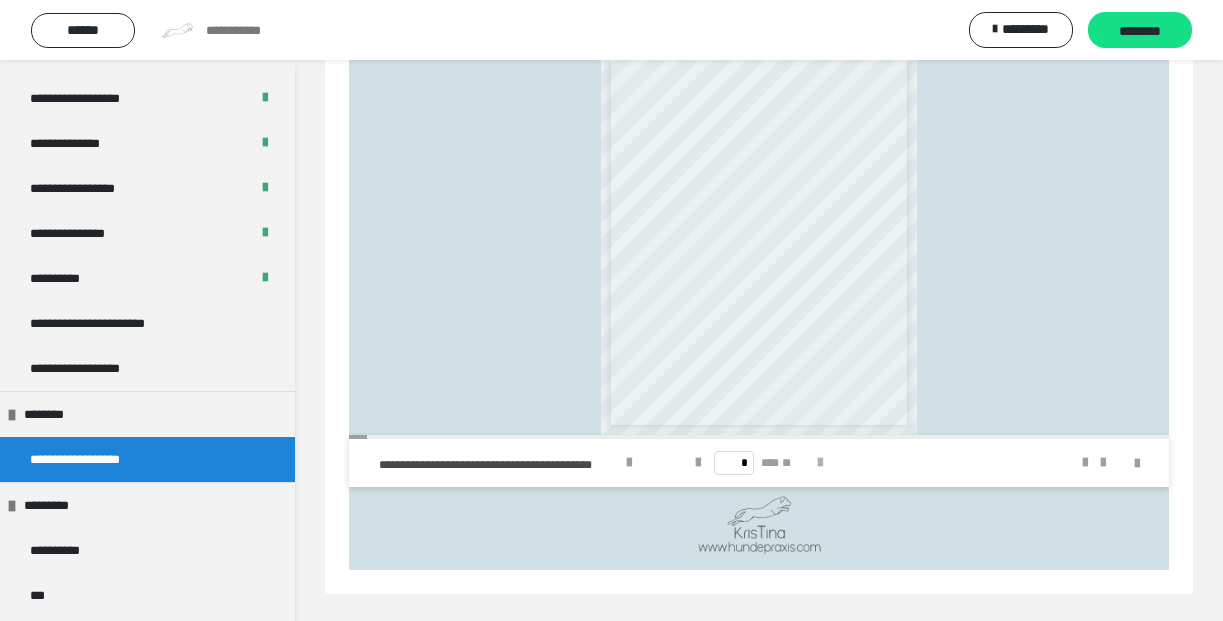 click at bounding box center [820, 463] 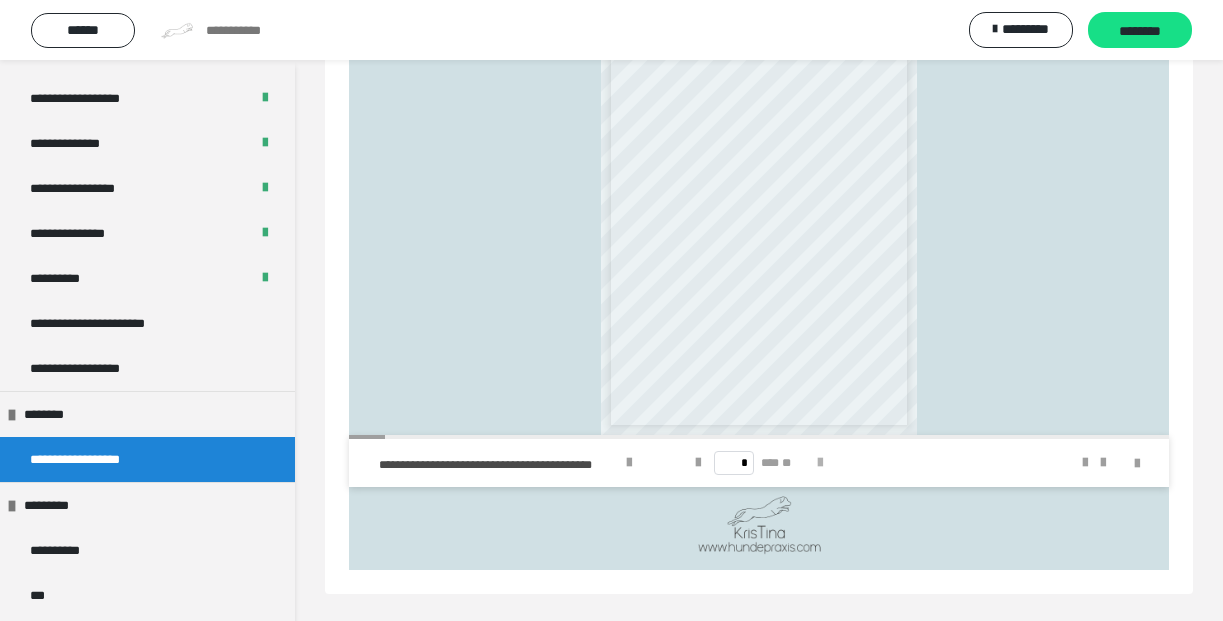 click at bounding box center [820, 463] 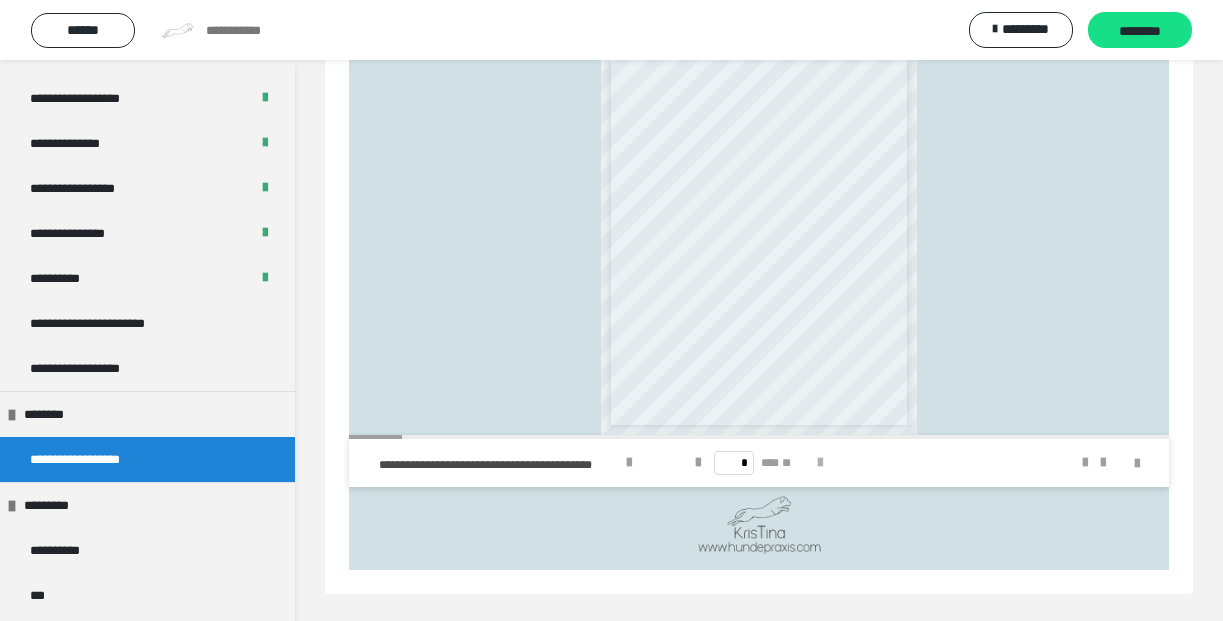 click at bounding box center [820, 463] 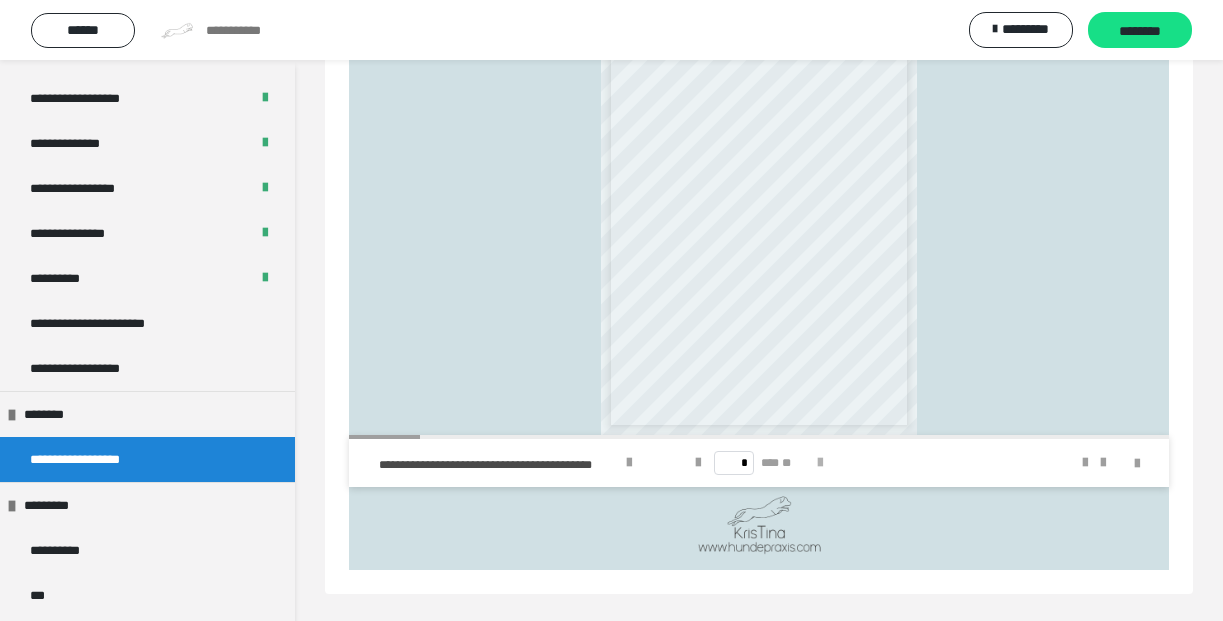 click at bounding box center [820, 463] 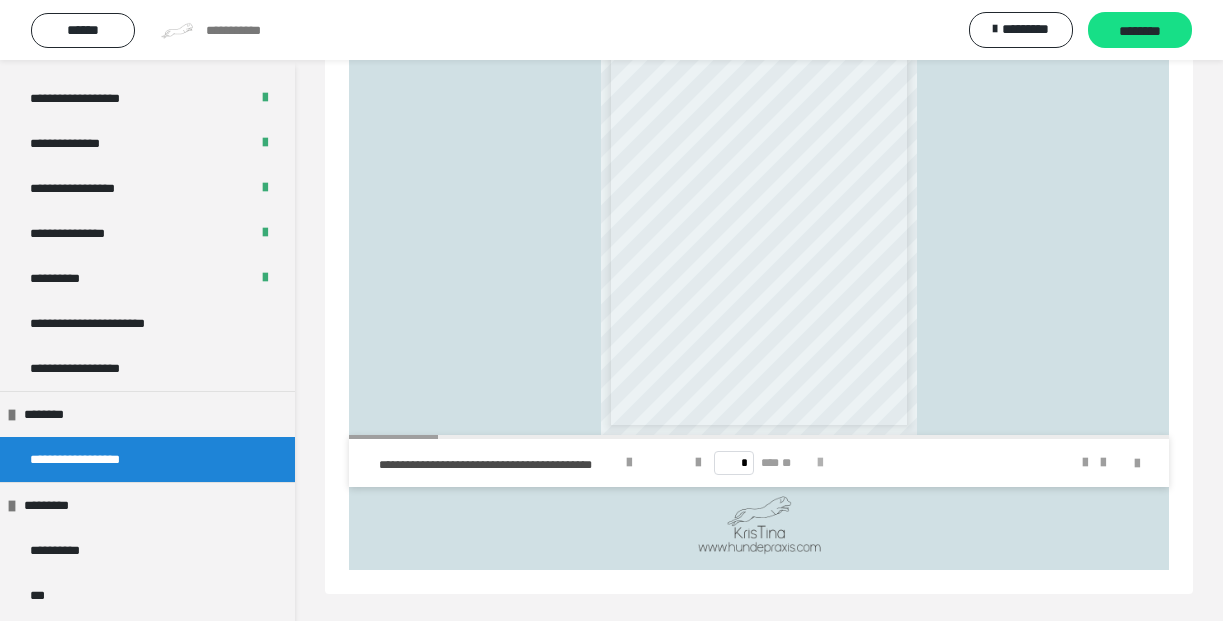 click at bounding box center [820, 463] 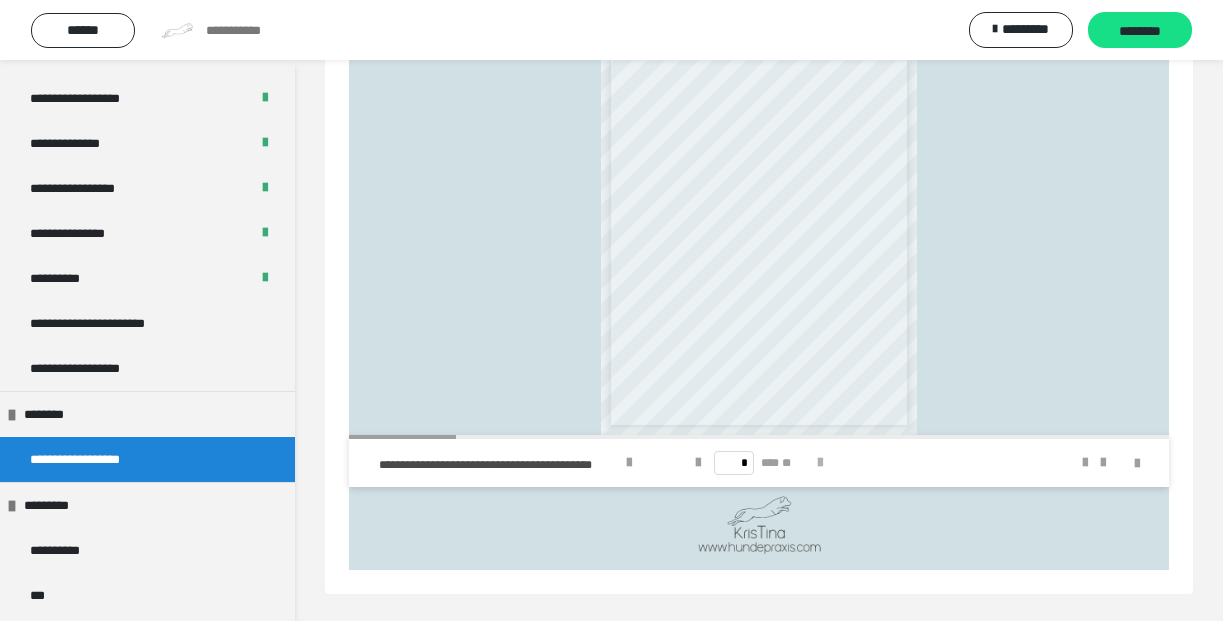 click at bounding box center [820, 463] 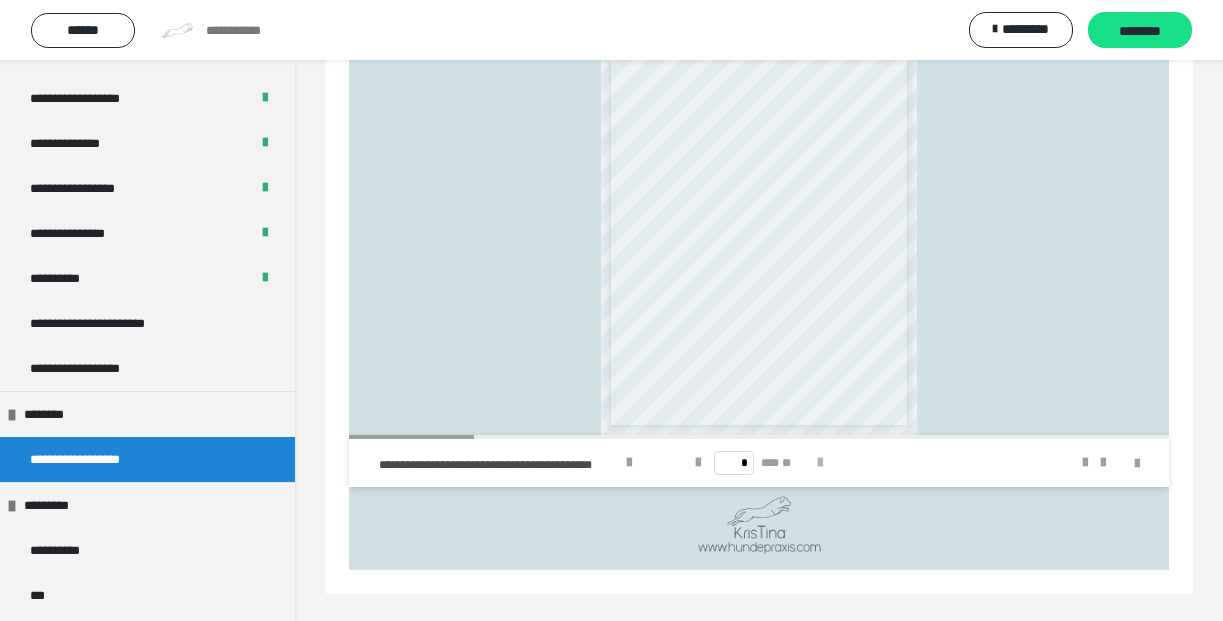 click at bounding box center (820, 463) 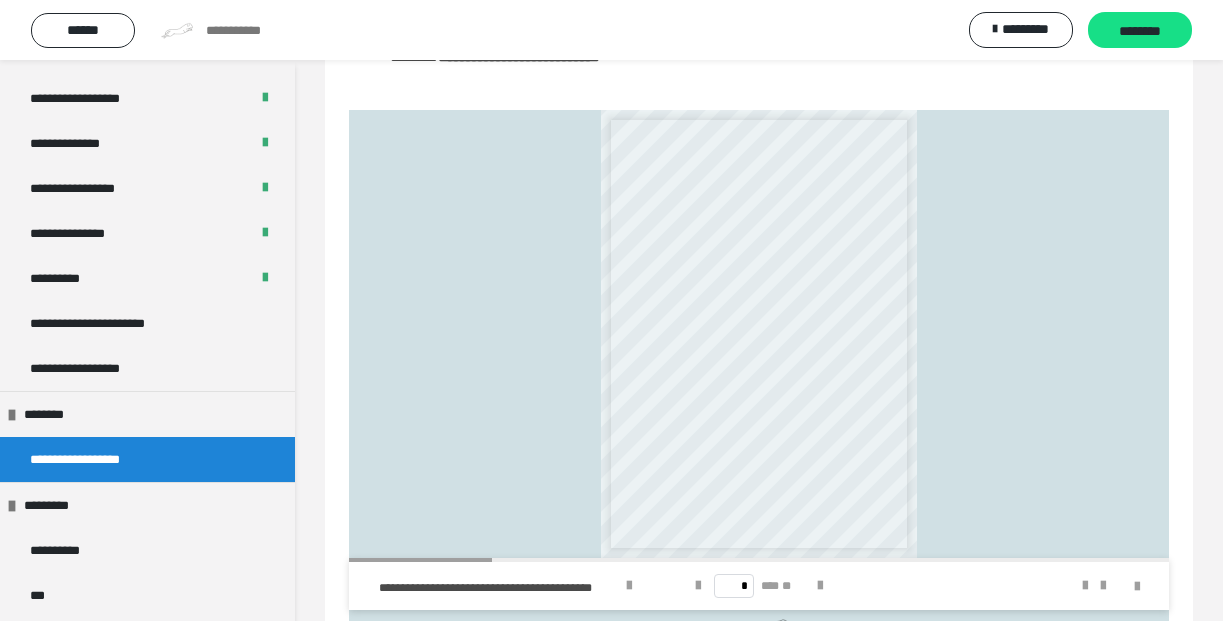 scroll, scrollTop: 385, scrollLeft: 0, axis: vertical 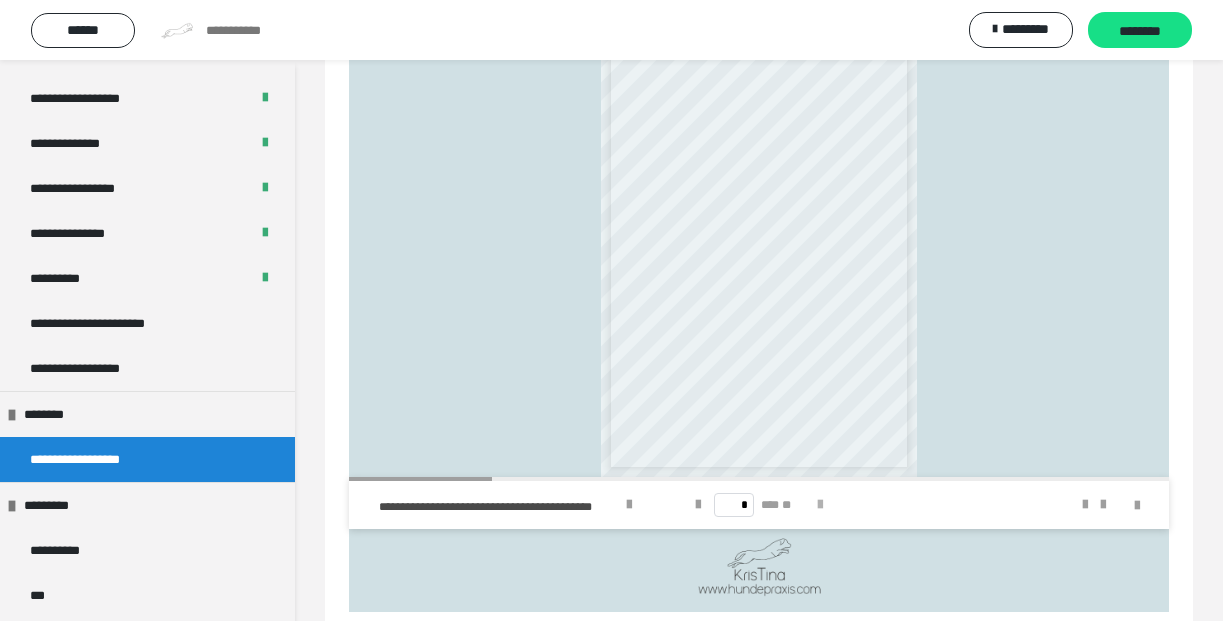 click at bounding box center (820, 505) 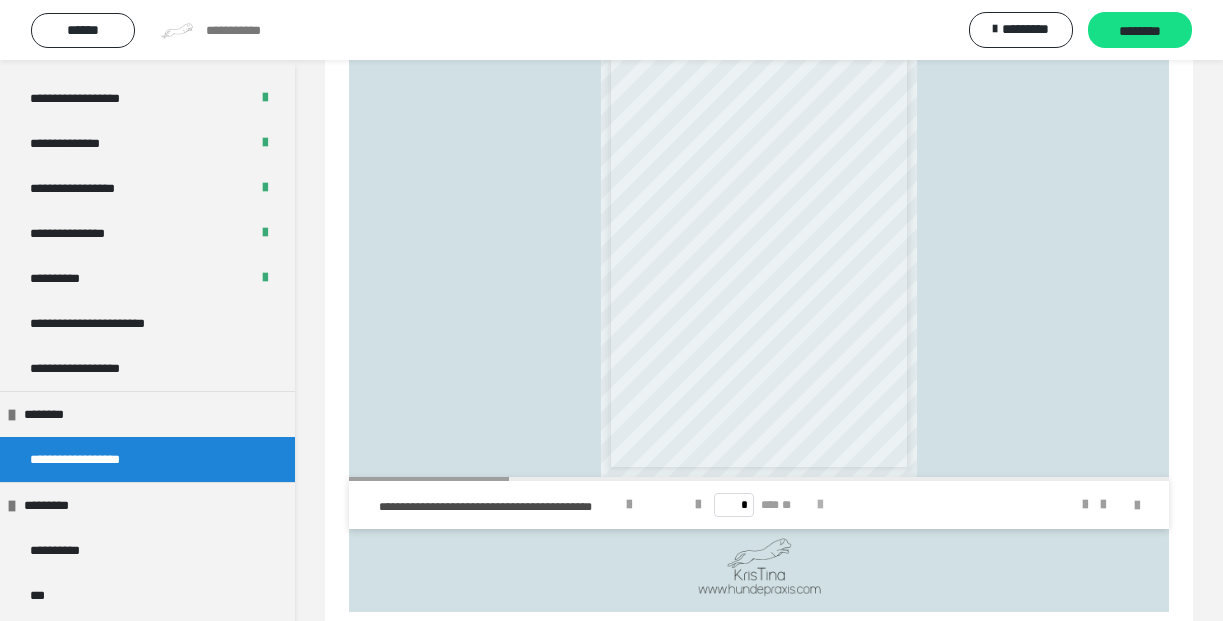 click at bounding box center (820, 505) 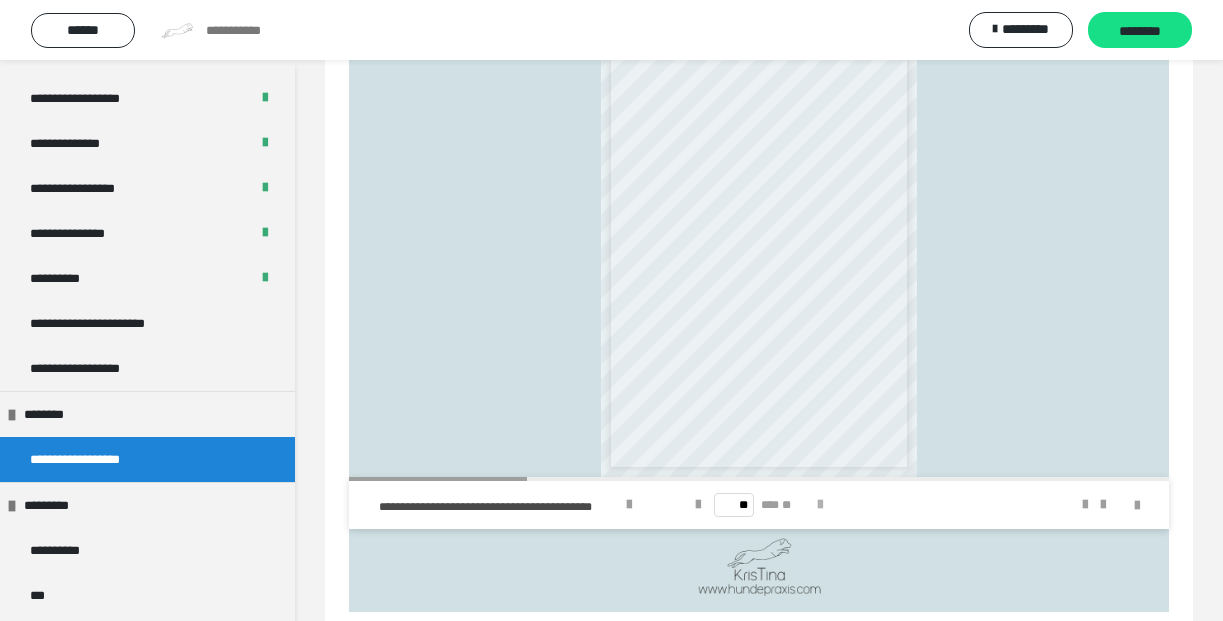 click at bounding box center [820, 505] 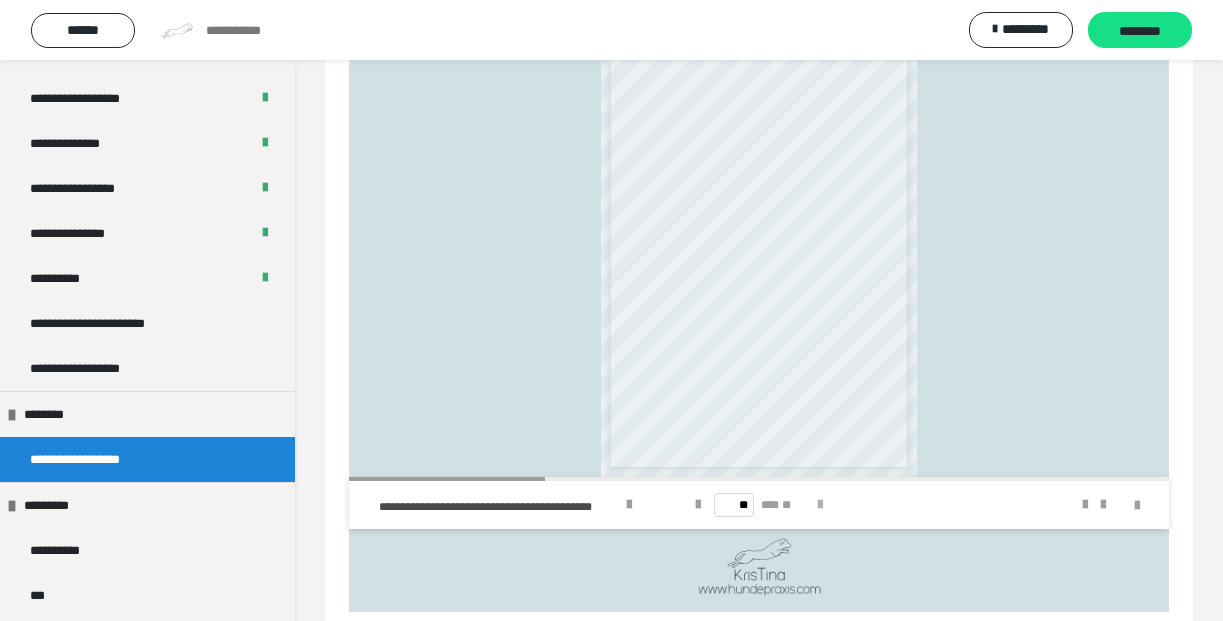 click at bounding box center [820, 505] 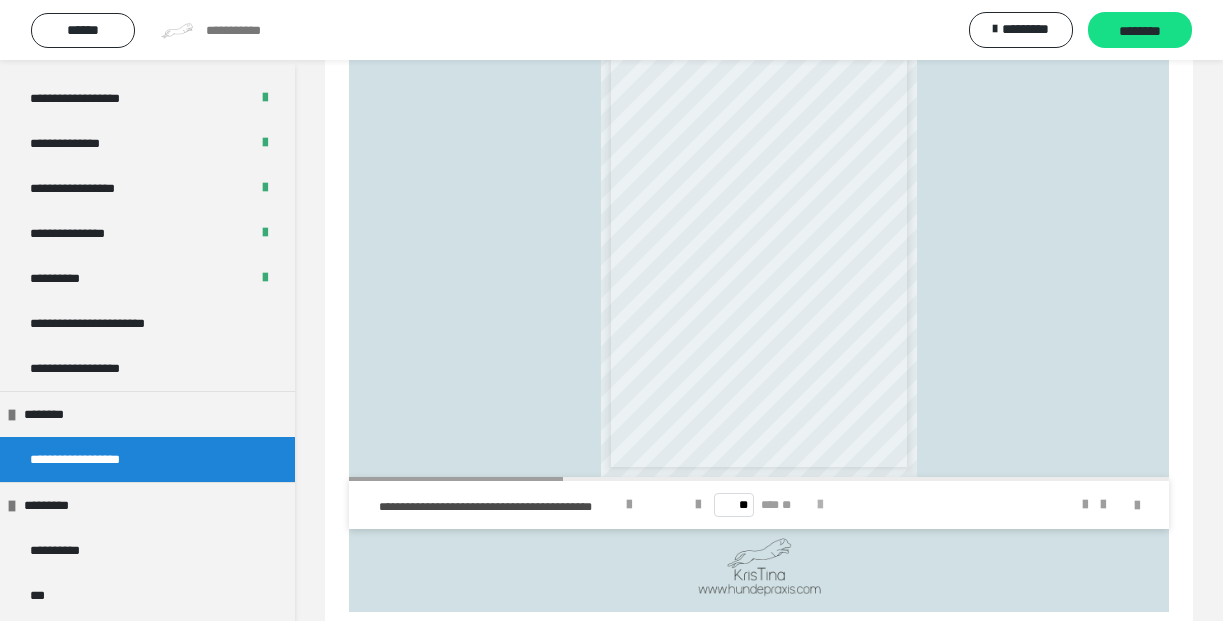 click at bounding box center [820, 505] 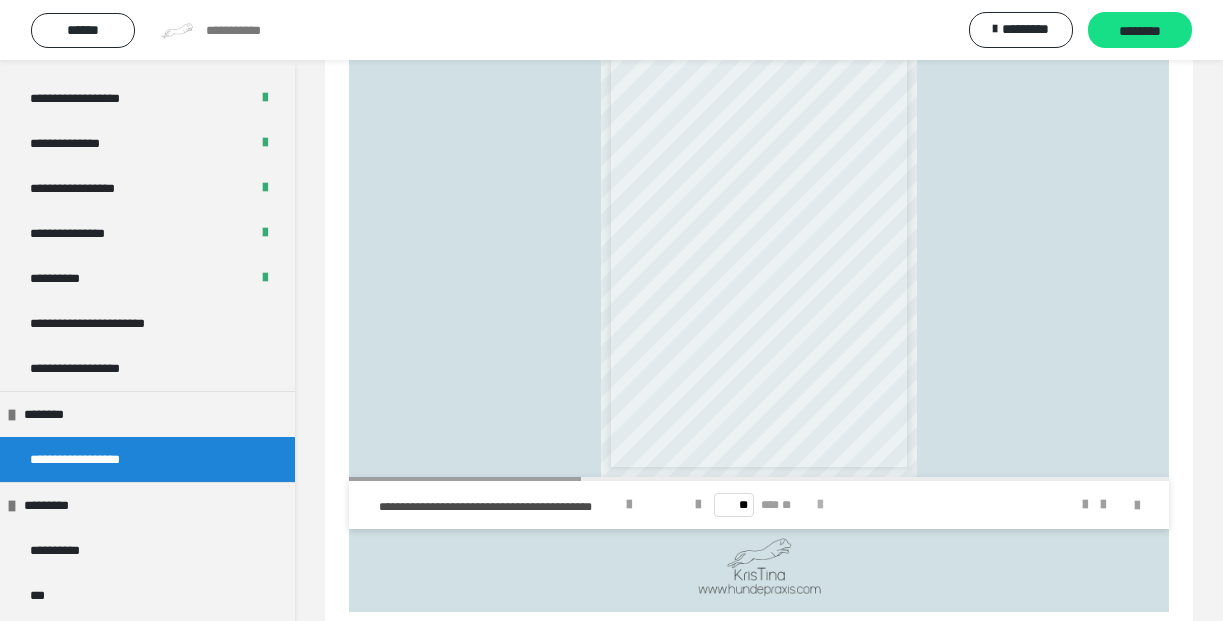click at bounding box center (820, 505) 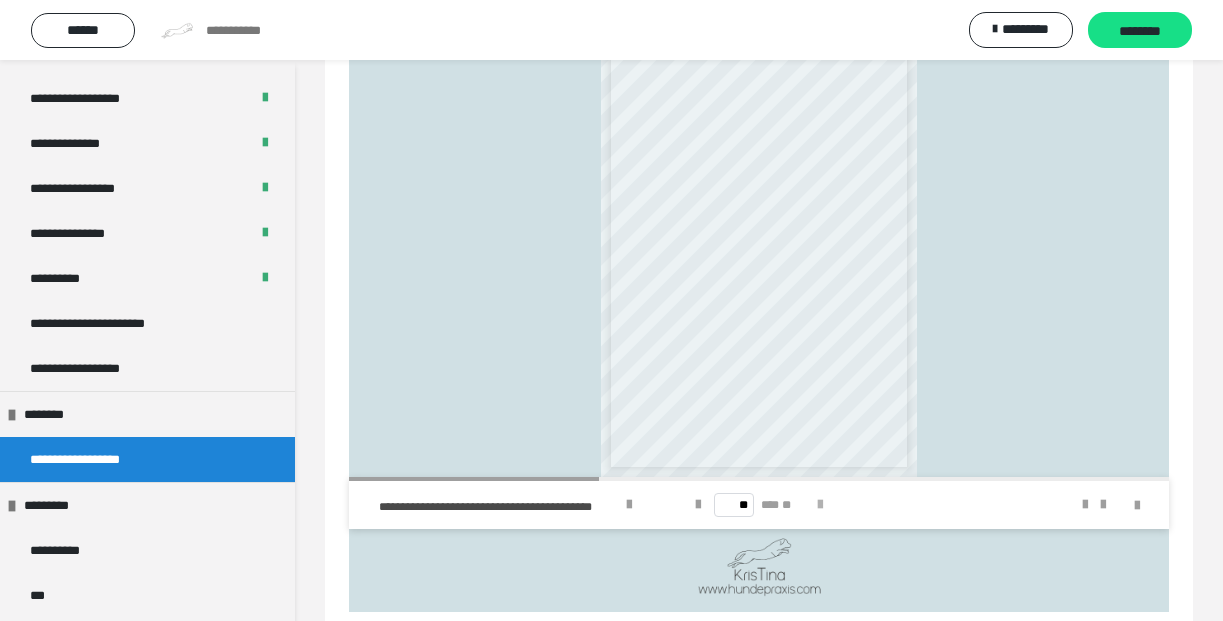 click at bounding box center [820, 505] 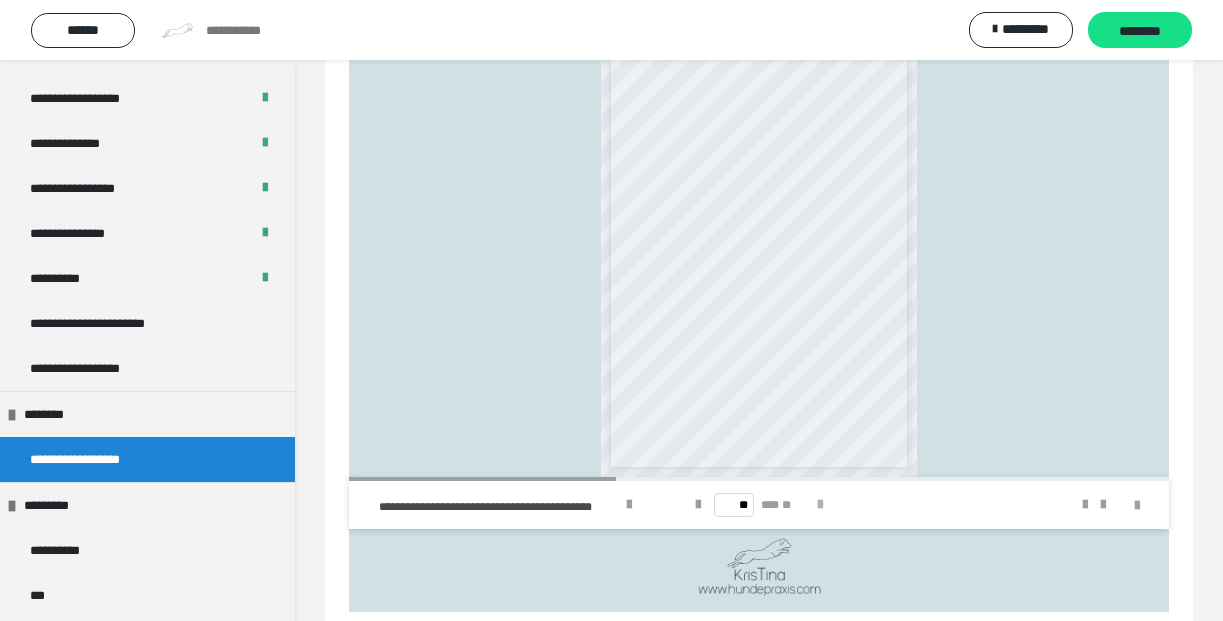 click at bounding box center [820, 505] 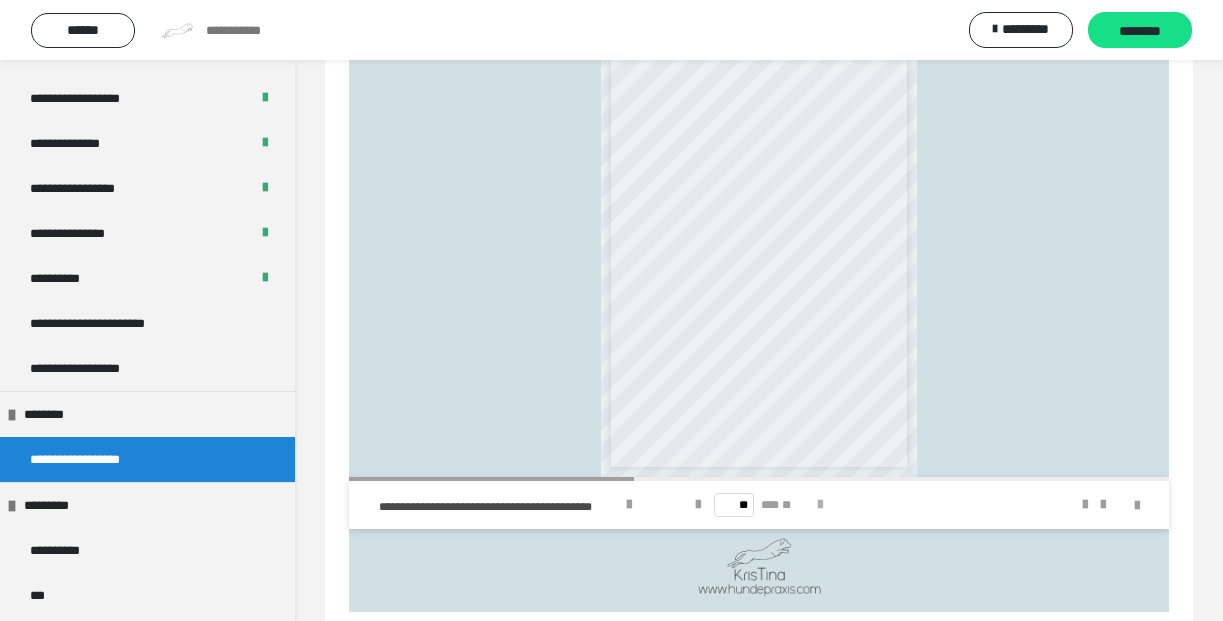 click at bounding box center (820, 505) 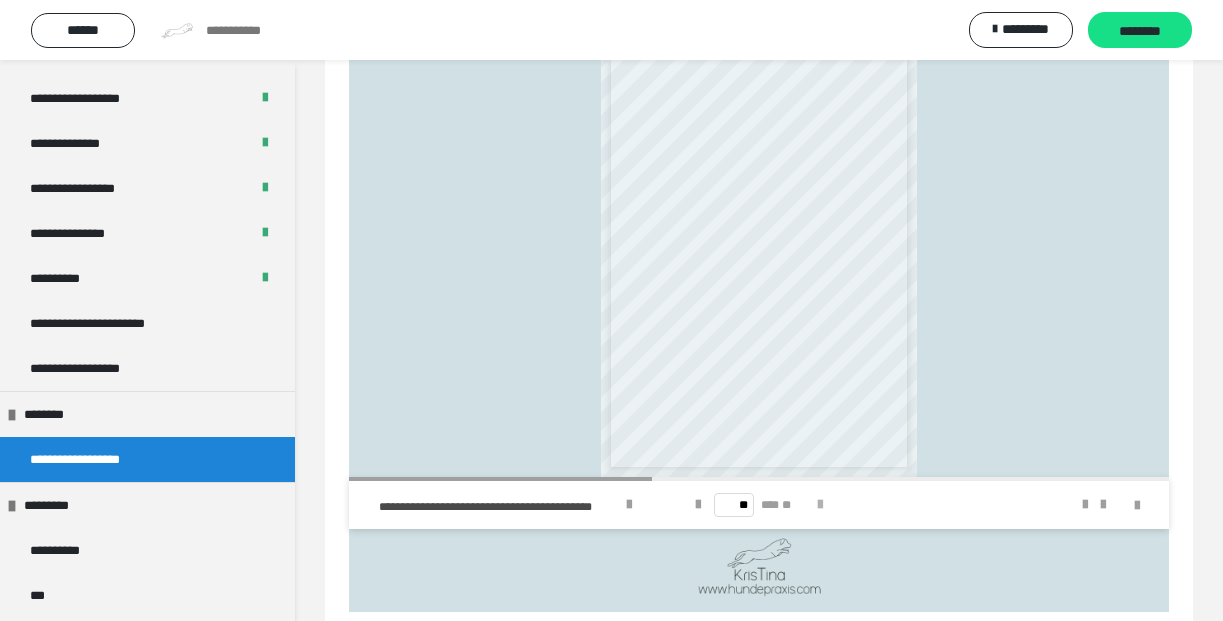 click at bounding box center (820, 505) 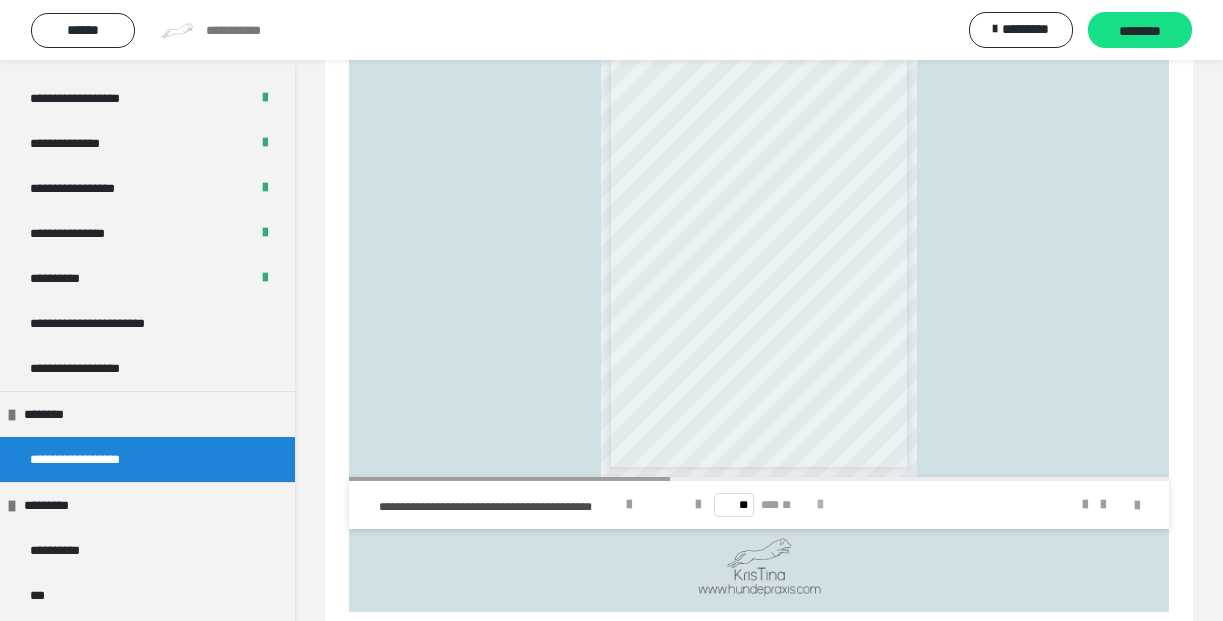click at bounding box center [820, 505] 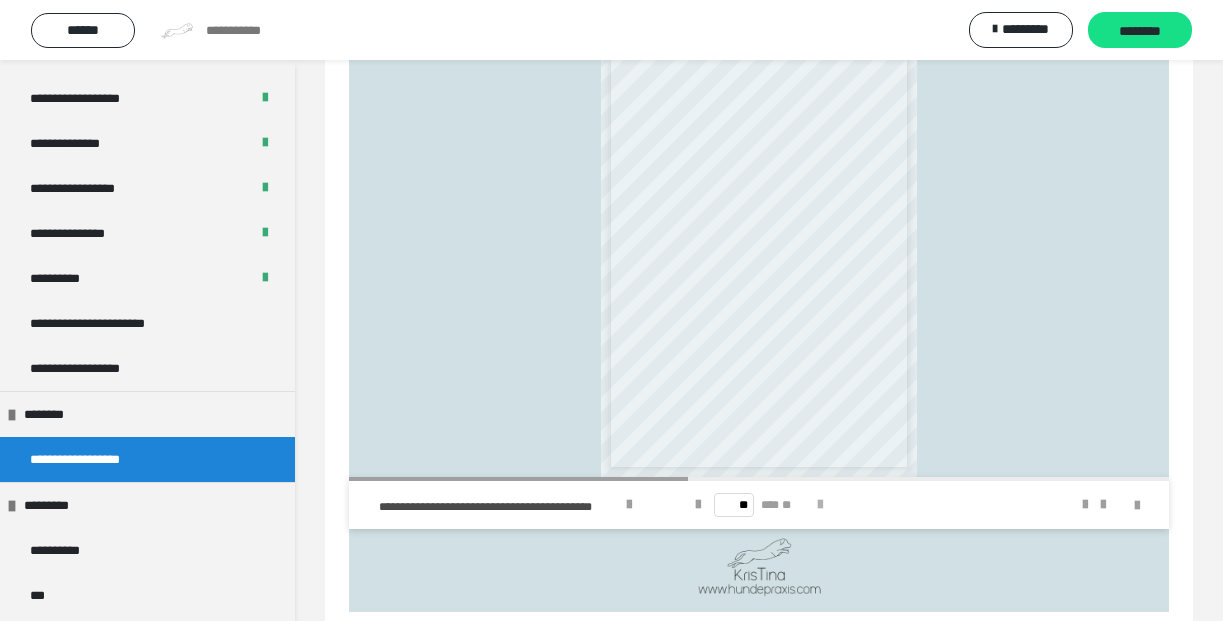 click at bounding box center (820, 505) 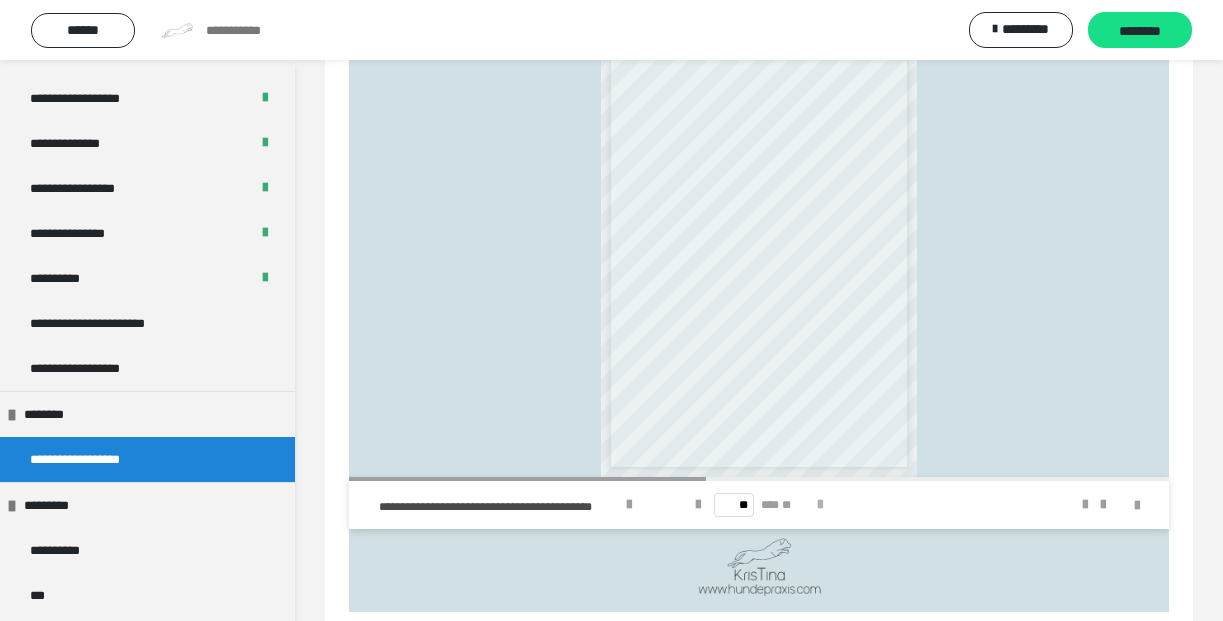 click at bounding box center [820, 505] 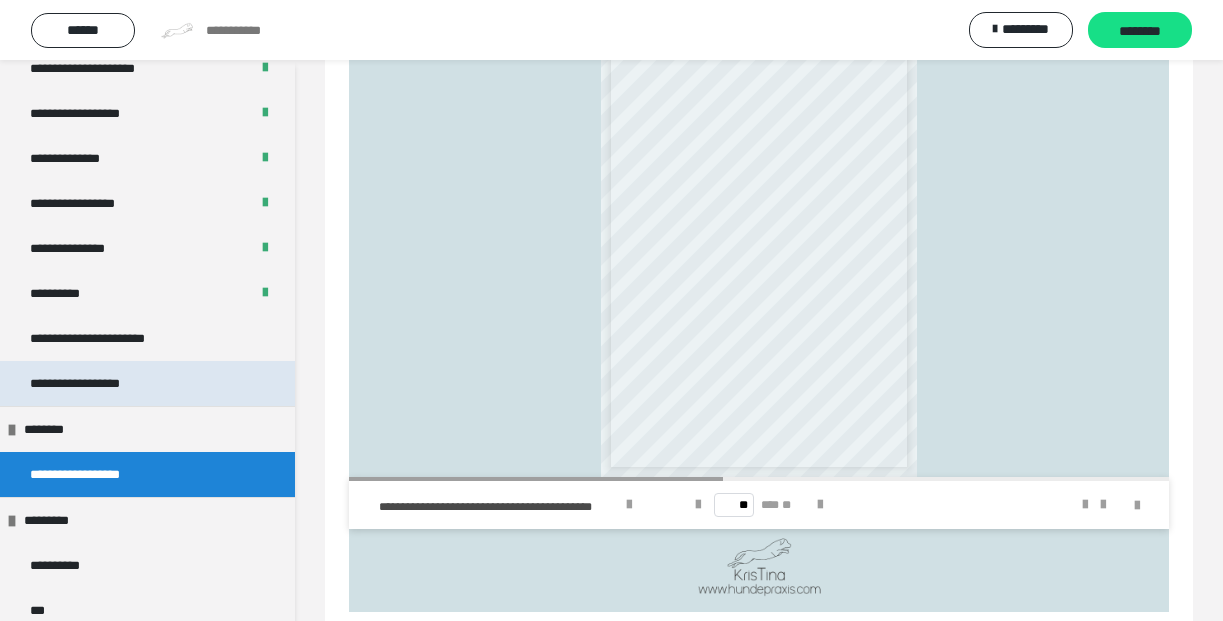 scroll, scrollTop: 371, scrollLeft: 0, axis: vertical 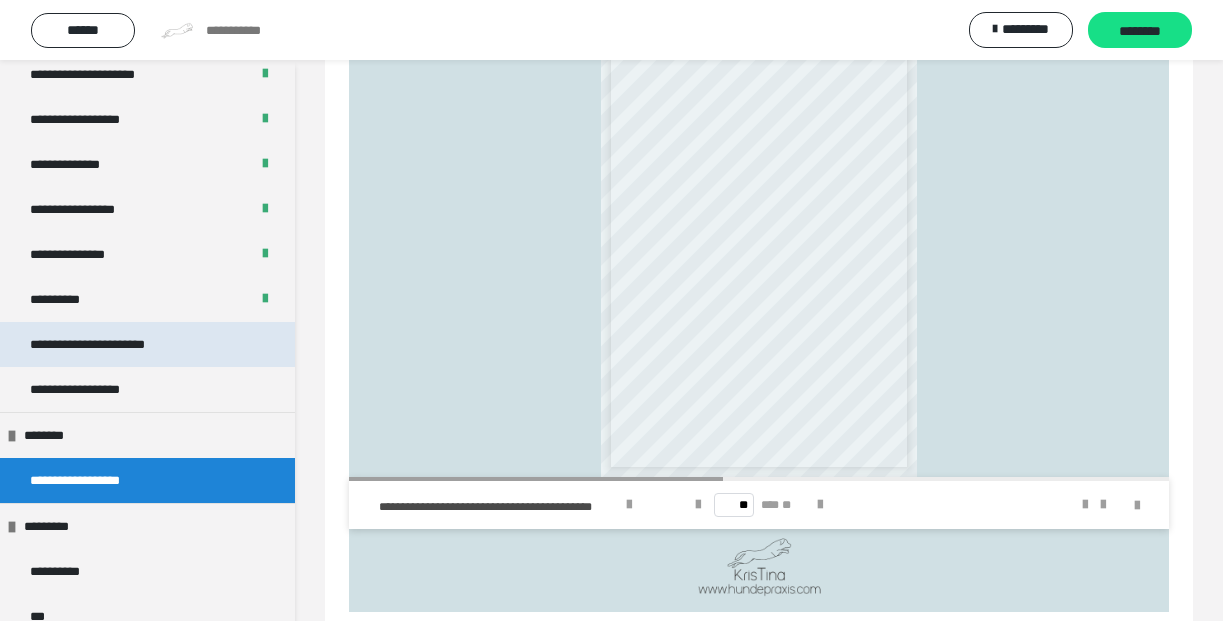 click on "**********" at bounding box center [102, 344] 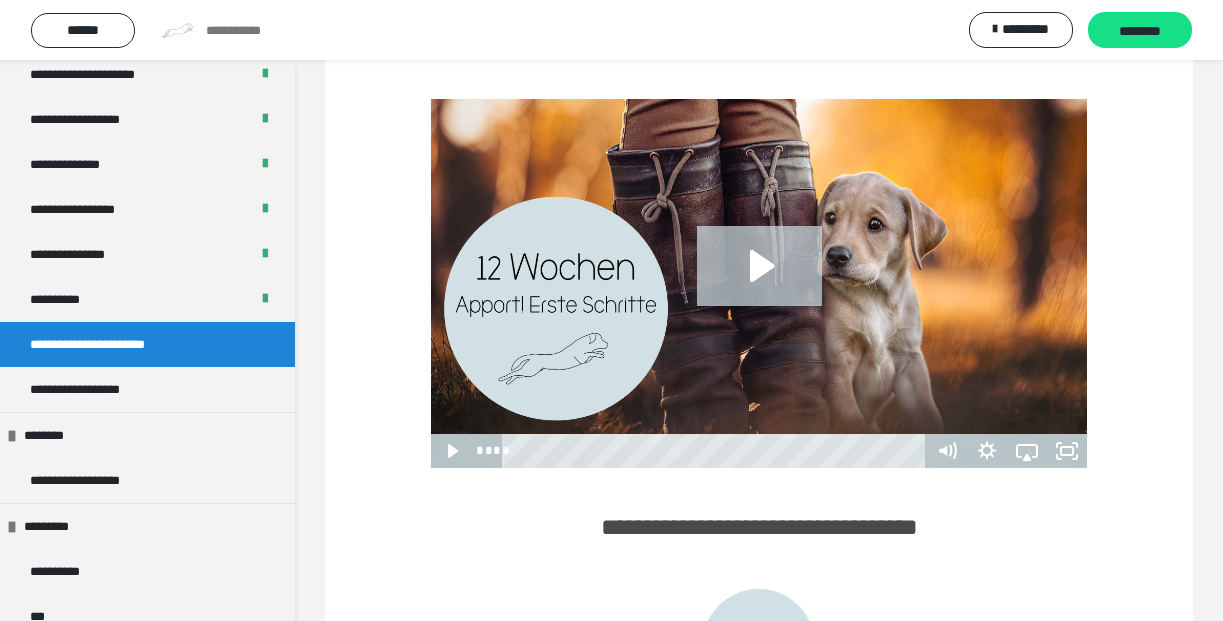 scroll, scrollTop: 226, scrollLeft: 0, axis: vertical 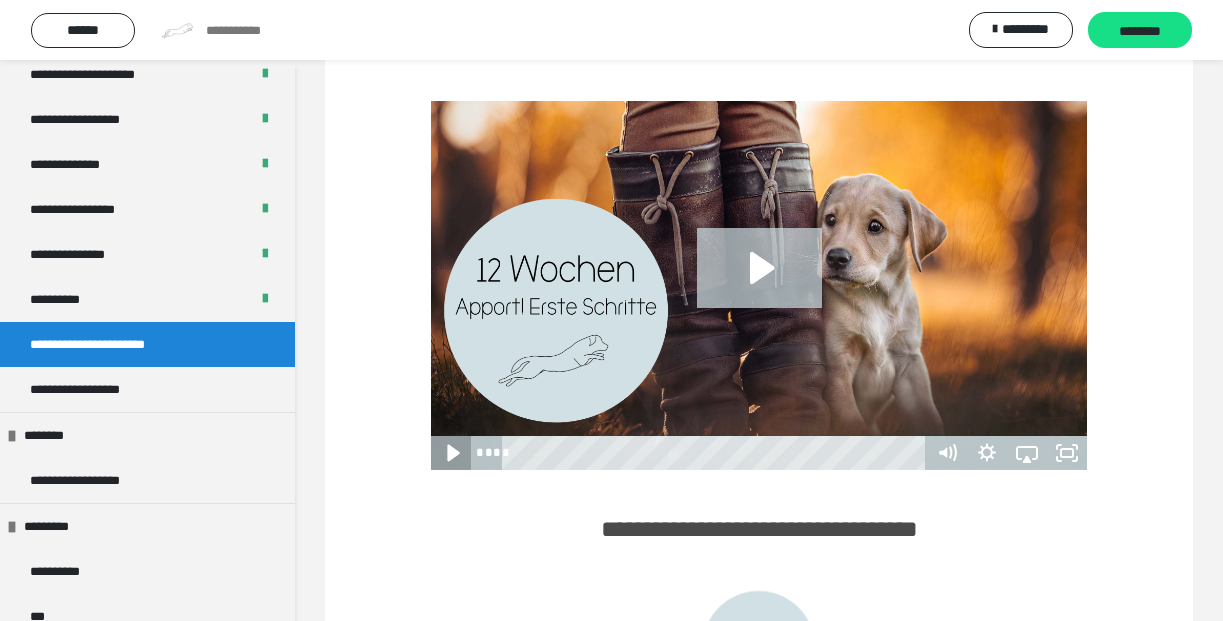click 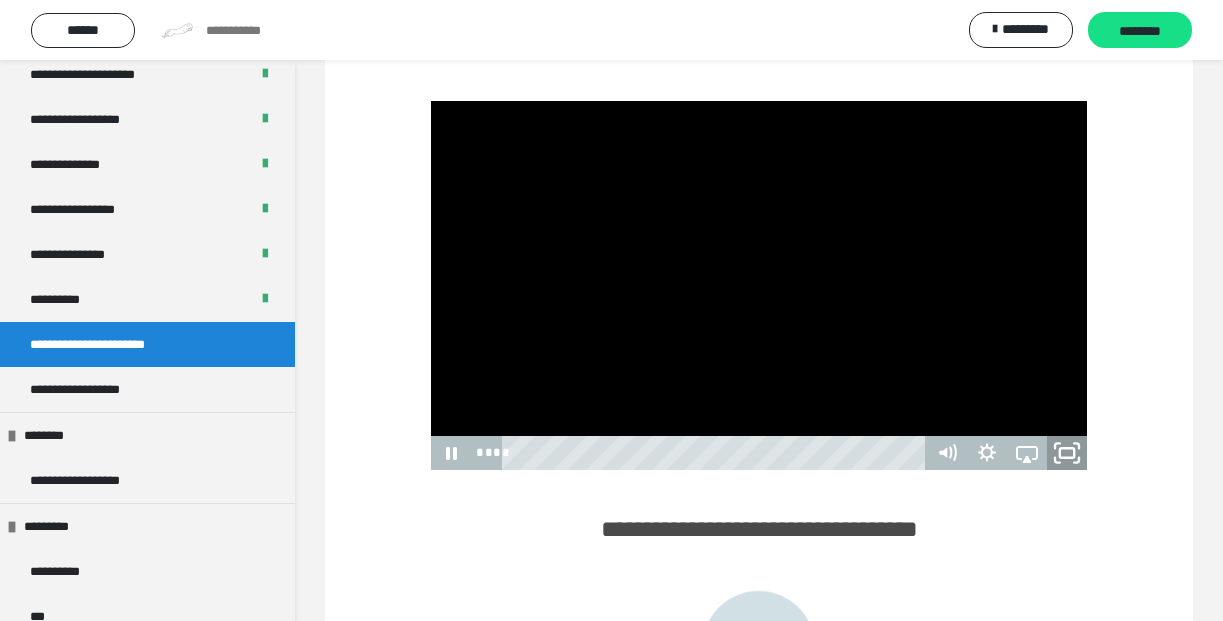 click 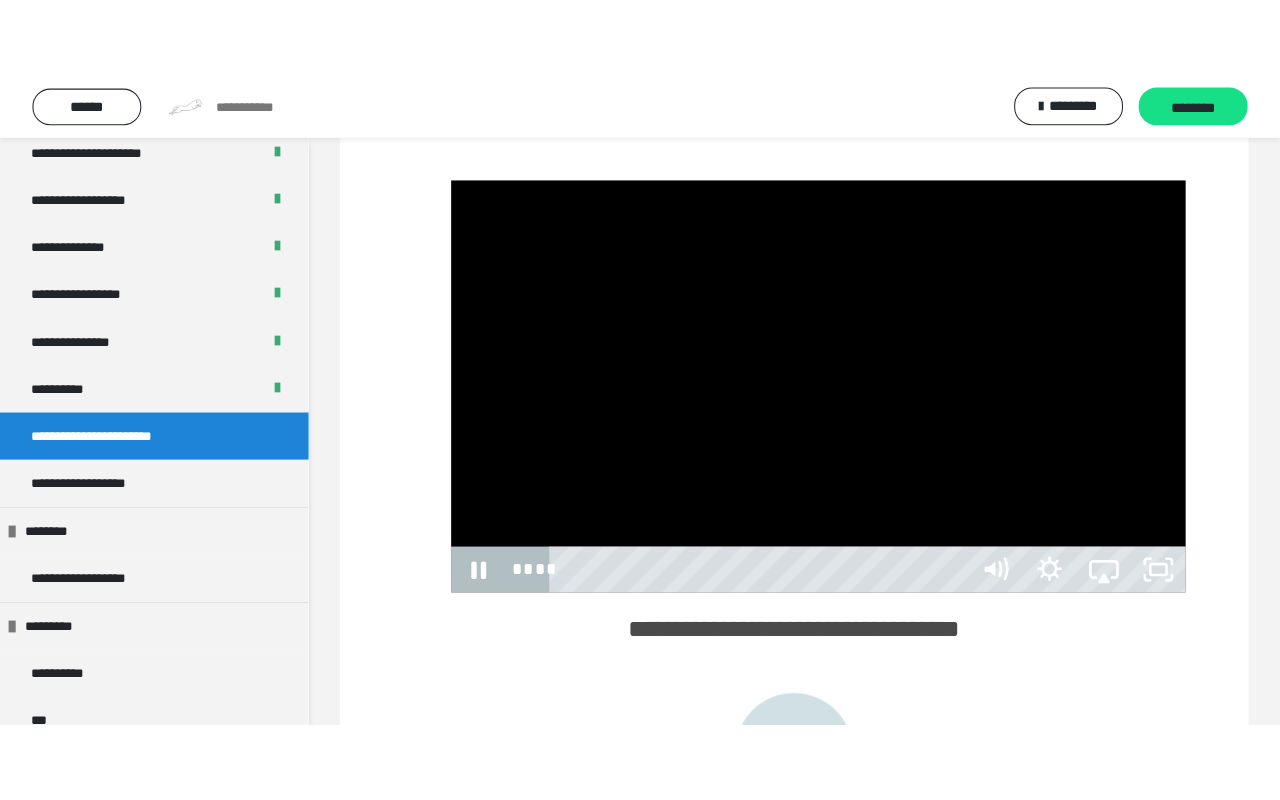 scroll, scrollTop: 0, scrollLeft: 0, axis: both 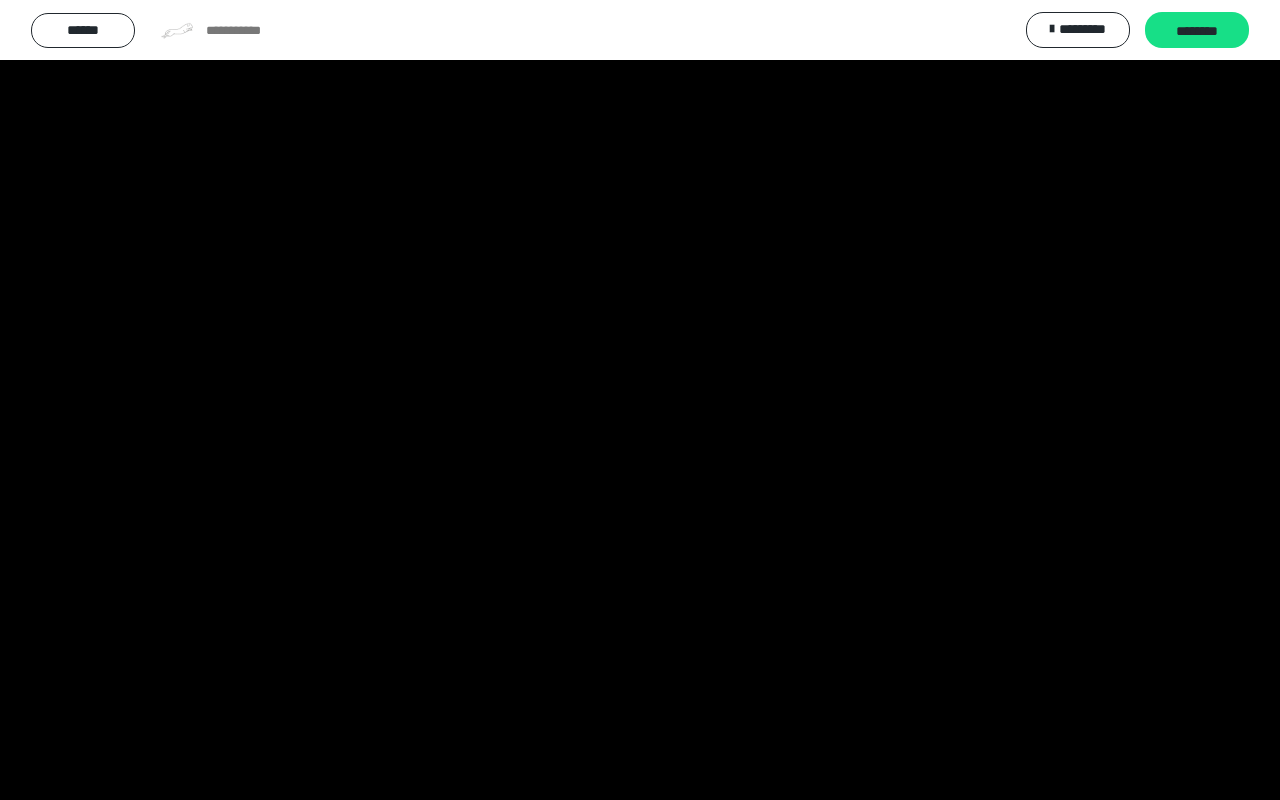 click at bounding box center (640, 400) 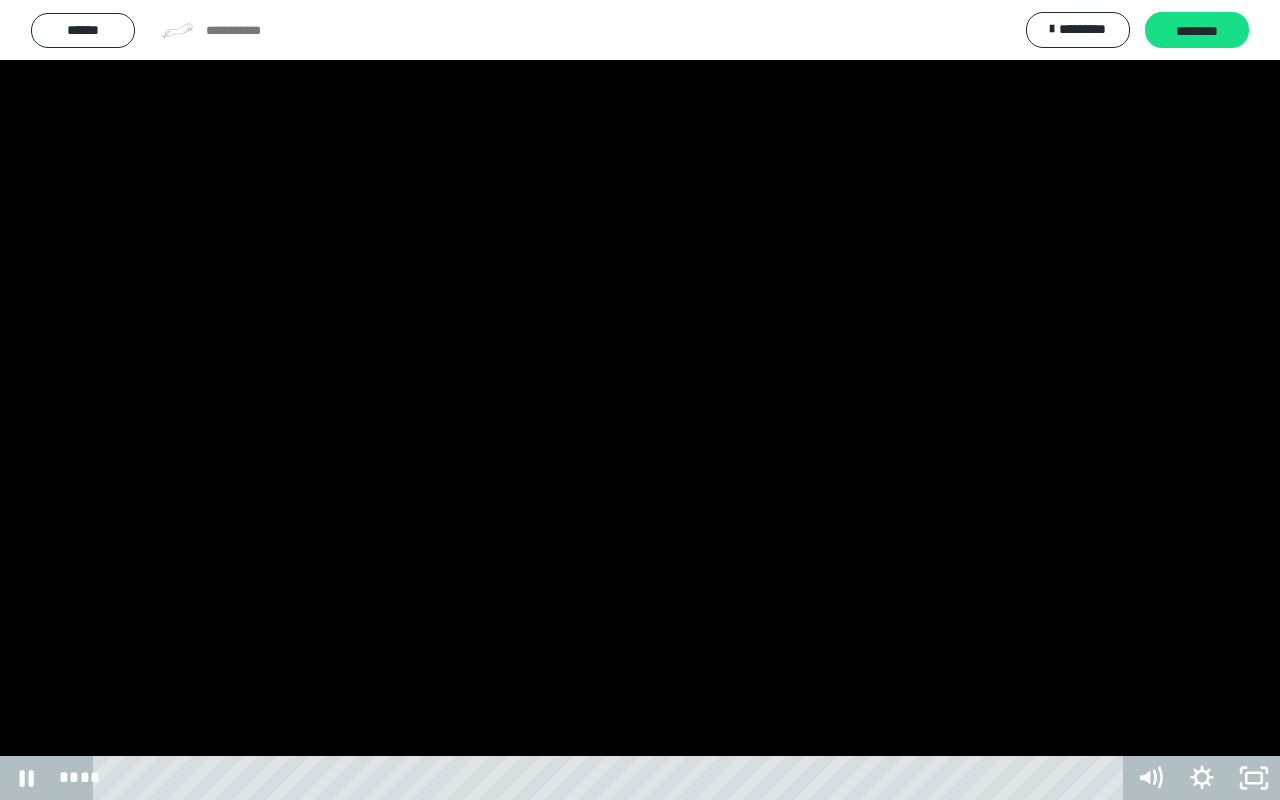 click at bounding box center (640, 400) 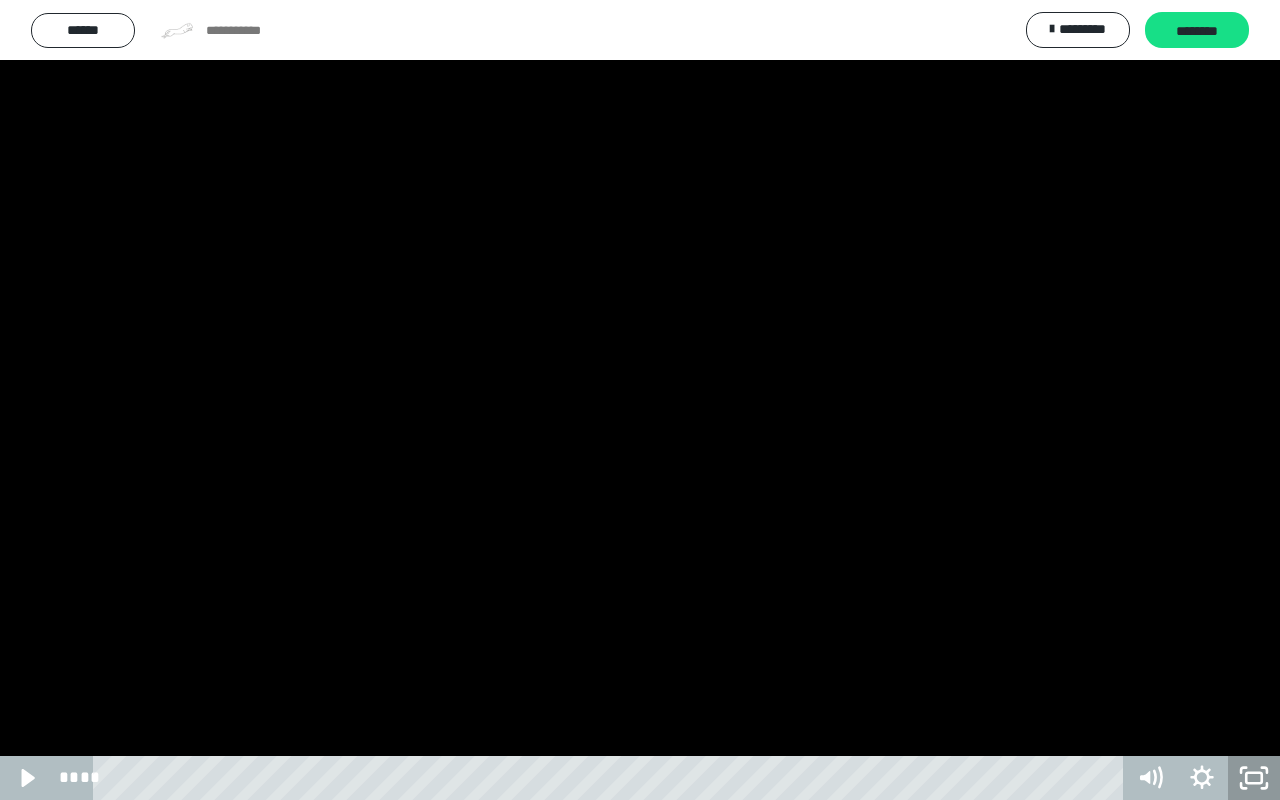 click 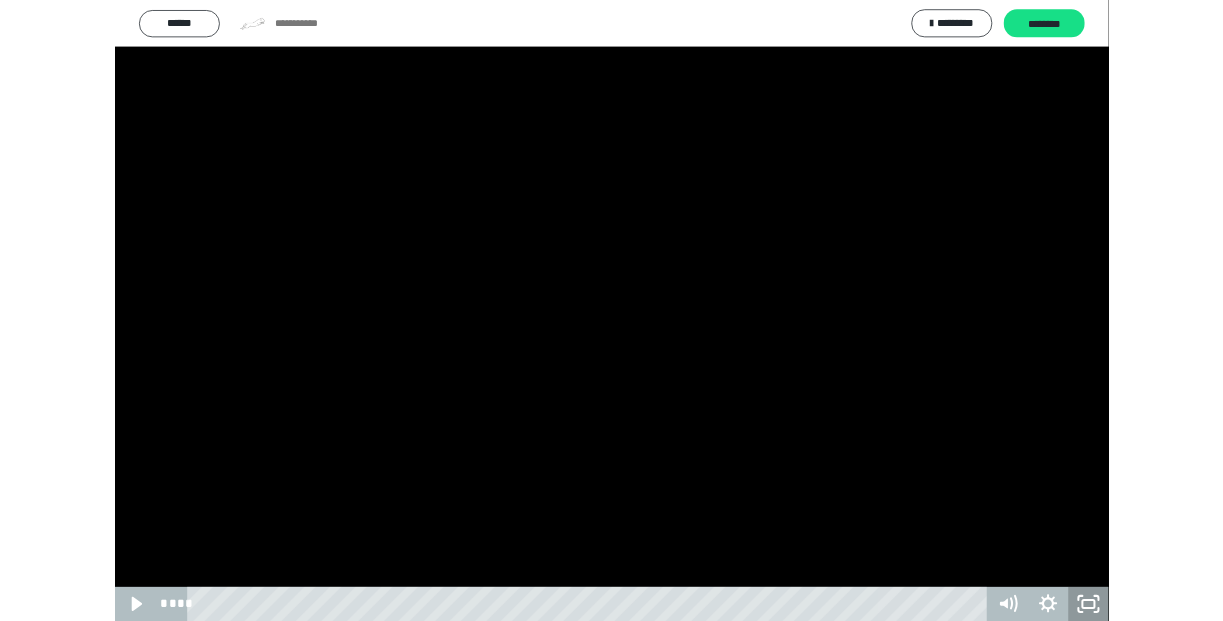 scroll, scrollTop: 226, scrollLeft: 0, axis: vertical 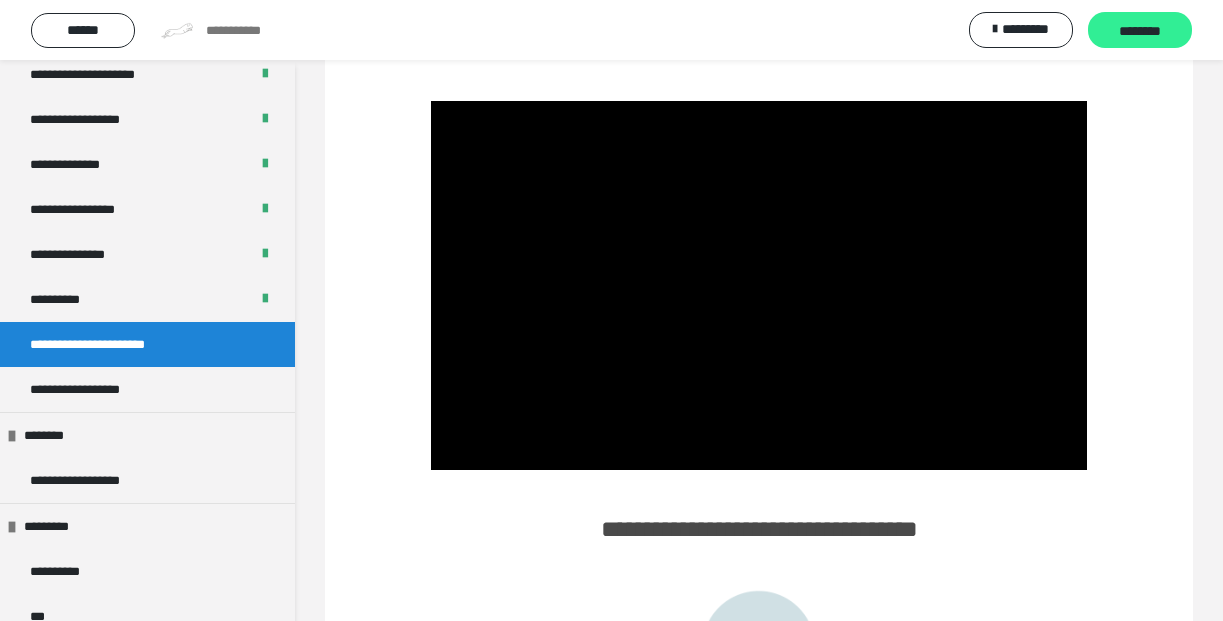 click on "********" at bounding box center [1140, 31] 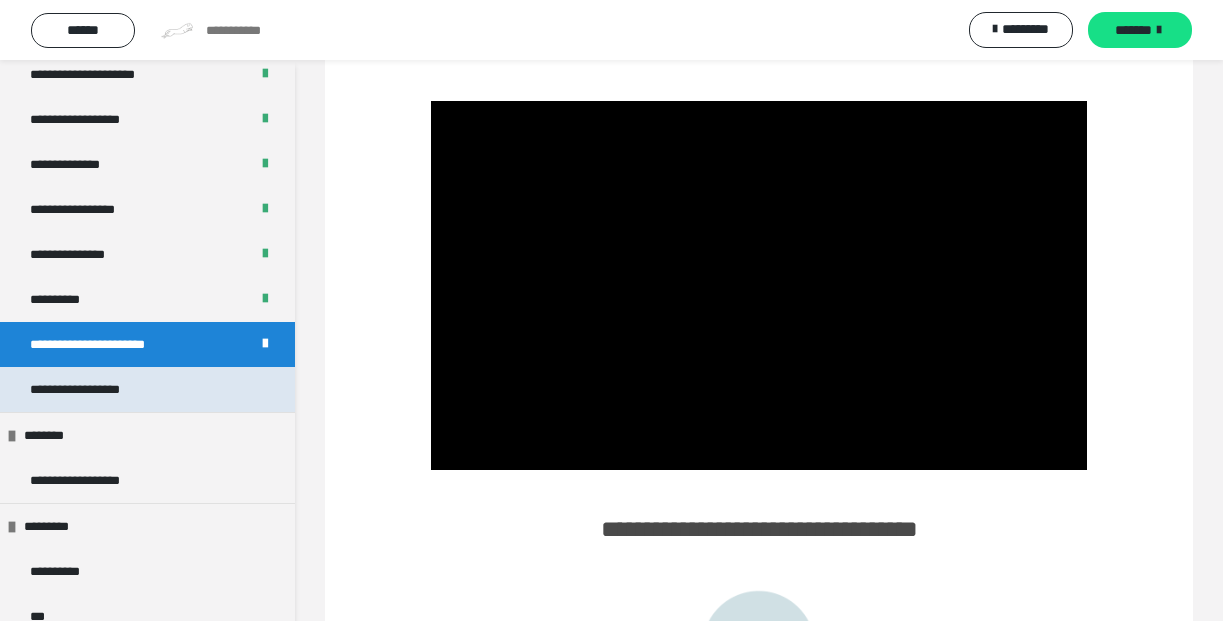 click on "**********" at bounding box center (95, 389) 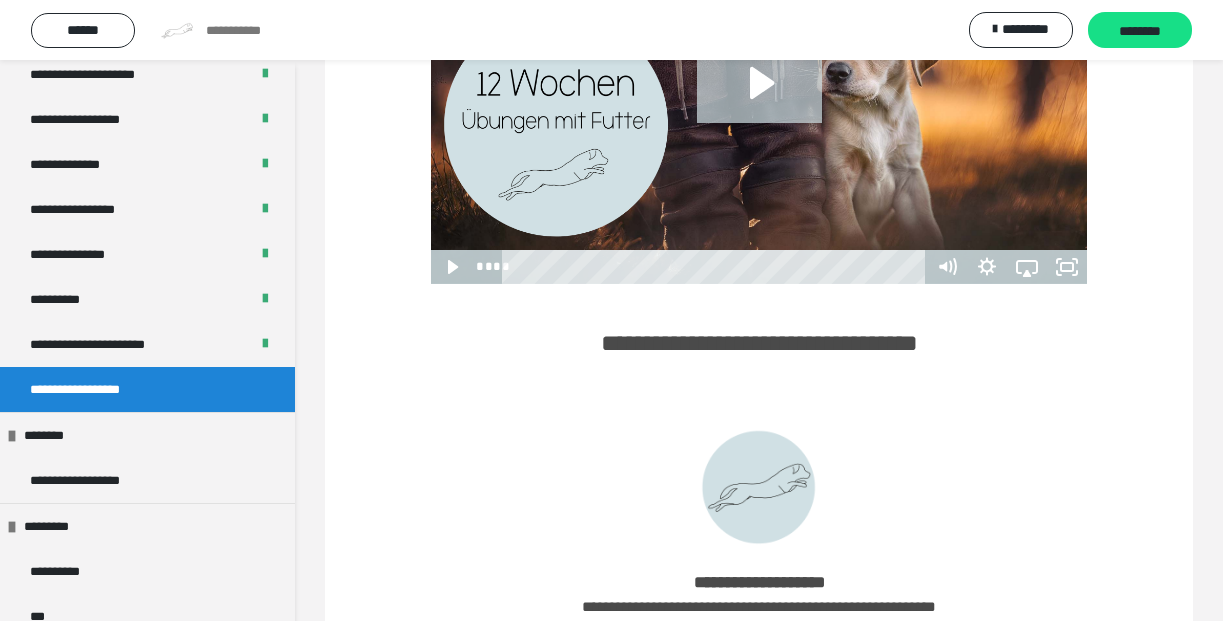 scroll, scrollTop: 428, scrollLeft: 0, axis: vertical 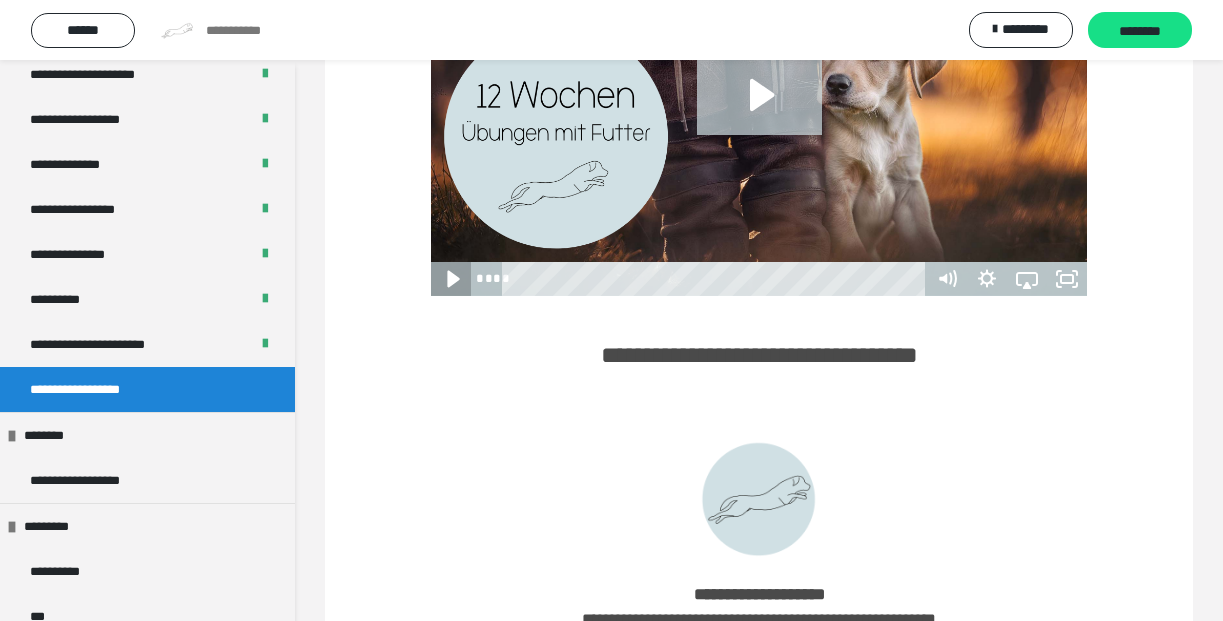 click 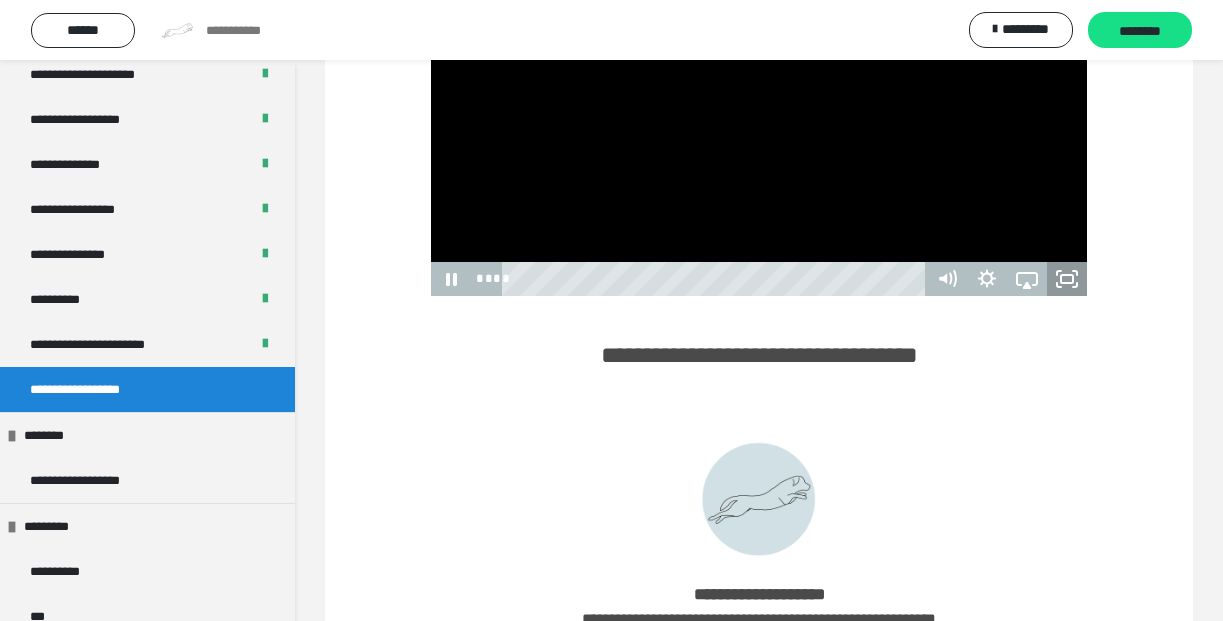 drag, startPoint x: 1068, startPoint y: 281, endPoint x: 1060, endPoint y: 358, distance: 77.41447 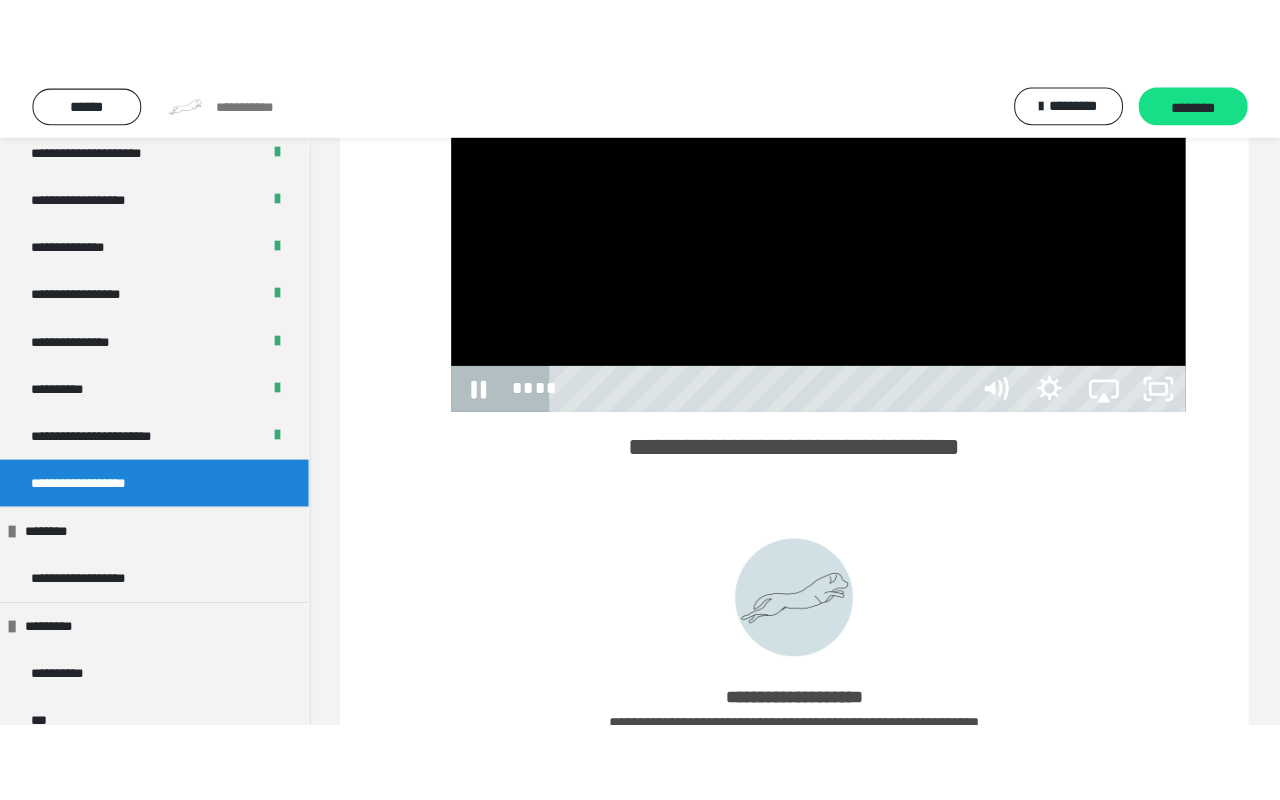 scroll, scrollTop: 0, scrollLeft: 0, axis: both 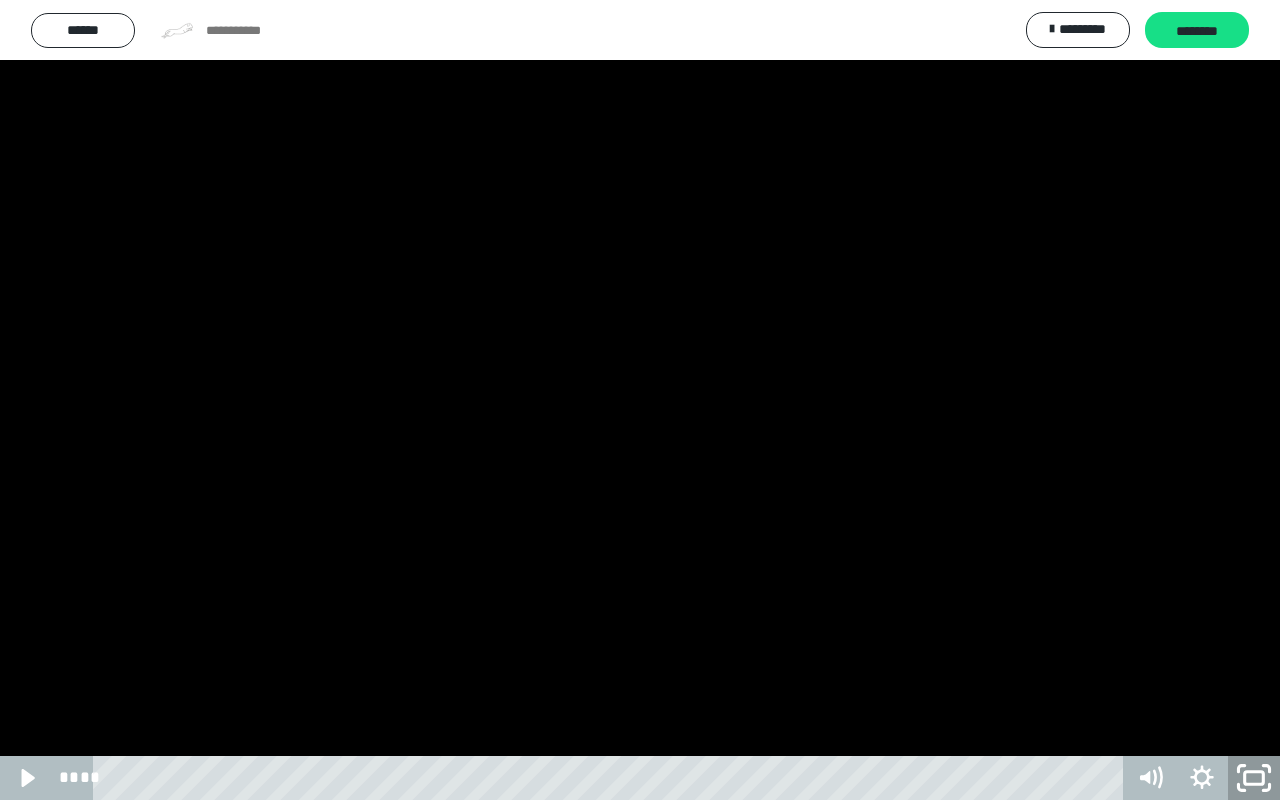 click 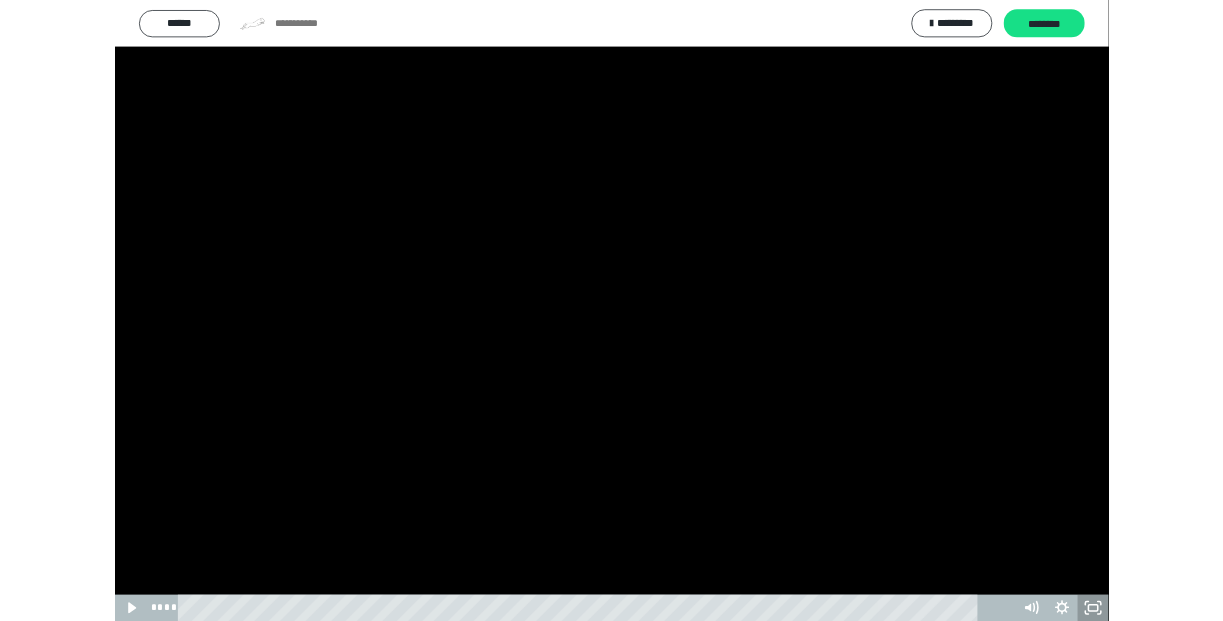 scroll, scrollTop: 428, scrollLeft: 0, axis: vertical 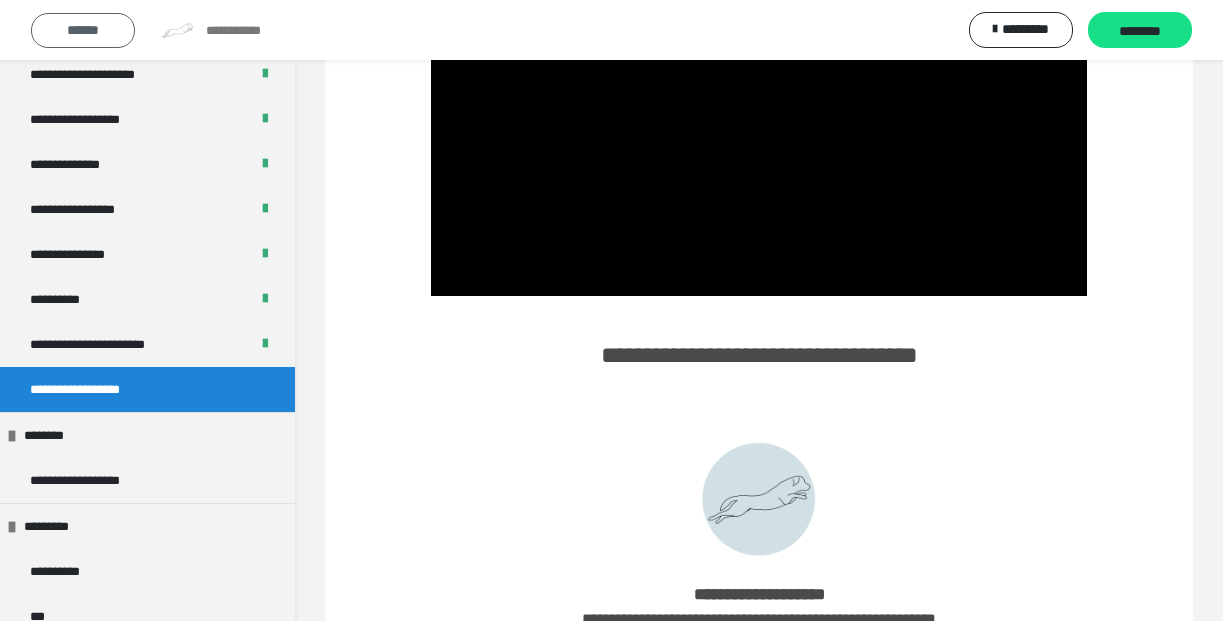 click on "******" at bounding box center [83, 30] 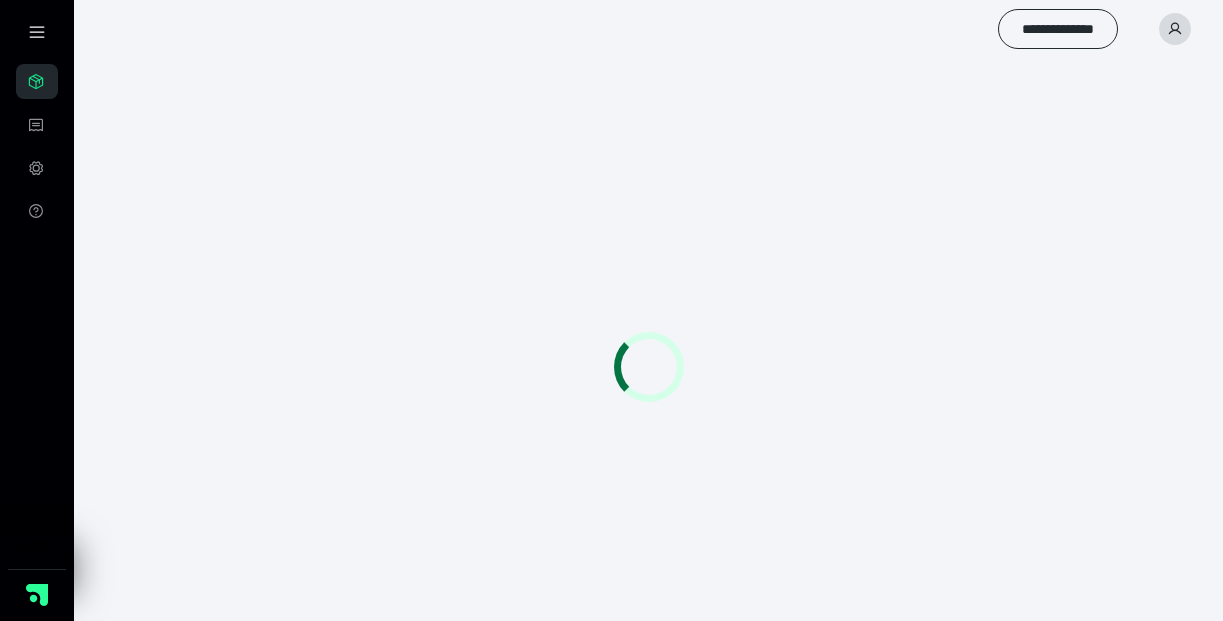 scroll, scrollTop: 0, scrollLeft: 0, axis: both 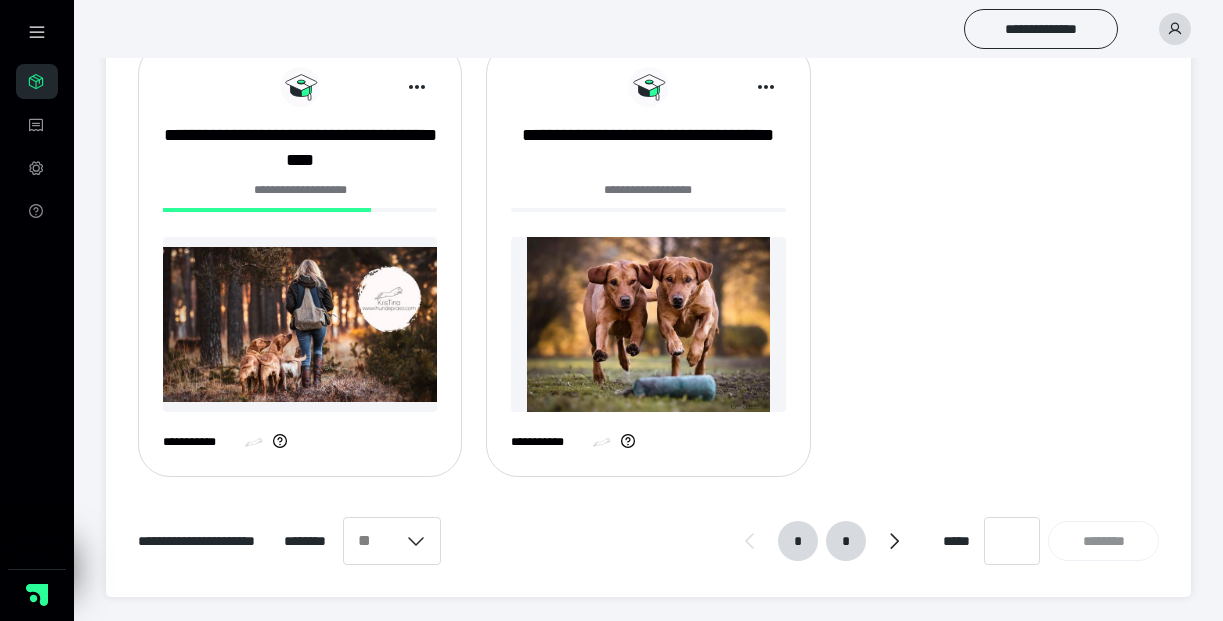 click on "*" at bounding box center (846, 541) 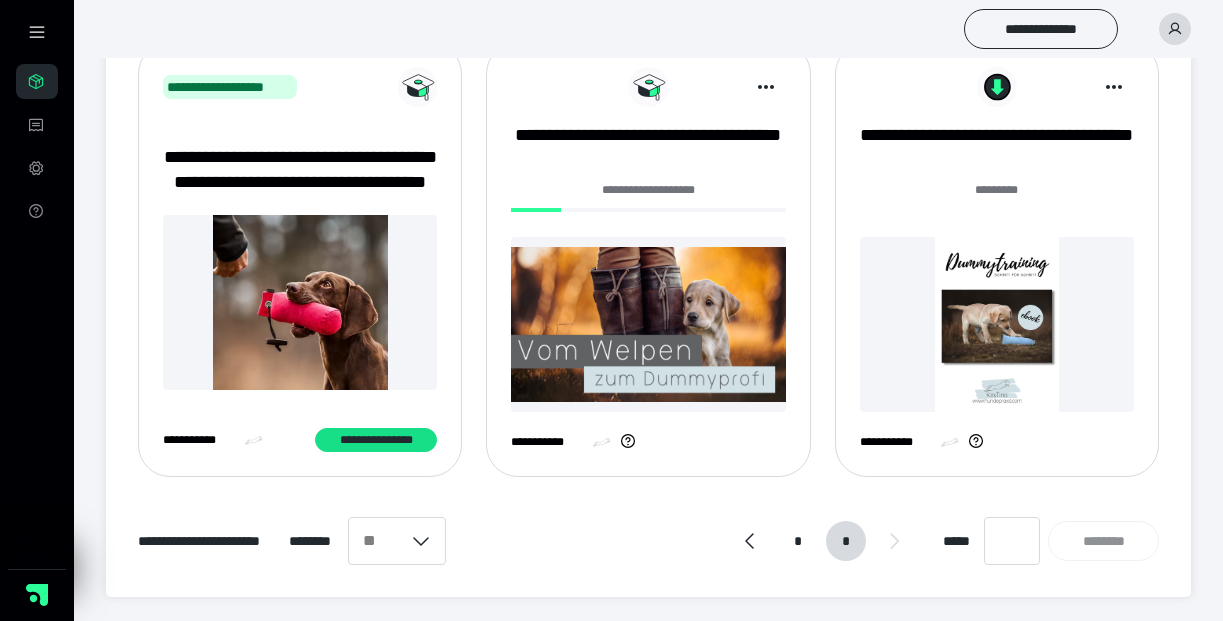 scroll, scrollTop: 274, scrollLeft: 0, axis: vertical 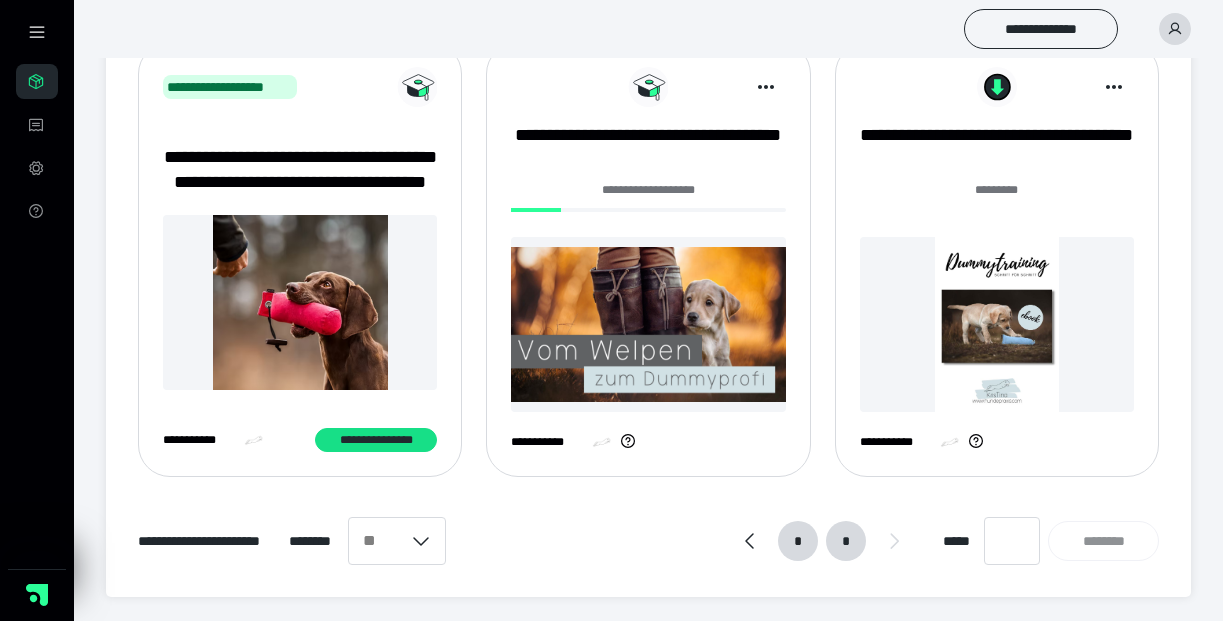 click on "*" at bounding box center [798, 541] 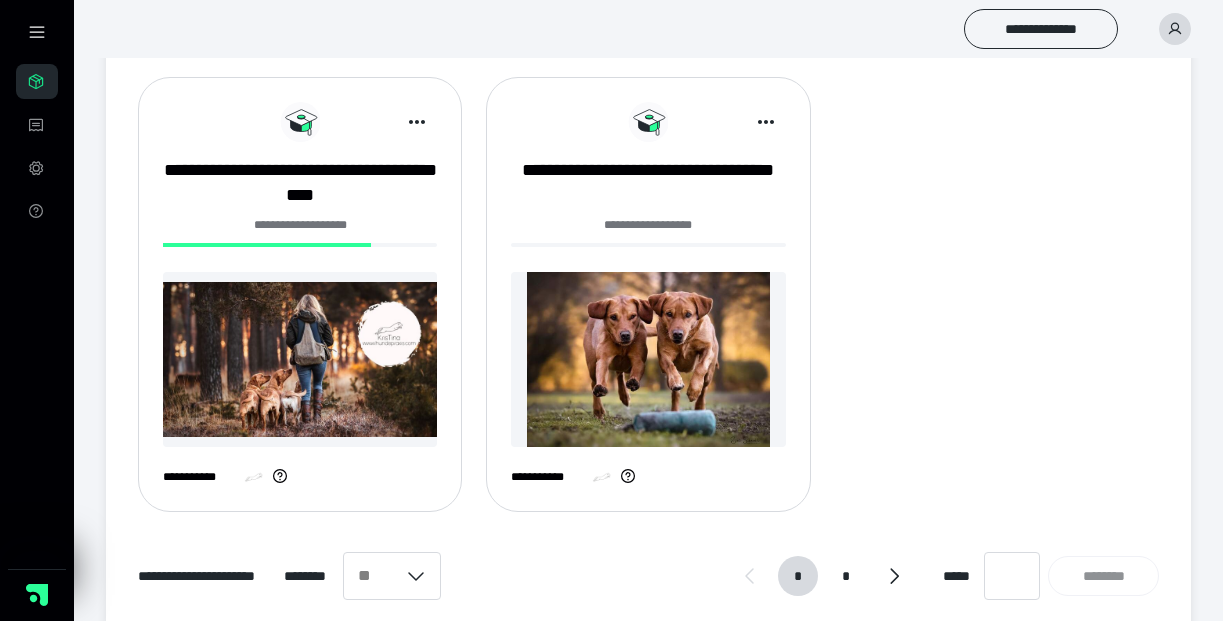 scroll, scrollTop: 1617, scrollLeft: 0, axis: vertical 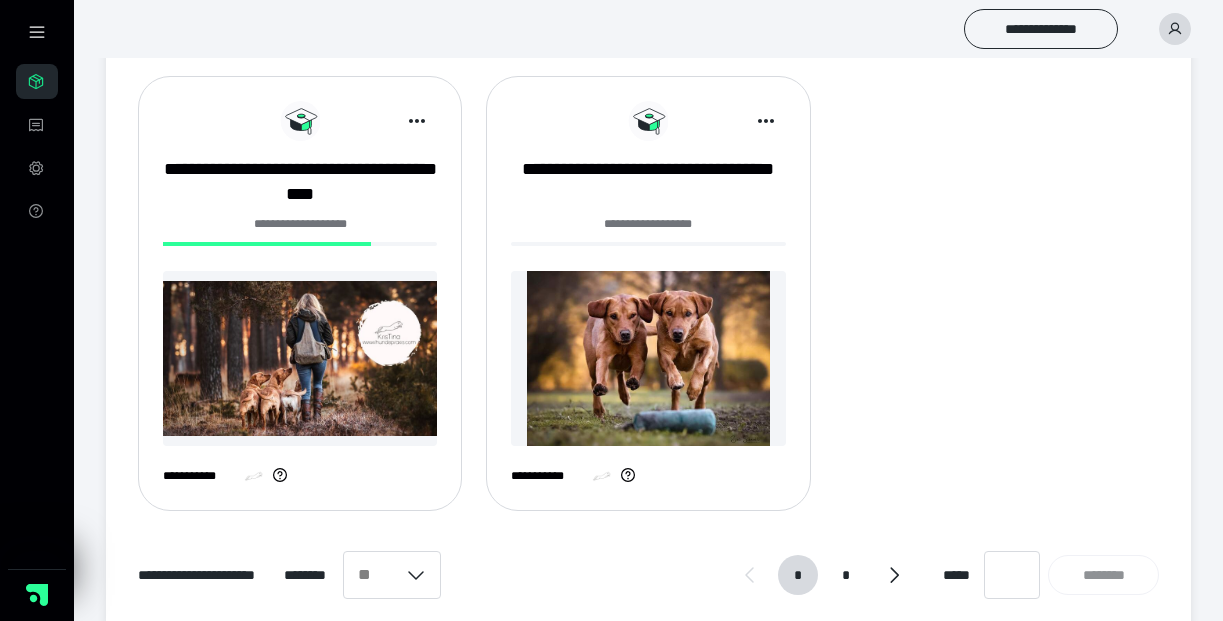 click 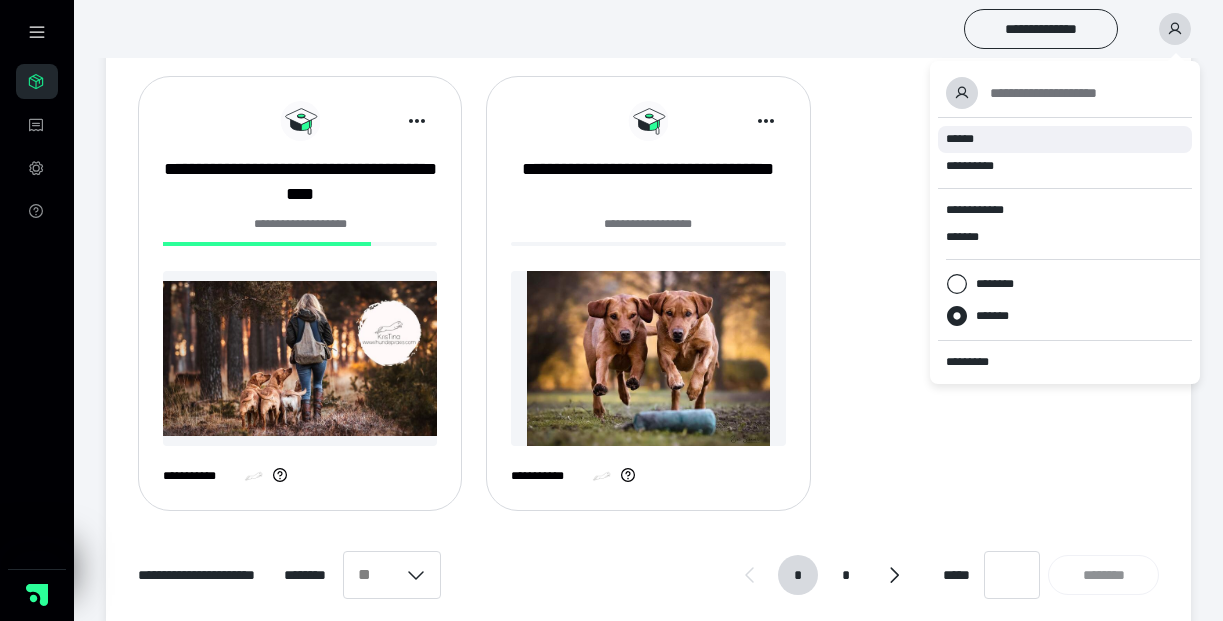 click on "******" at bounding box center (960, 139) 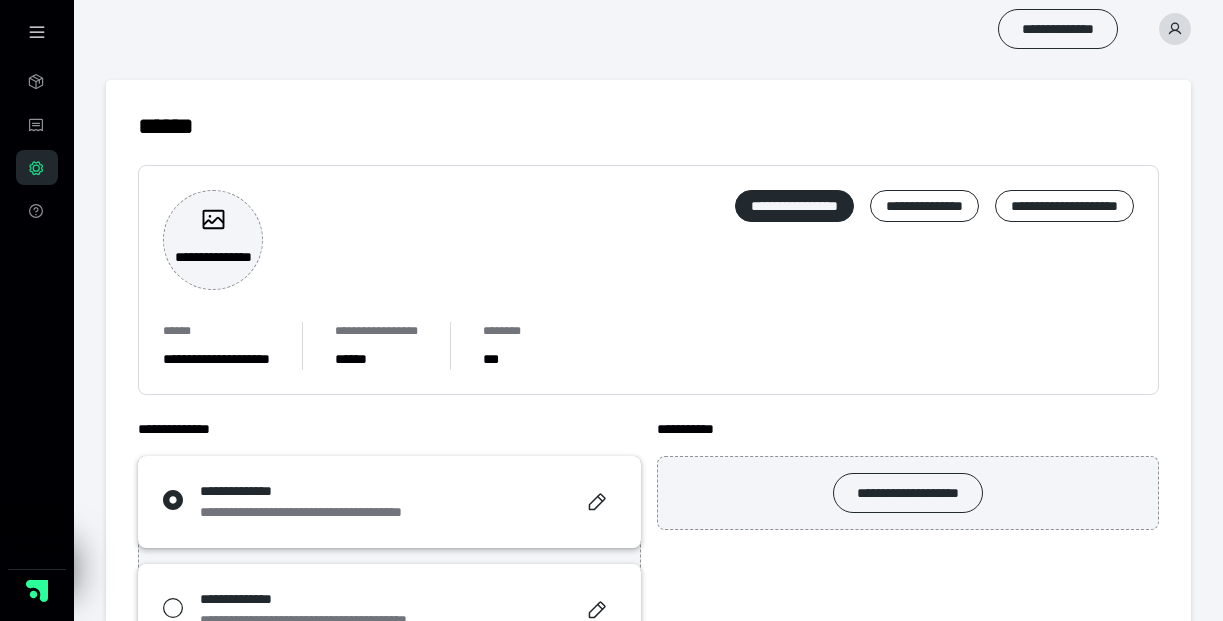 scroll, scrollTop: 0, scrollLeft: 0, axis: both 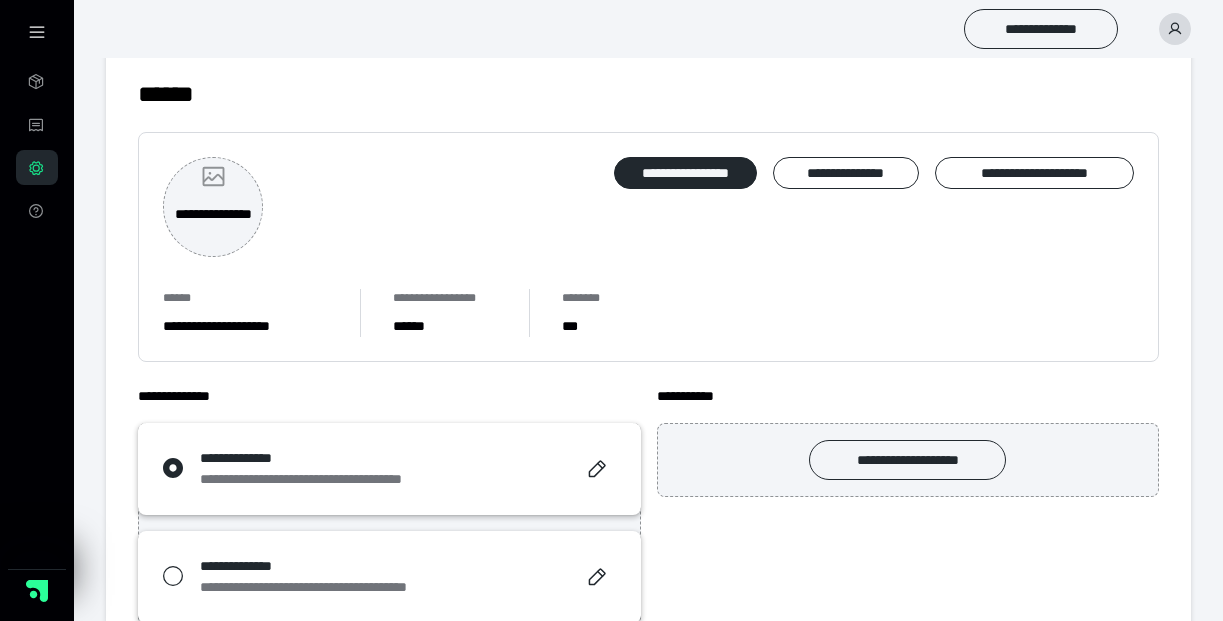 click on "**********" at bounding box center [213, 225] 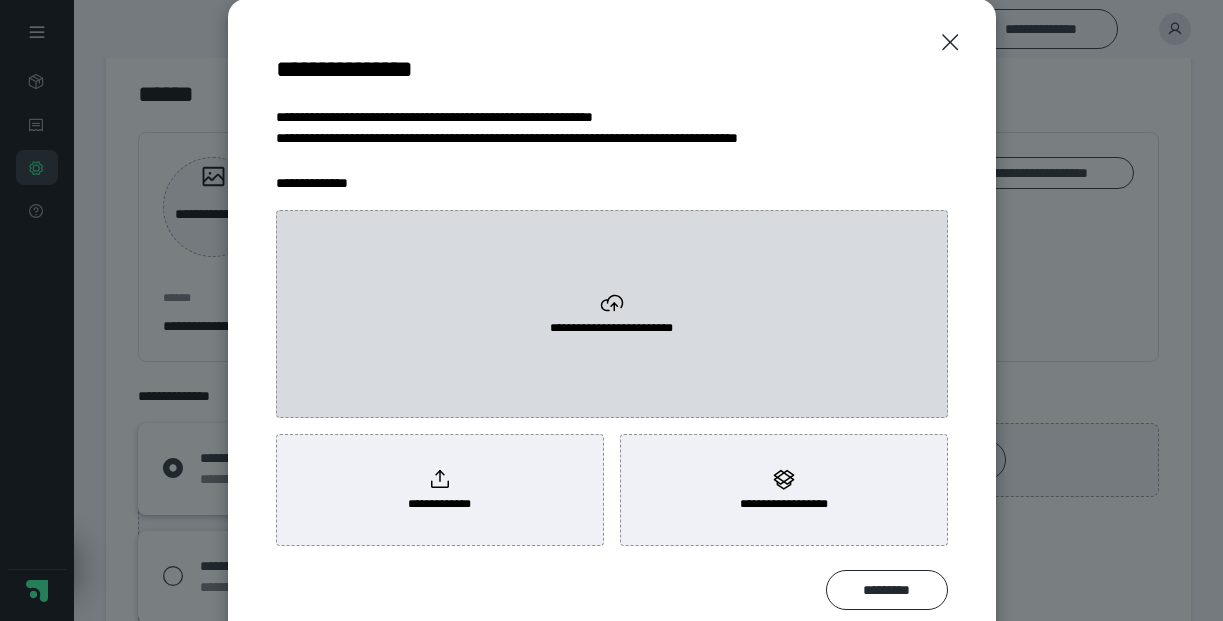 scroll, scrollTop: 64, scrollLeft: 0, axis: vertical 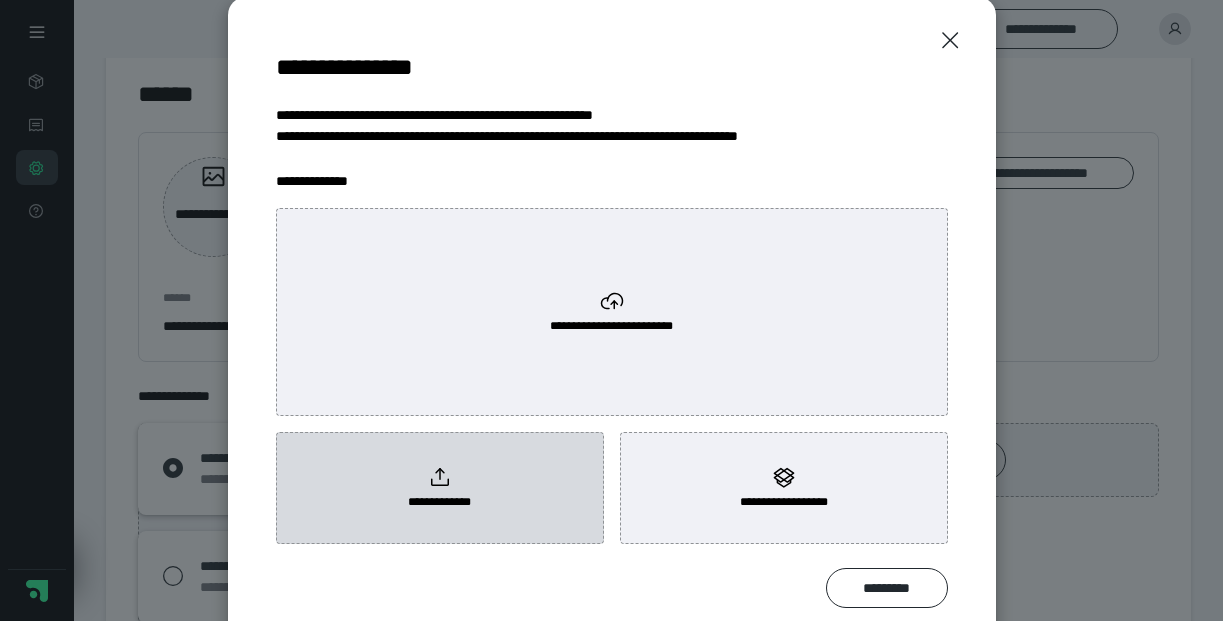 click 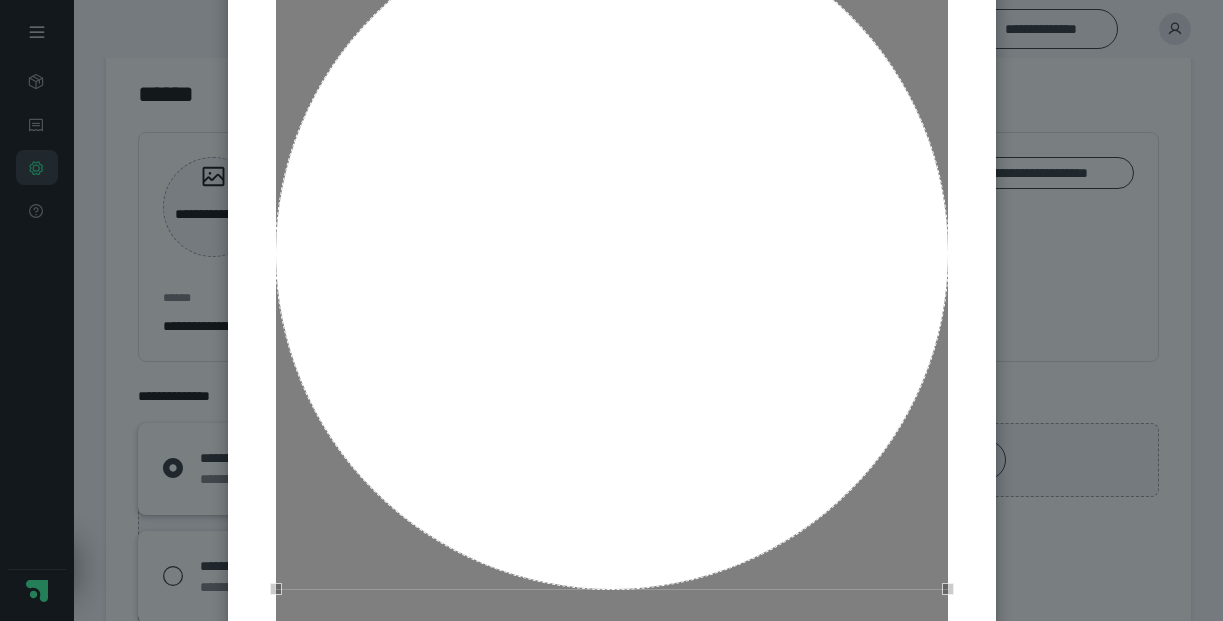 scroll, scrollTop: 290, scrollLeft: 0, axis: vertical 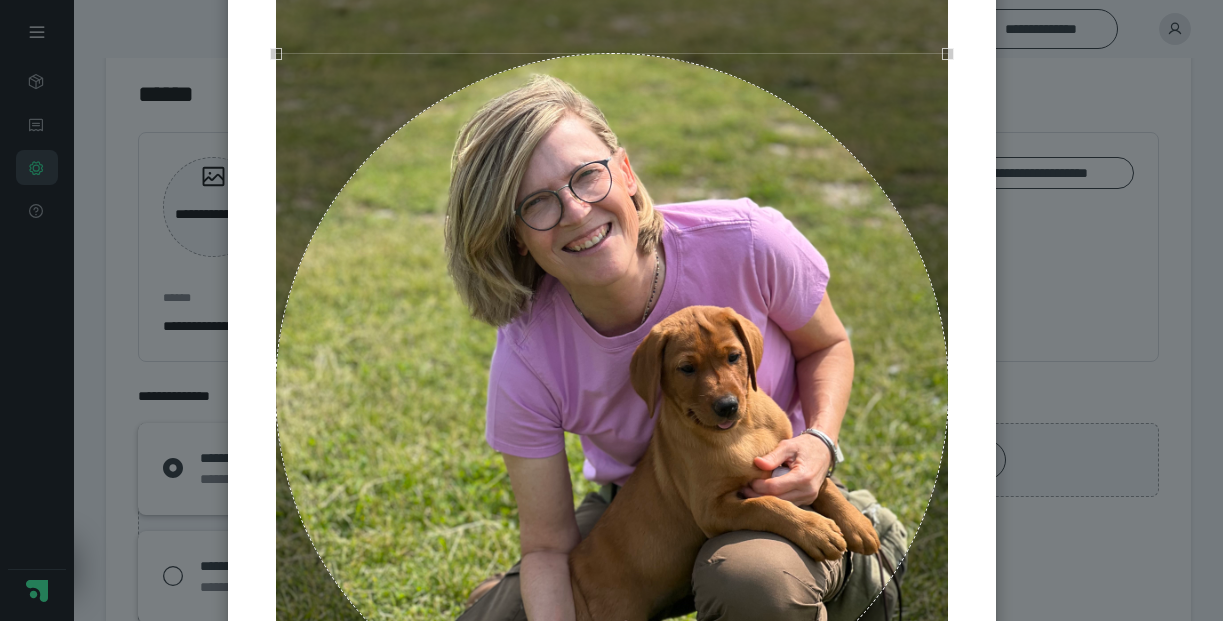 click at bounding box center [612, 390] 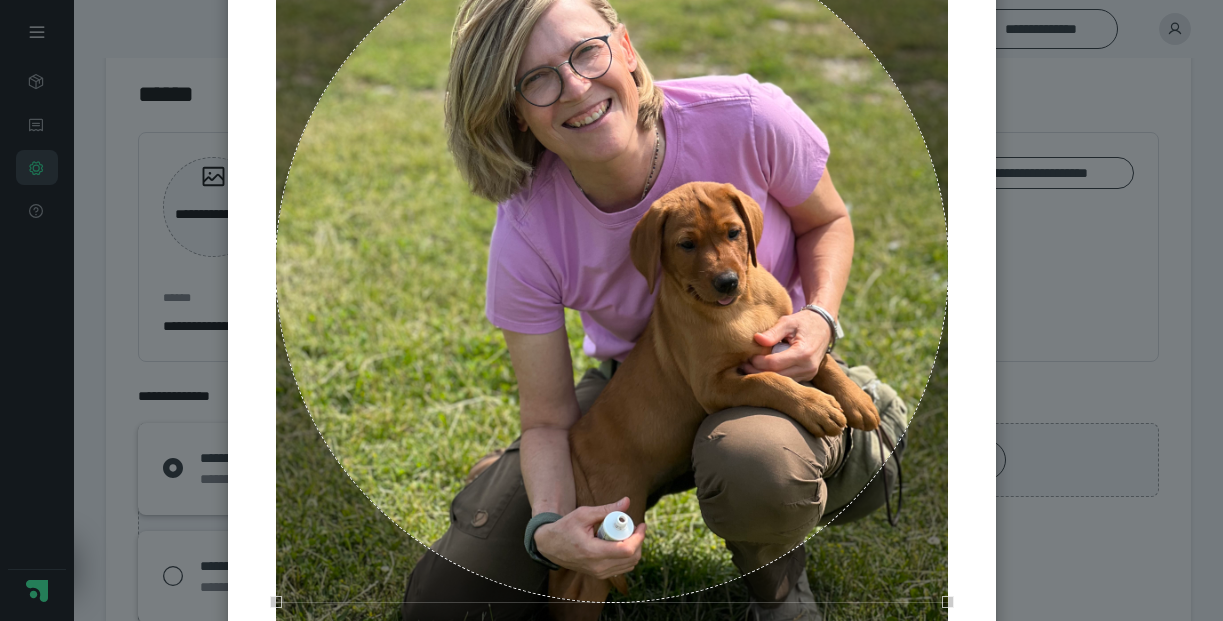 scroll, scrollTop: 415, scrollLeft: 0, axis: vertical 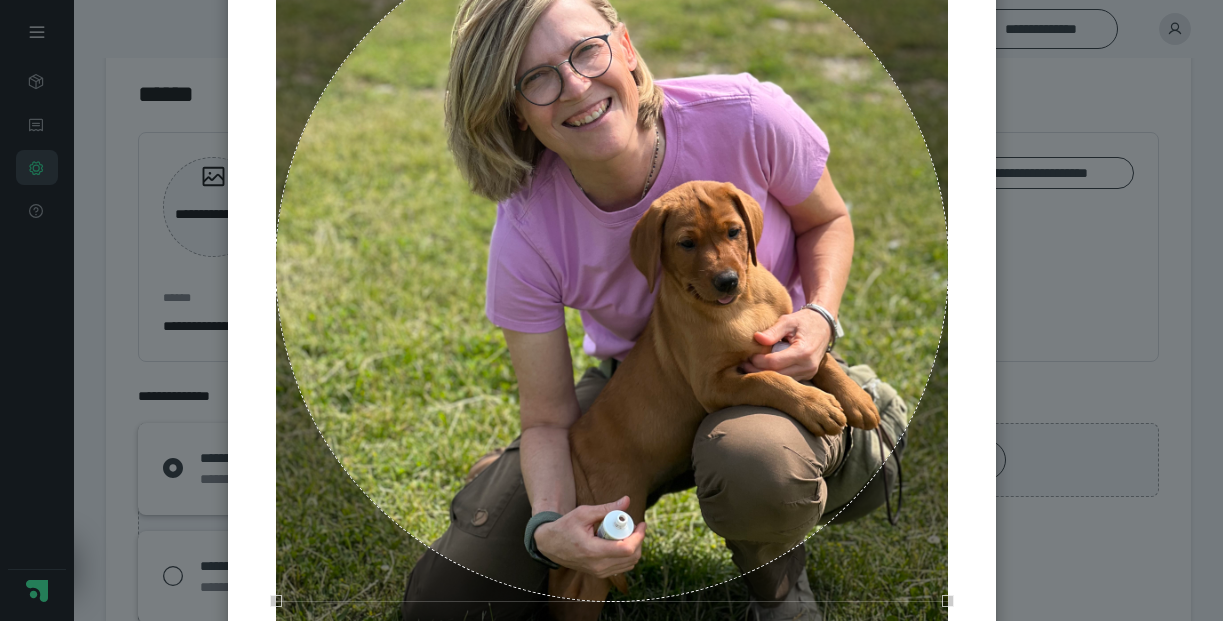 click at bounding box center (612, 265) 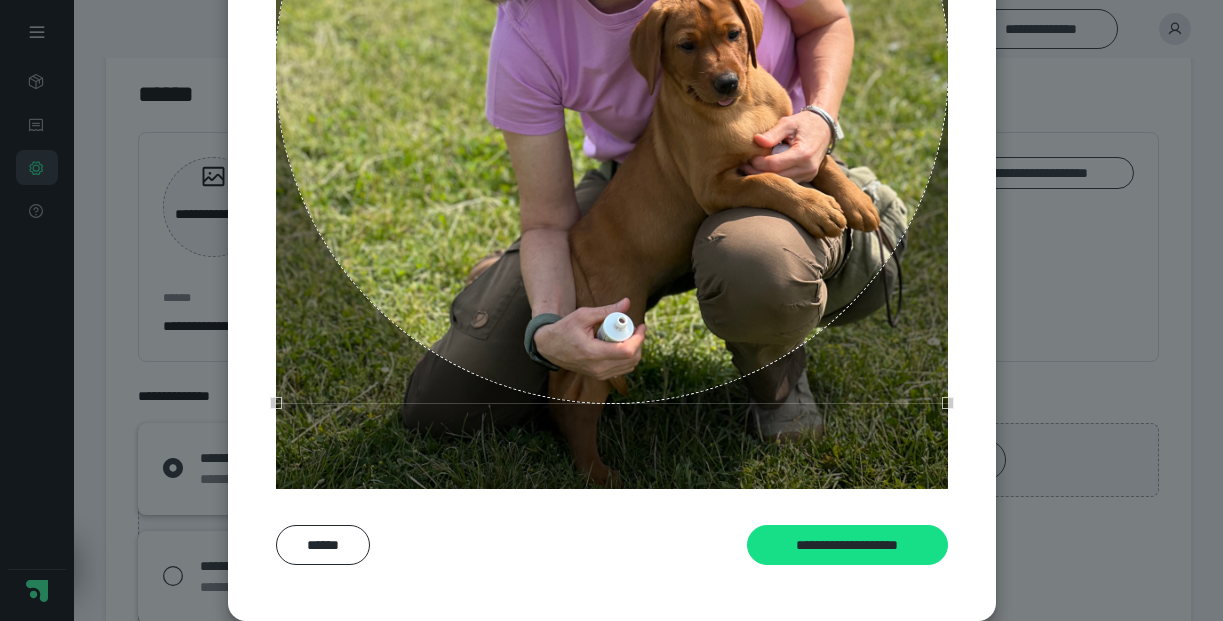 scroll, scrollTop: 613, scrollLeft: 0, axis: vertical 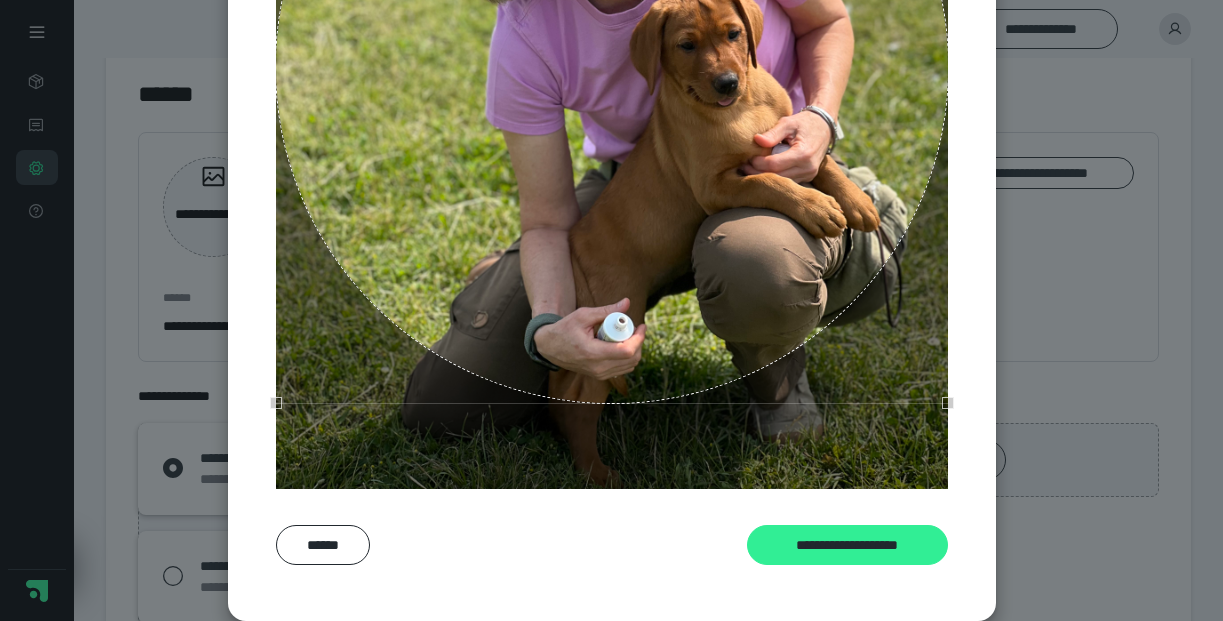 click on "**********" at bounding box center [847, 545] 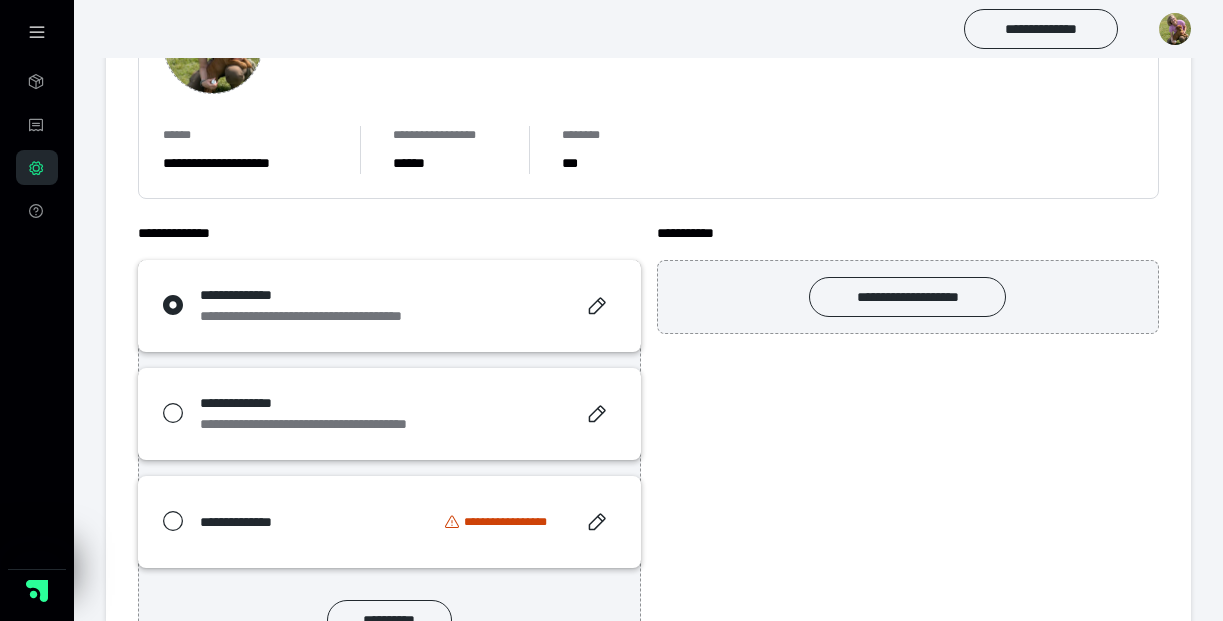 scroll, scrollTop: 200, scrollLeft: 0, axis: vertical 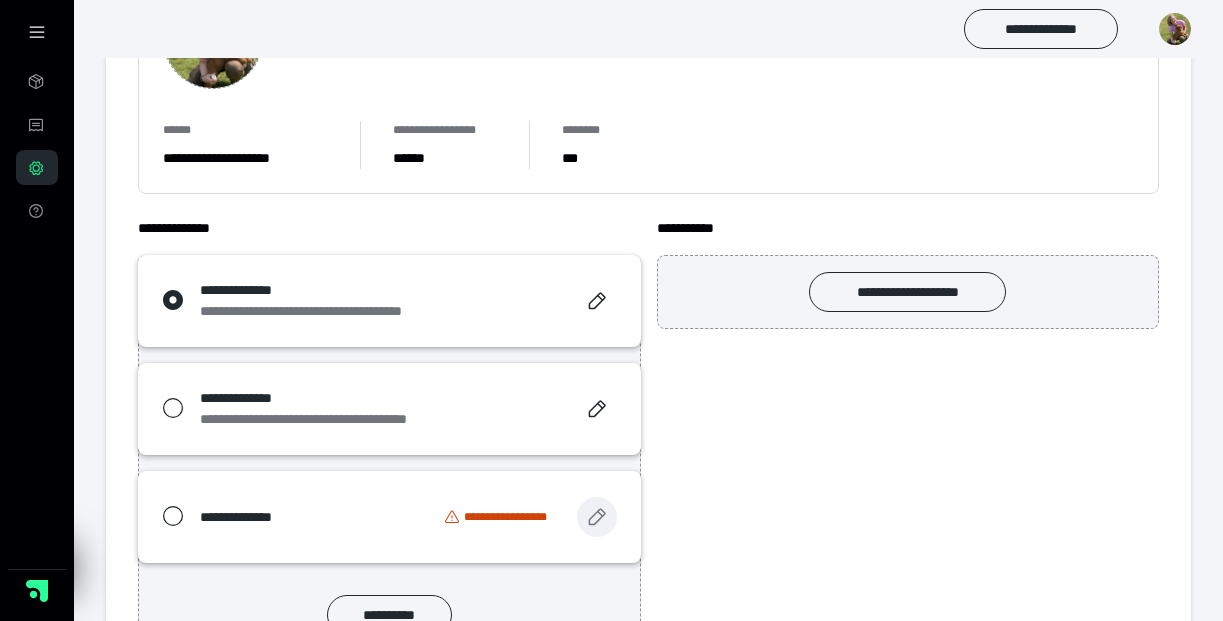 click 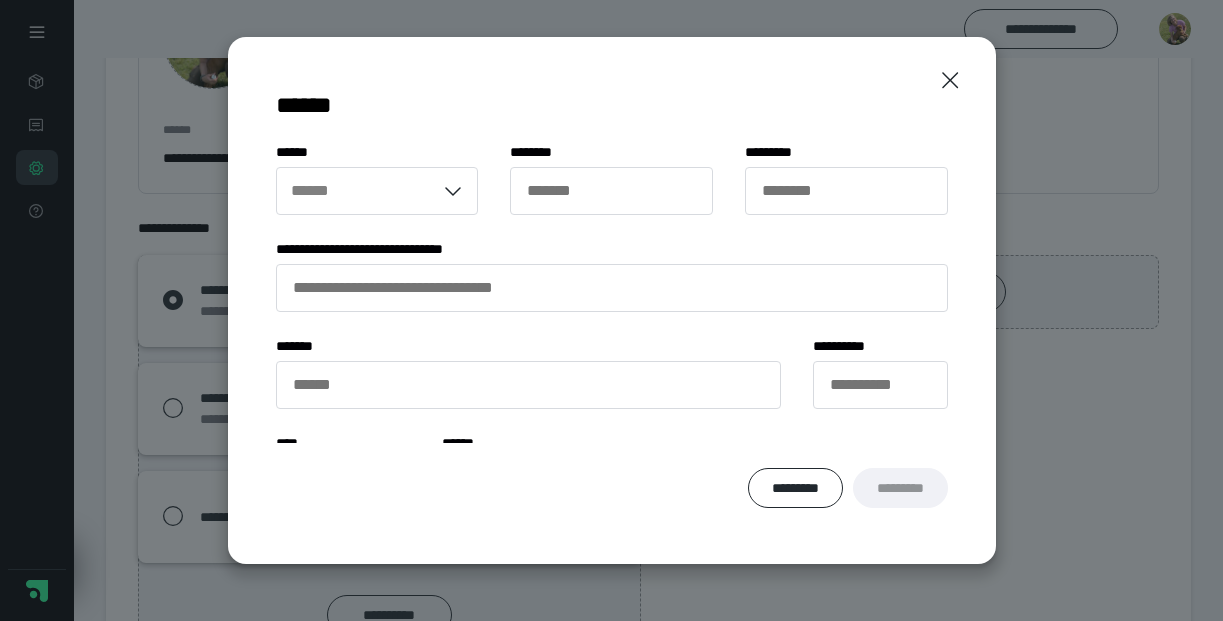 type on "******" 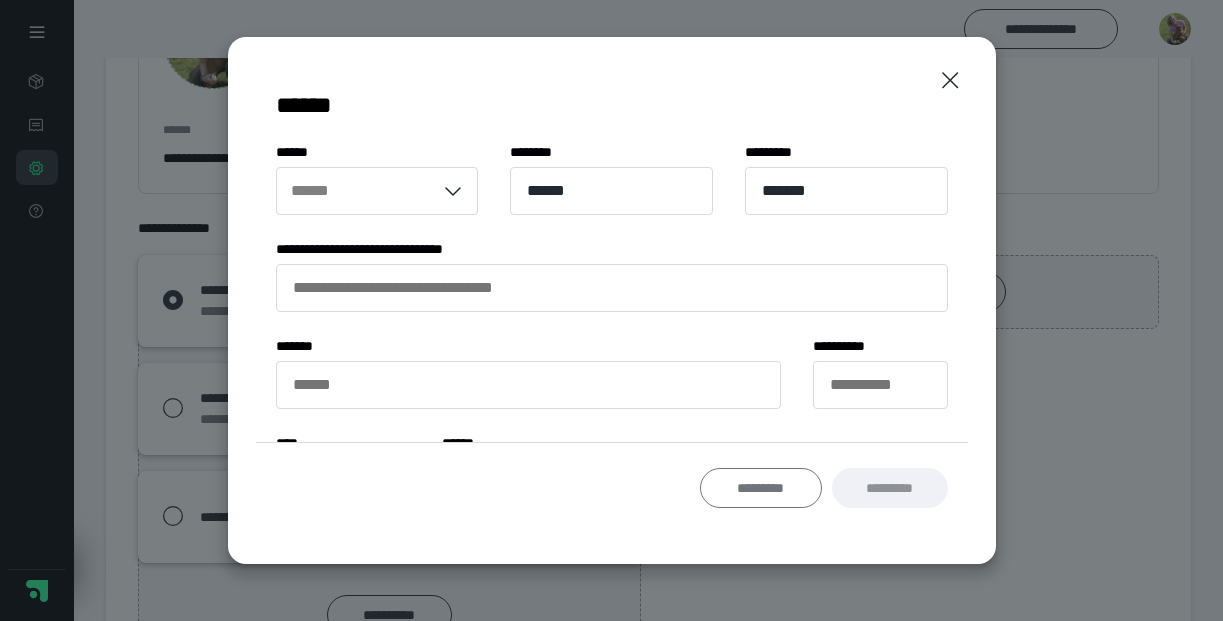 click on "*********" at bounding box center (761, 488) 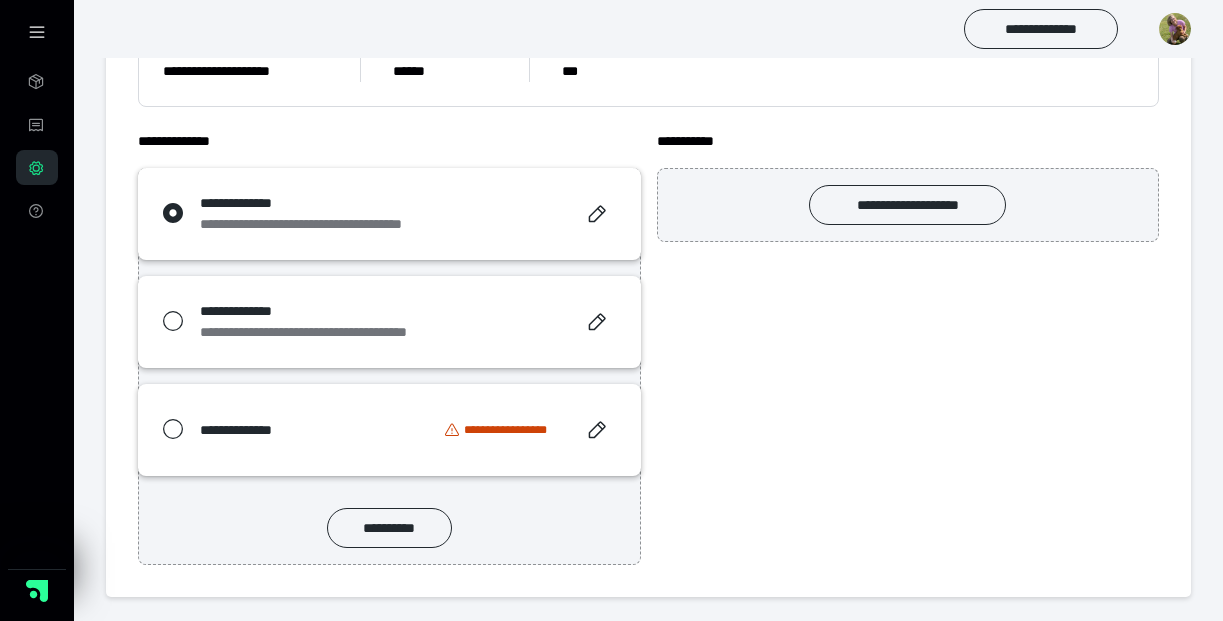 scroll, scrollTop: 287, scrollLeft: 0, axis: vertical 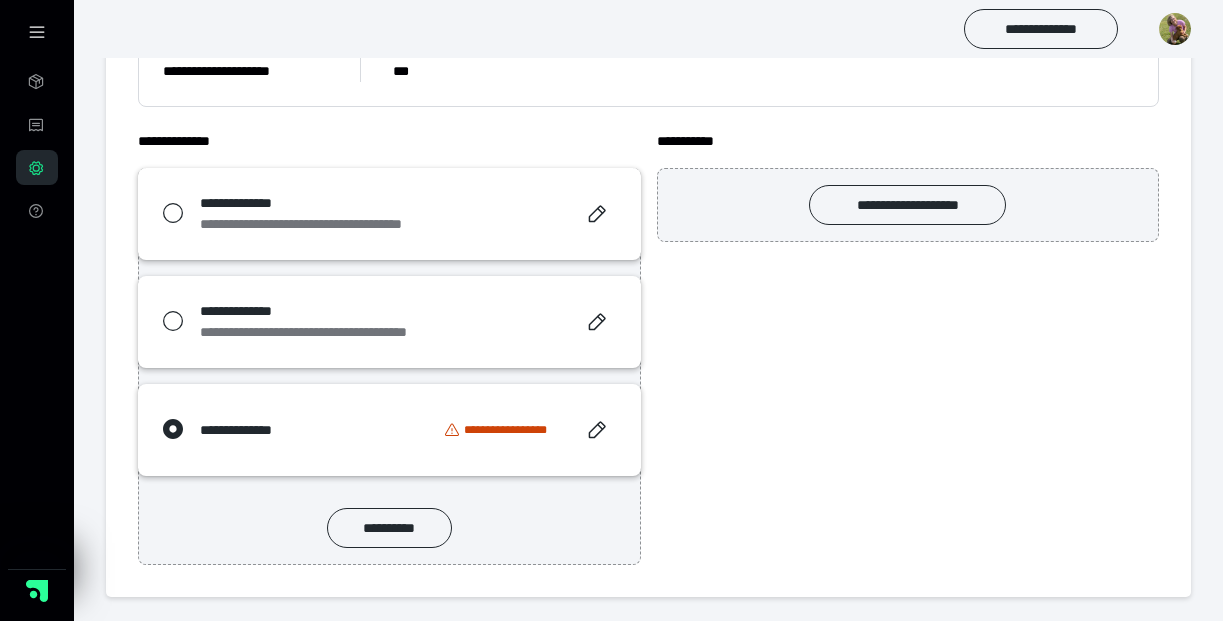 click 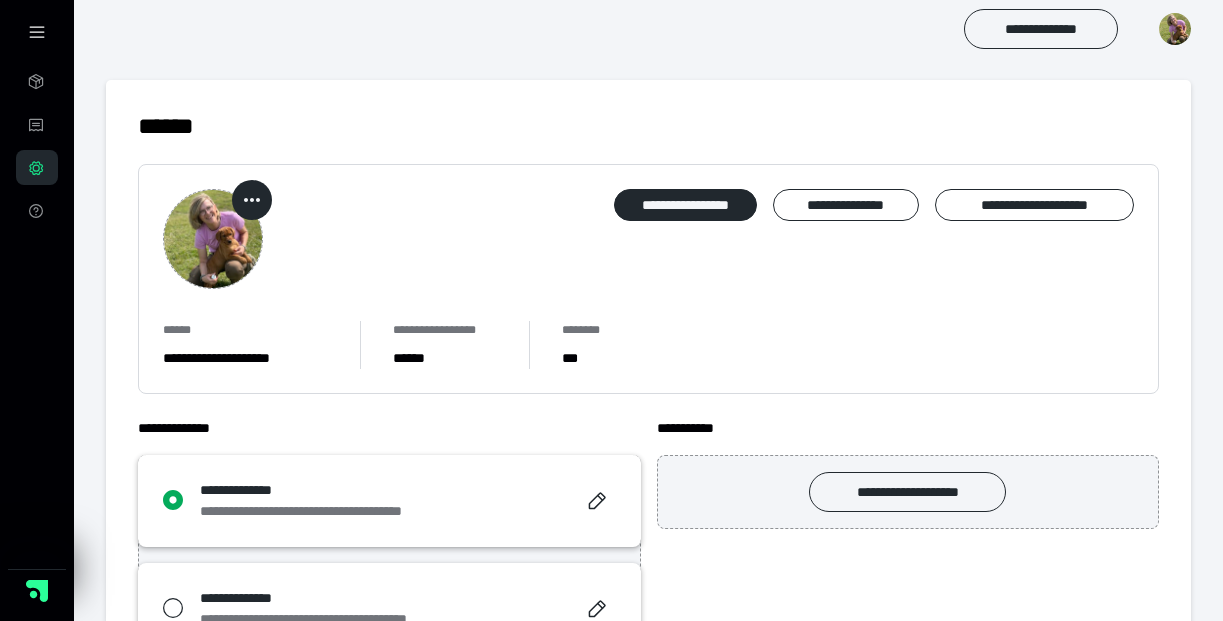 scroll, scrollTop: 0, scrollLeft: 0, axis: both 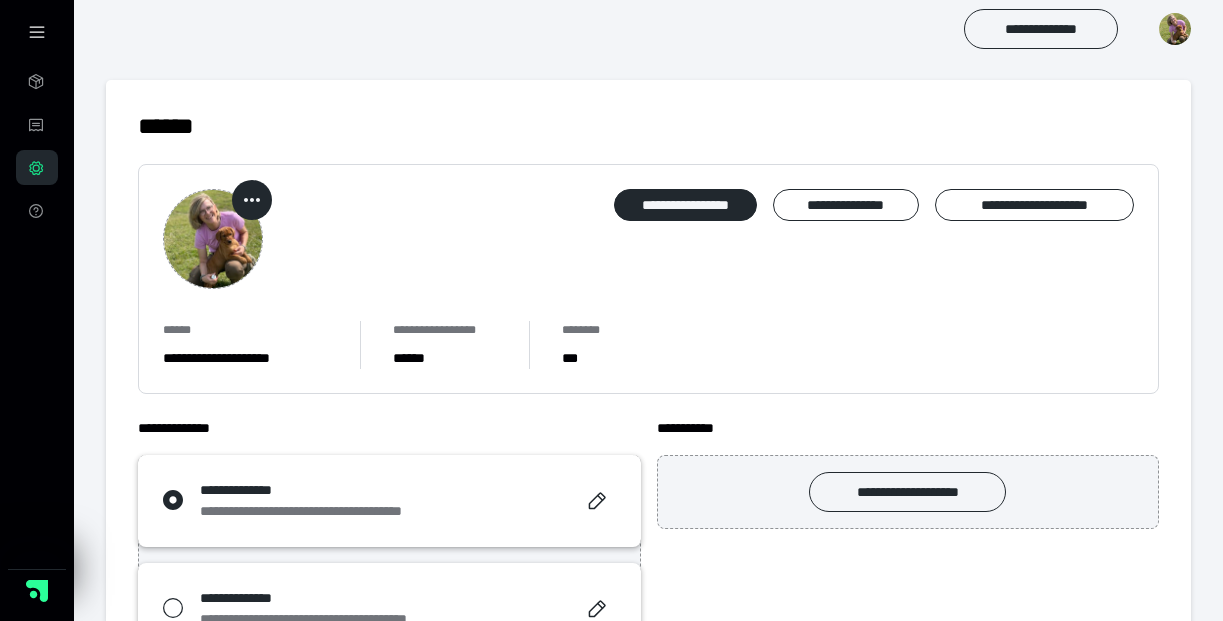 click at bounding box center [1175, 29] 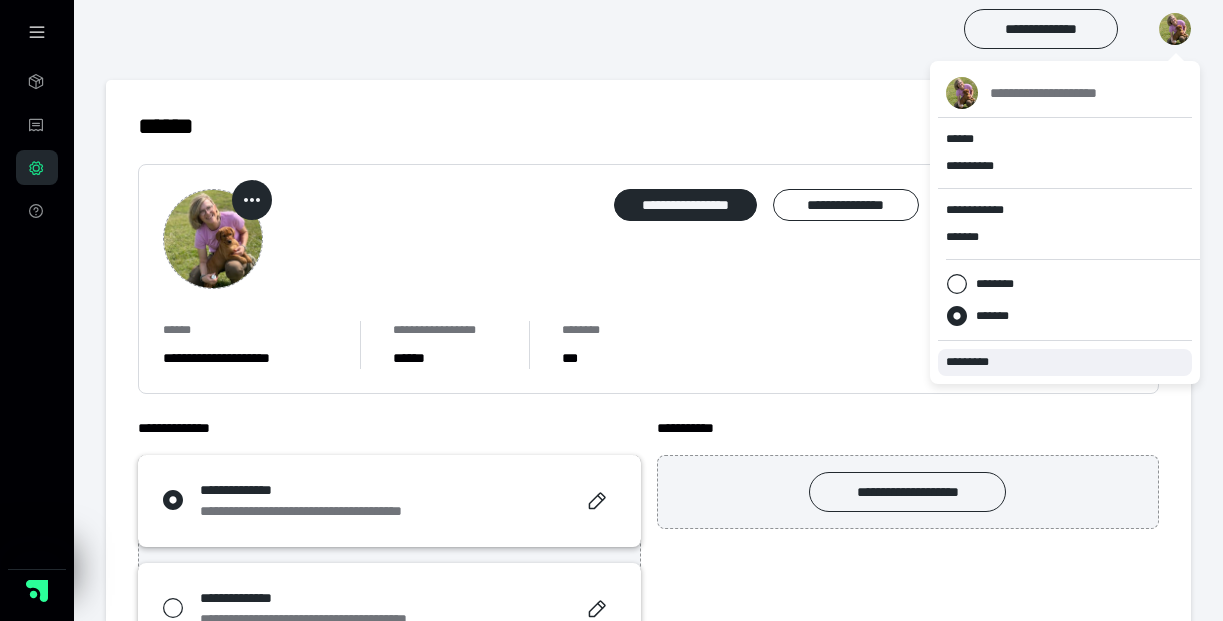 click on "*********" at bounding box center [976, 362] 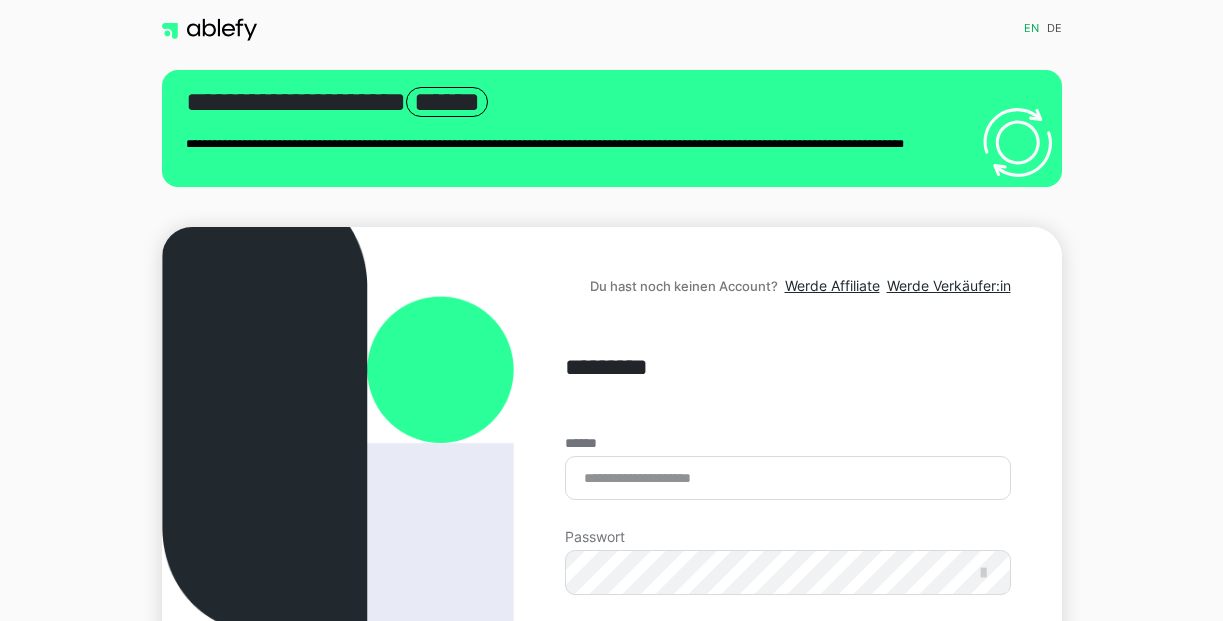 scroll, scrollTop: 0, scrollLeft: 0, axis: both 